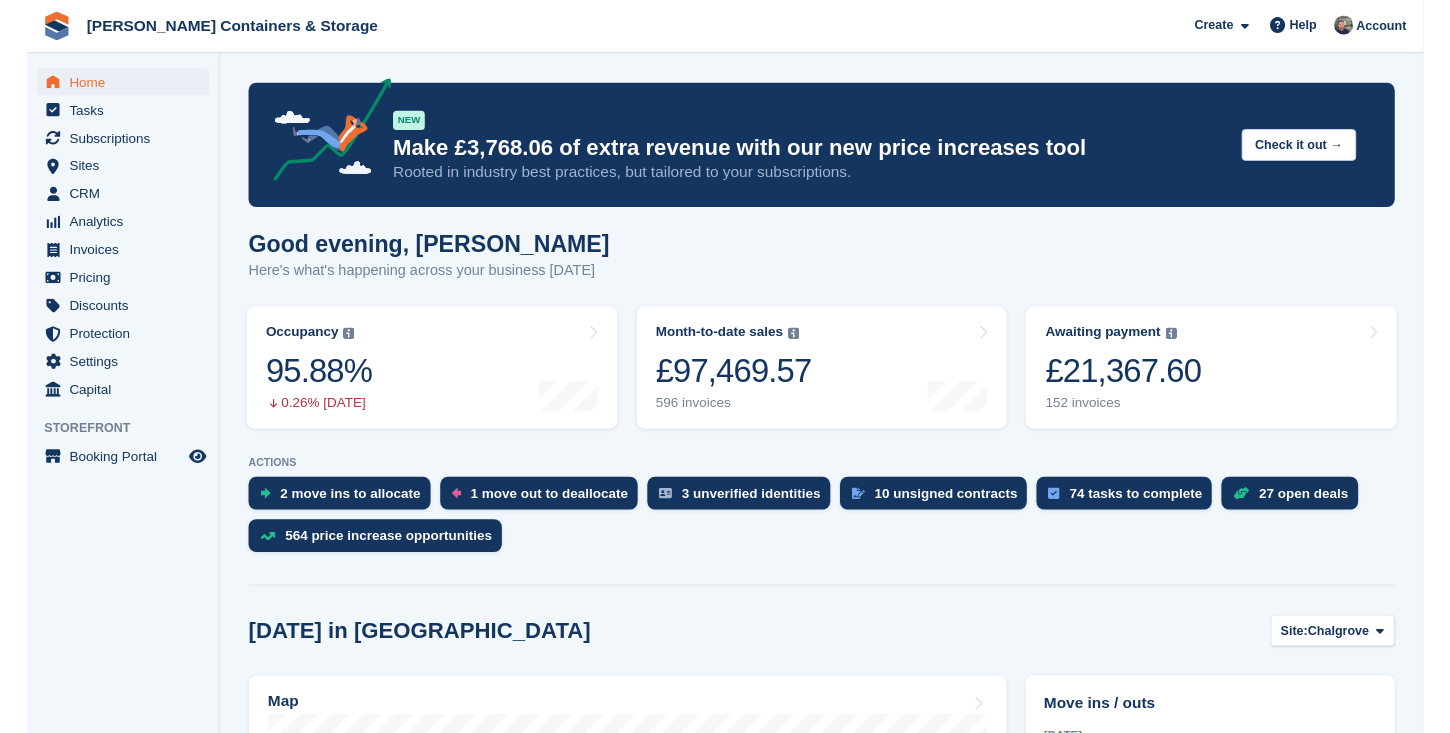 scroll, scrollTop: 0, scrollLeft: 0, axis: both 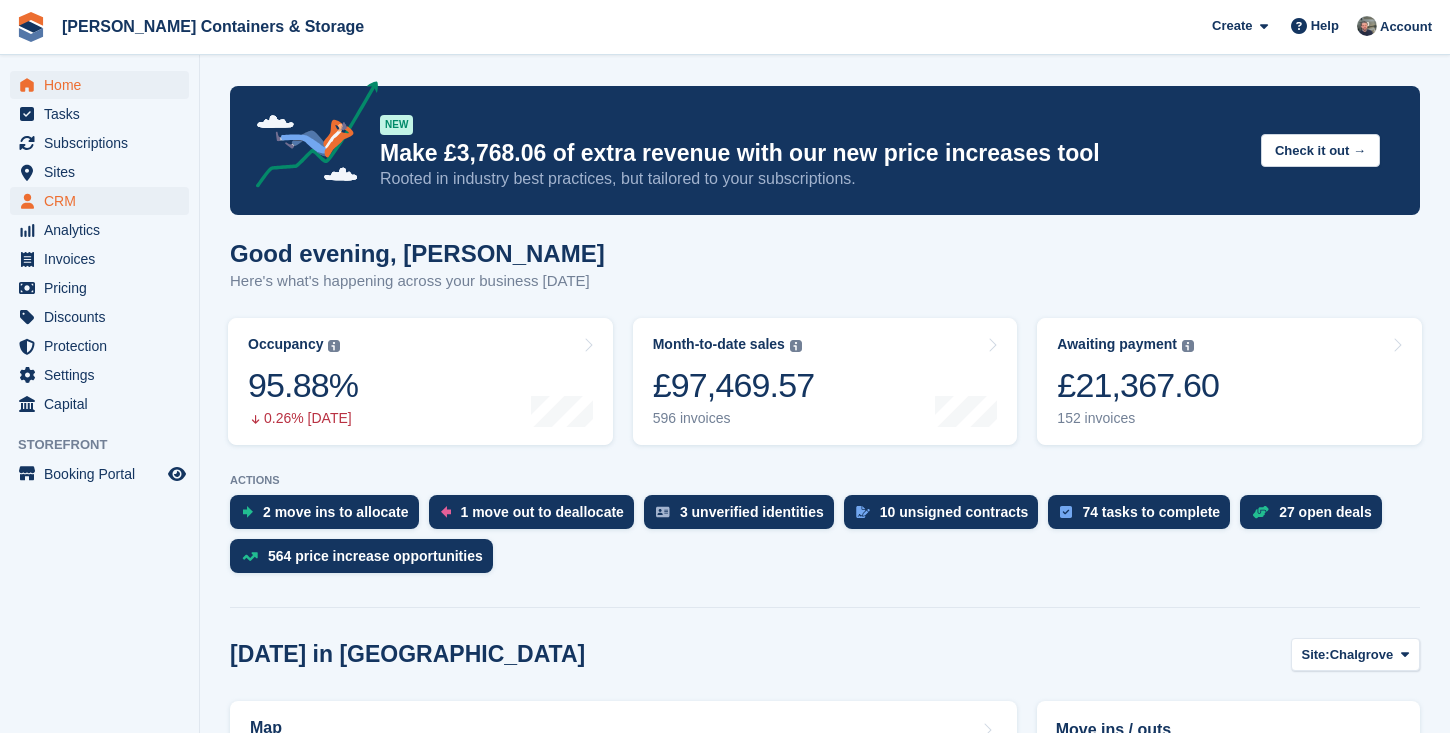 click on "CRM" at bounding box center [104, 201] 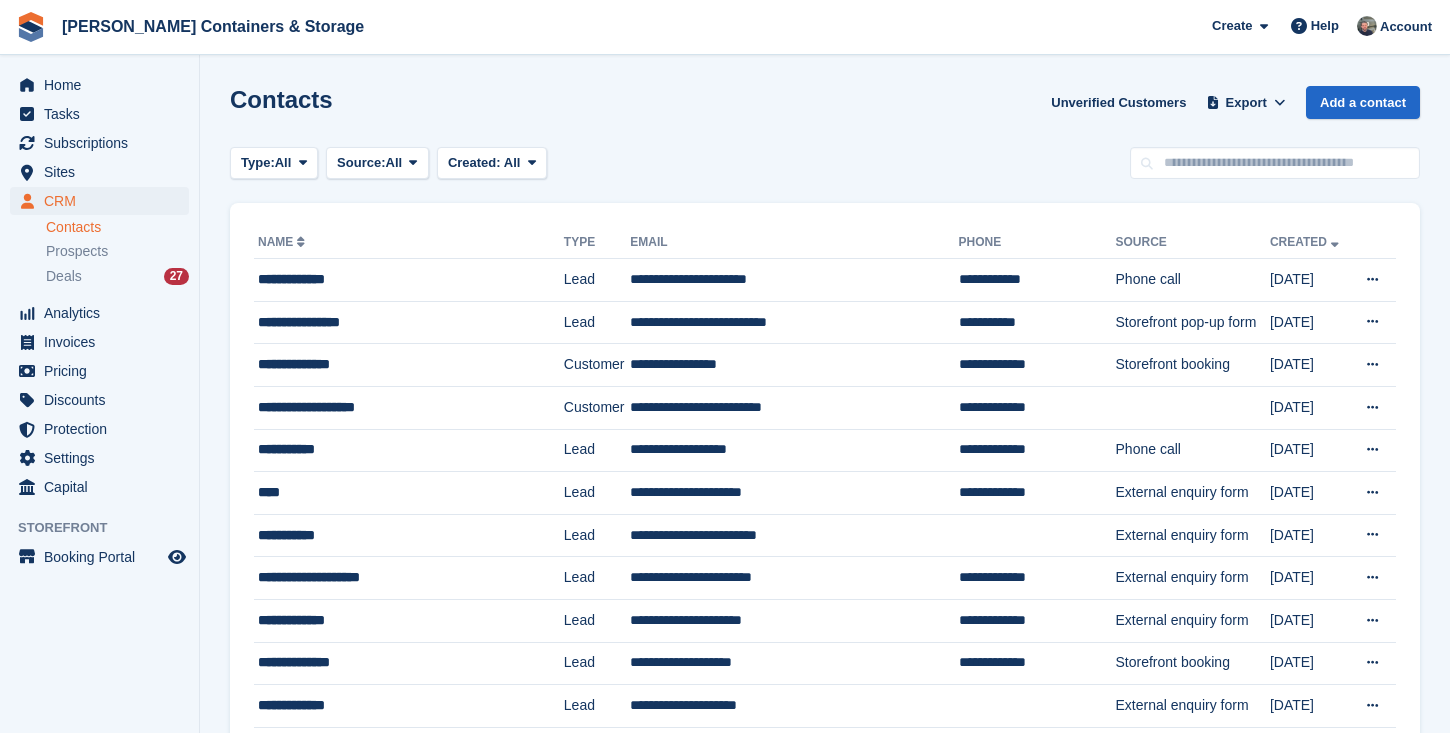 scroll, scrollTop: 0, scrollLeft: 0, axis: both 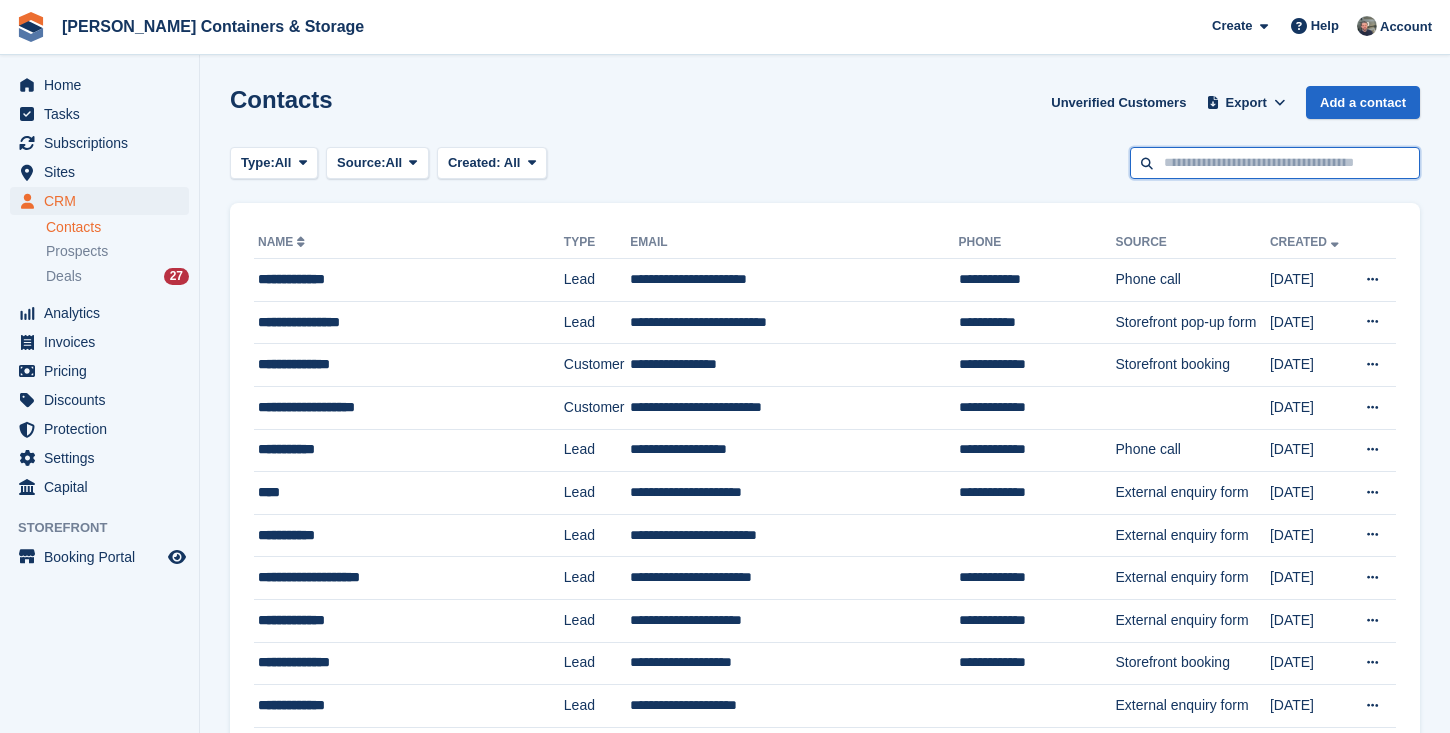 click at bounding box center (1275, 163) 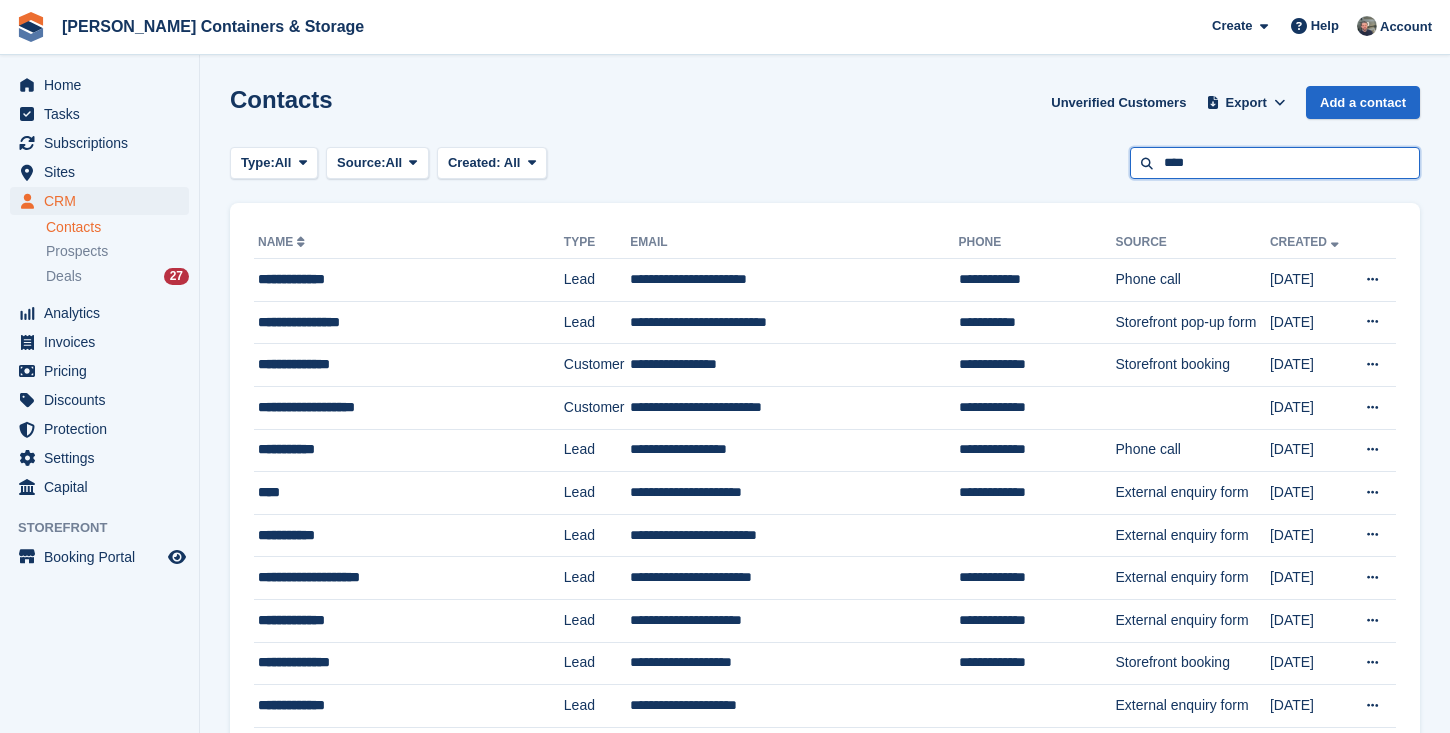 type on "****" 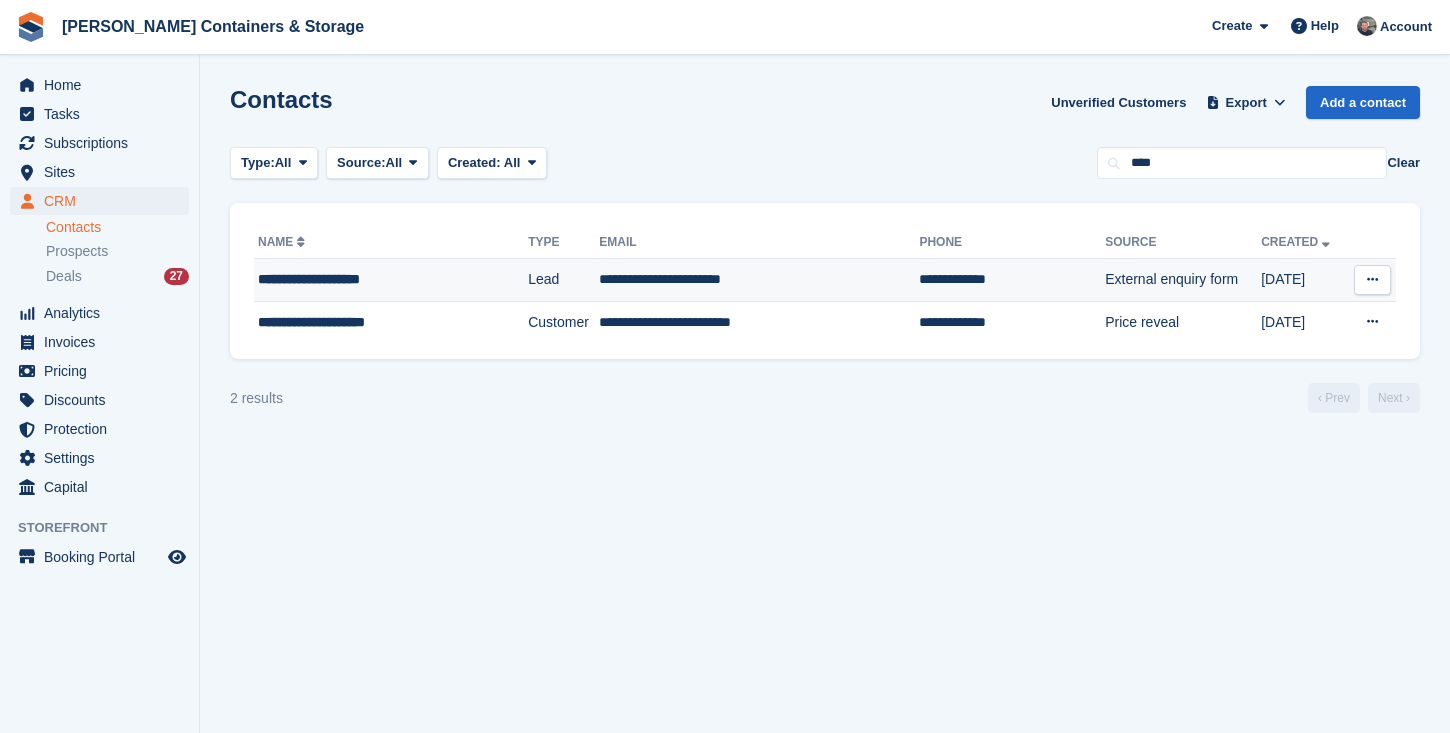 click on "Lead" at bounding box center (563, 280) 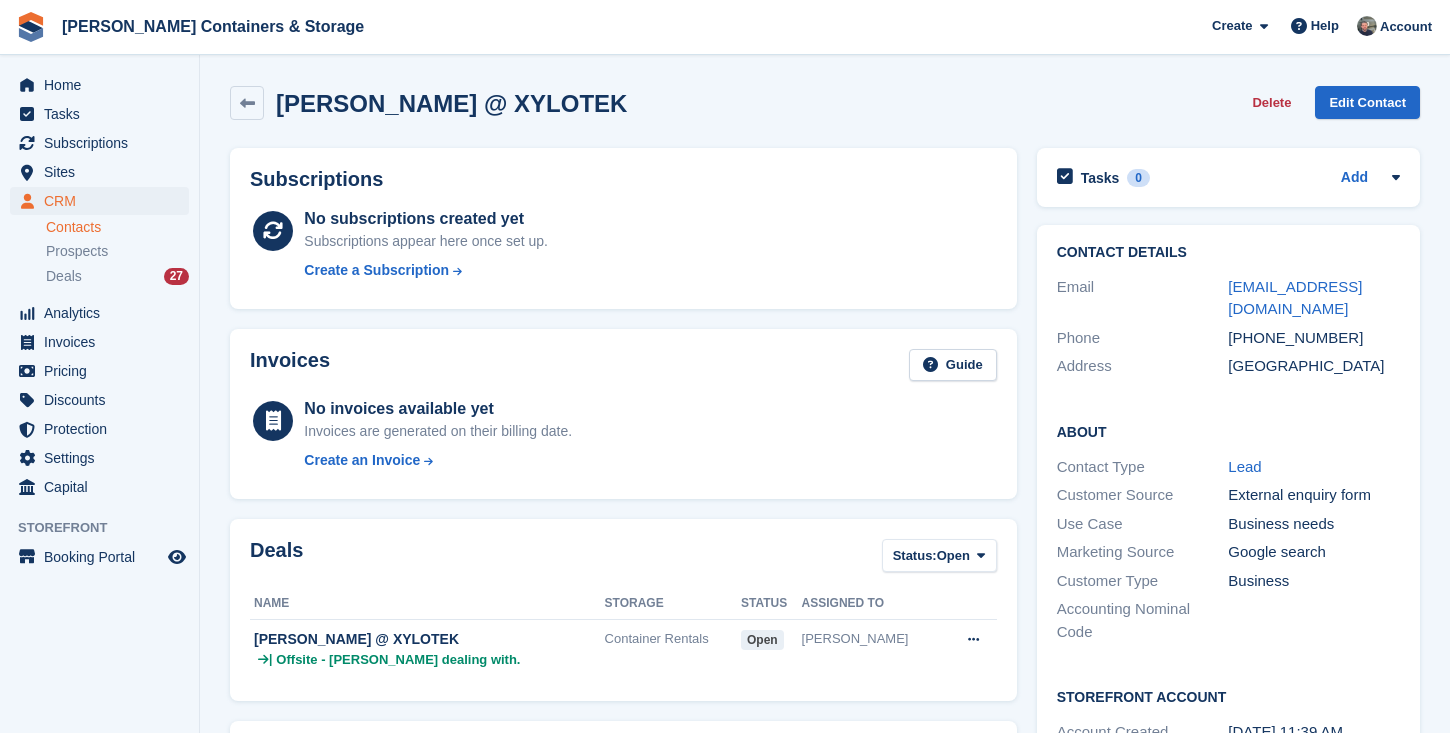 scroll, scrollTop: 0, scrollLeft: 0, axis: both 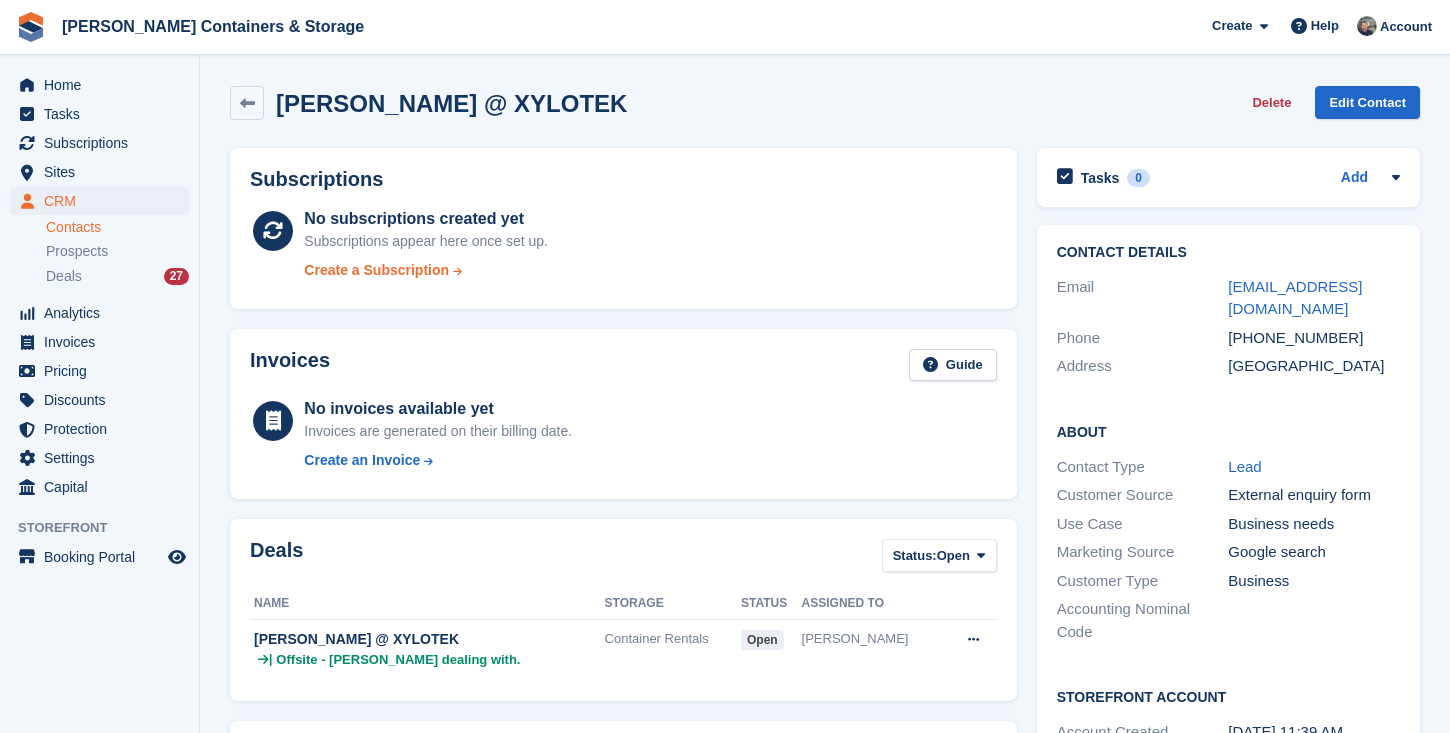 click on "Create a Subscription" at bounding box center [376, 270] 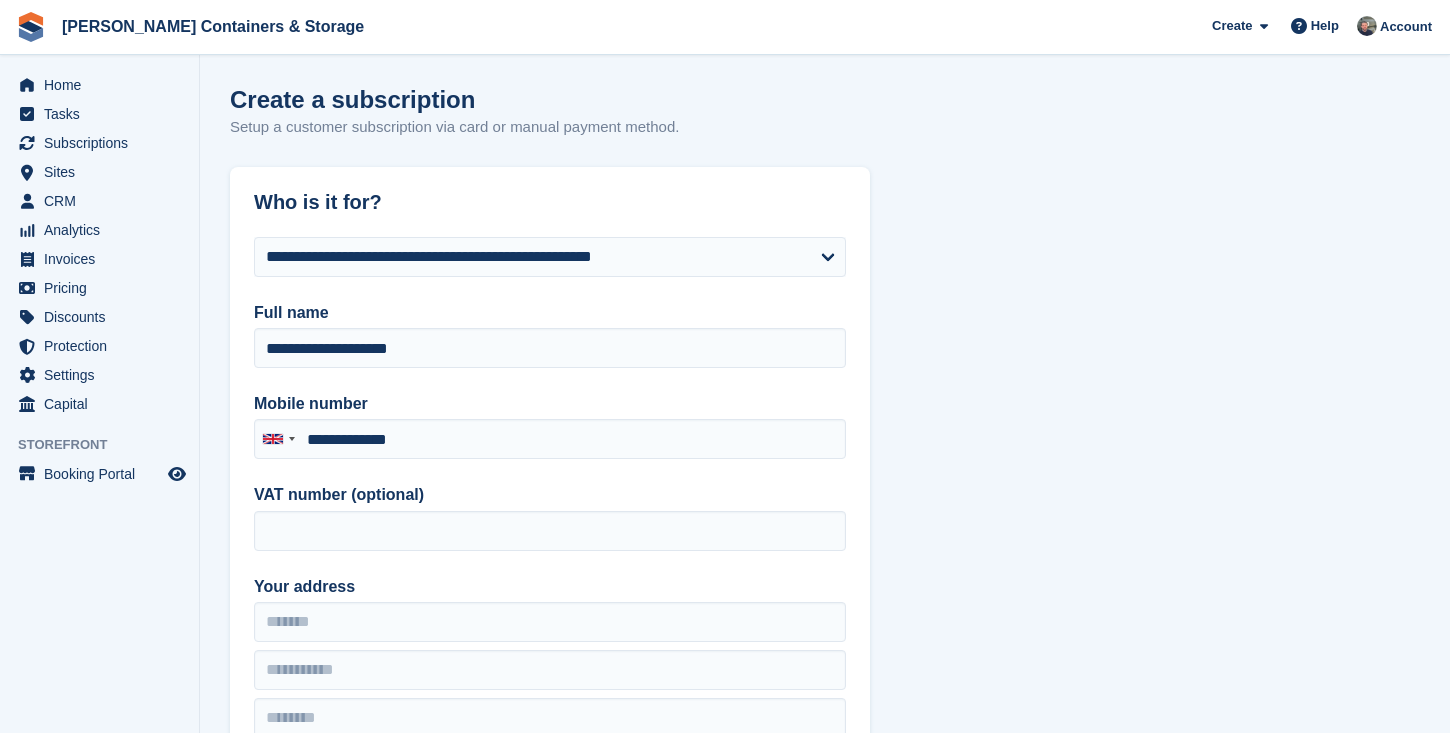 type on "**********" 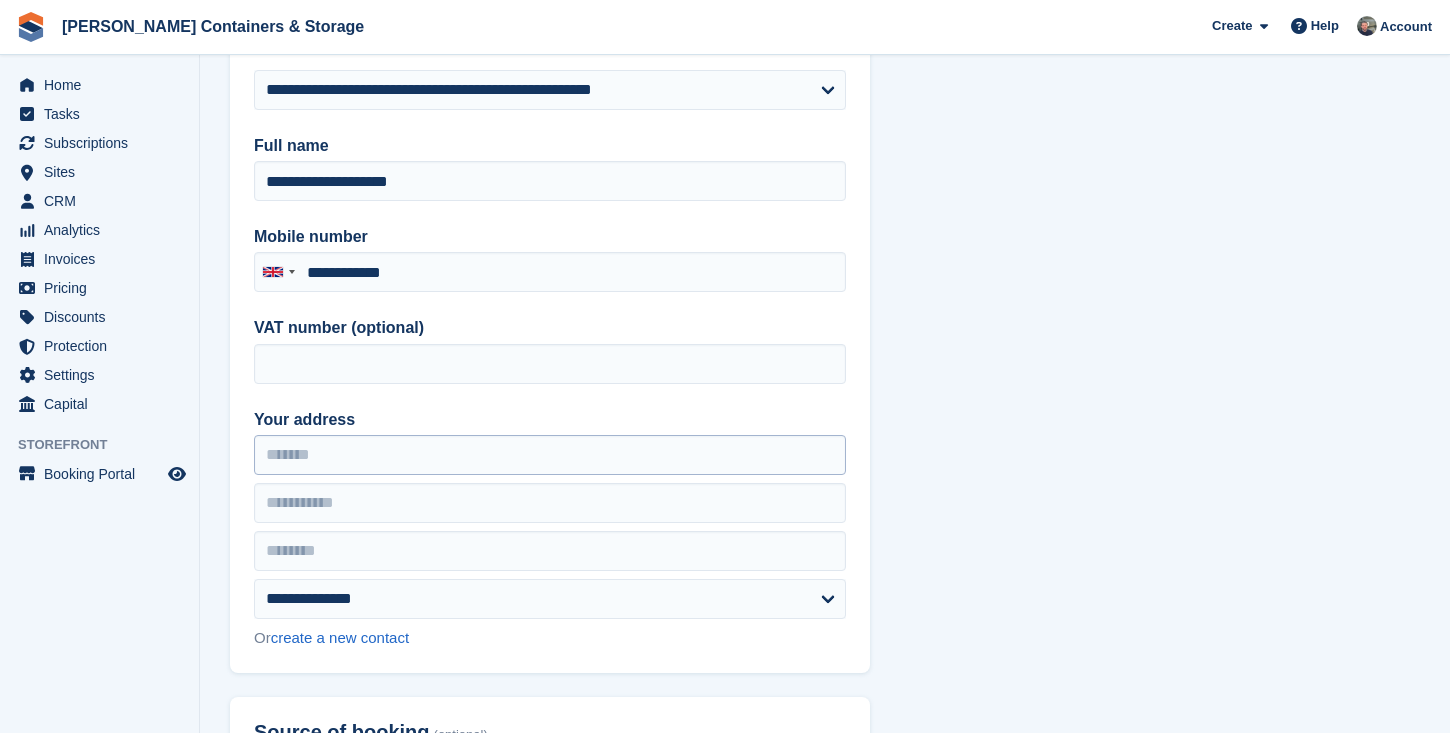 scroll, scrollTop: 196, scrollLeft: 0, axis: vertical 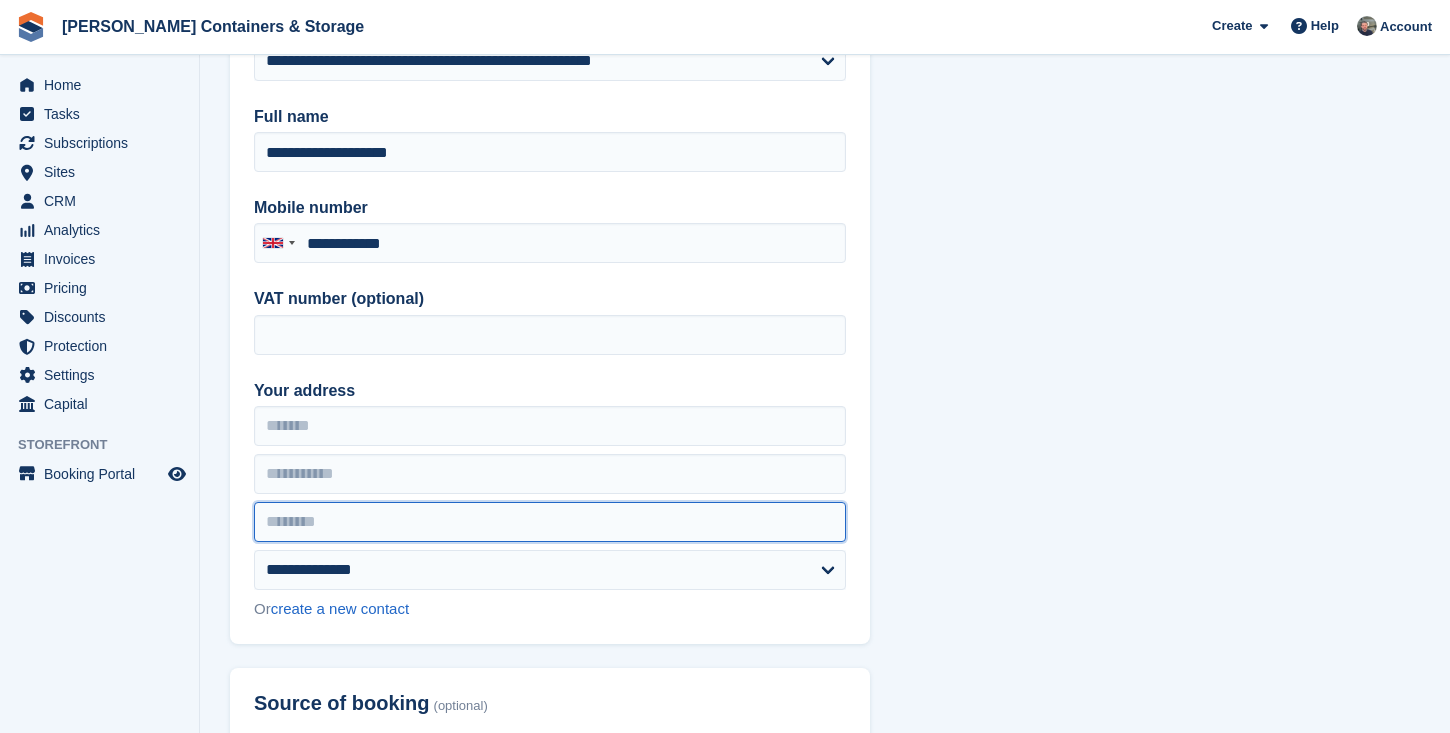 paste on "*******" 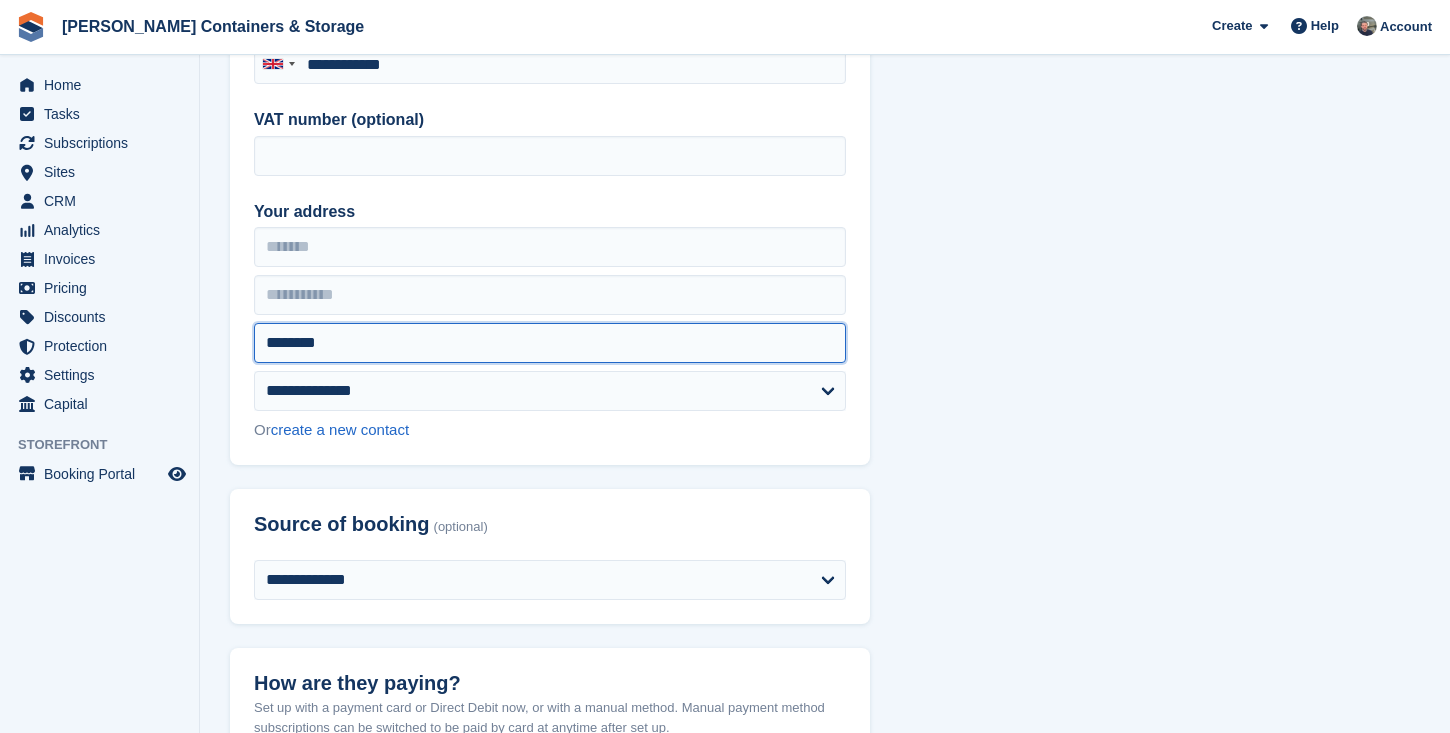 scroll, scrollTop: 423, scrollLeft: 0, axis: vertical 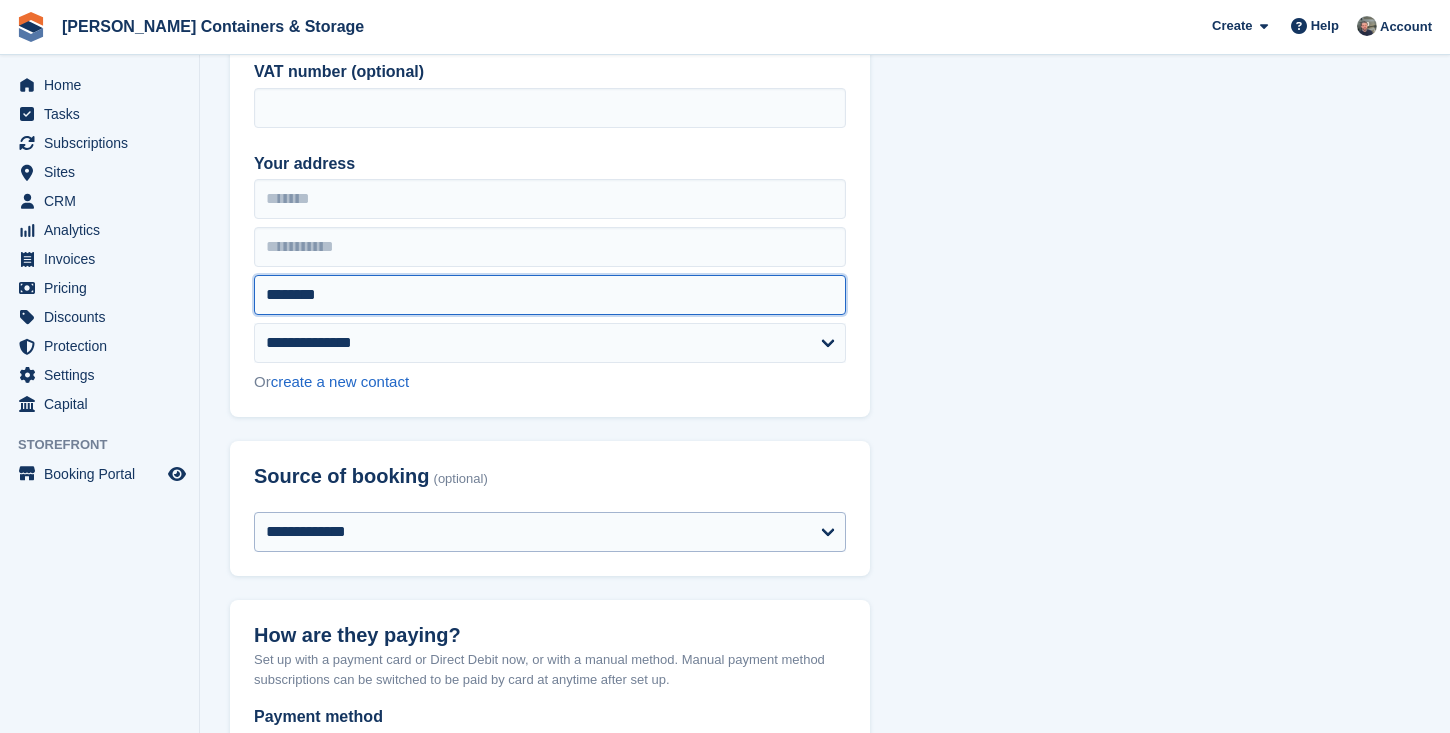 type on "*******" 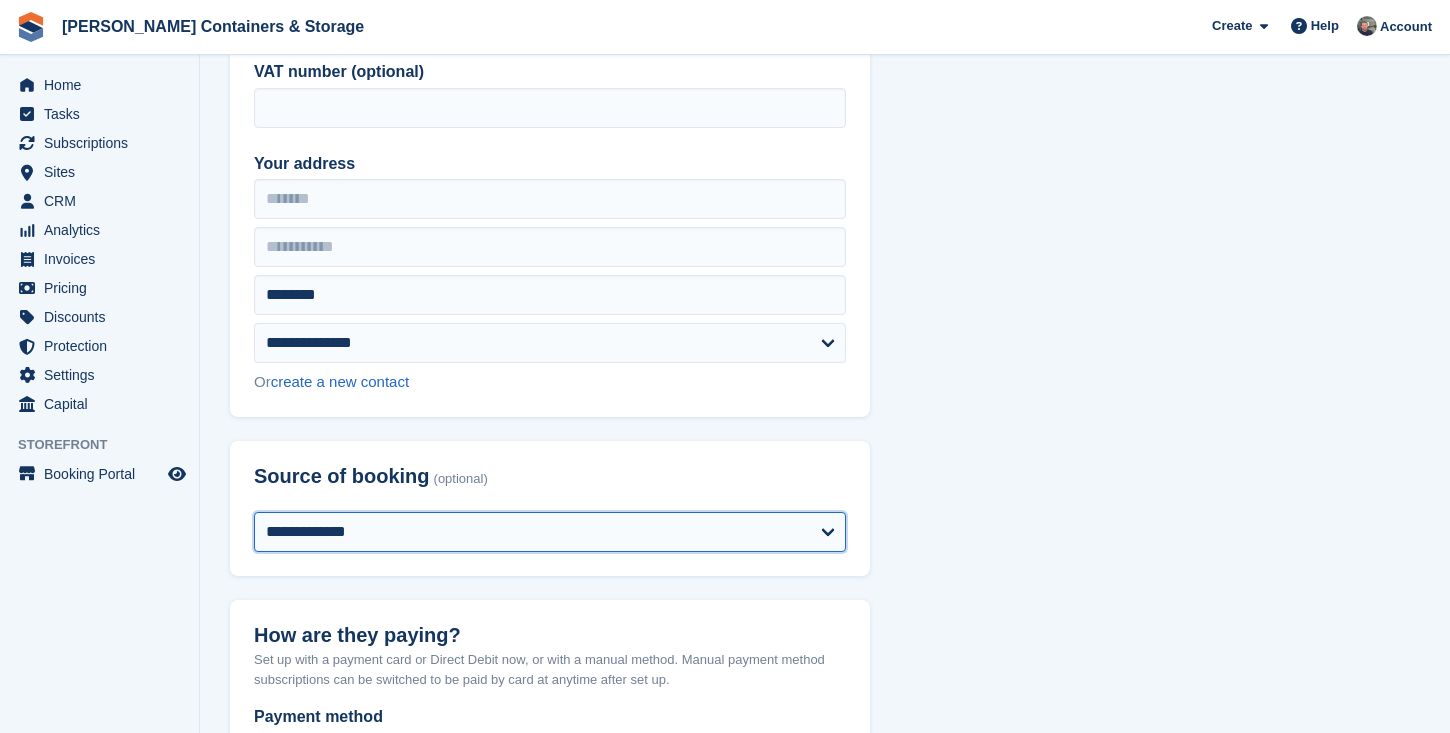 select on "*****" 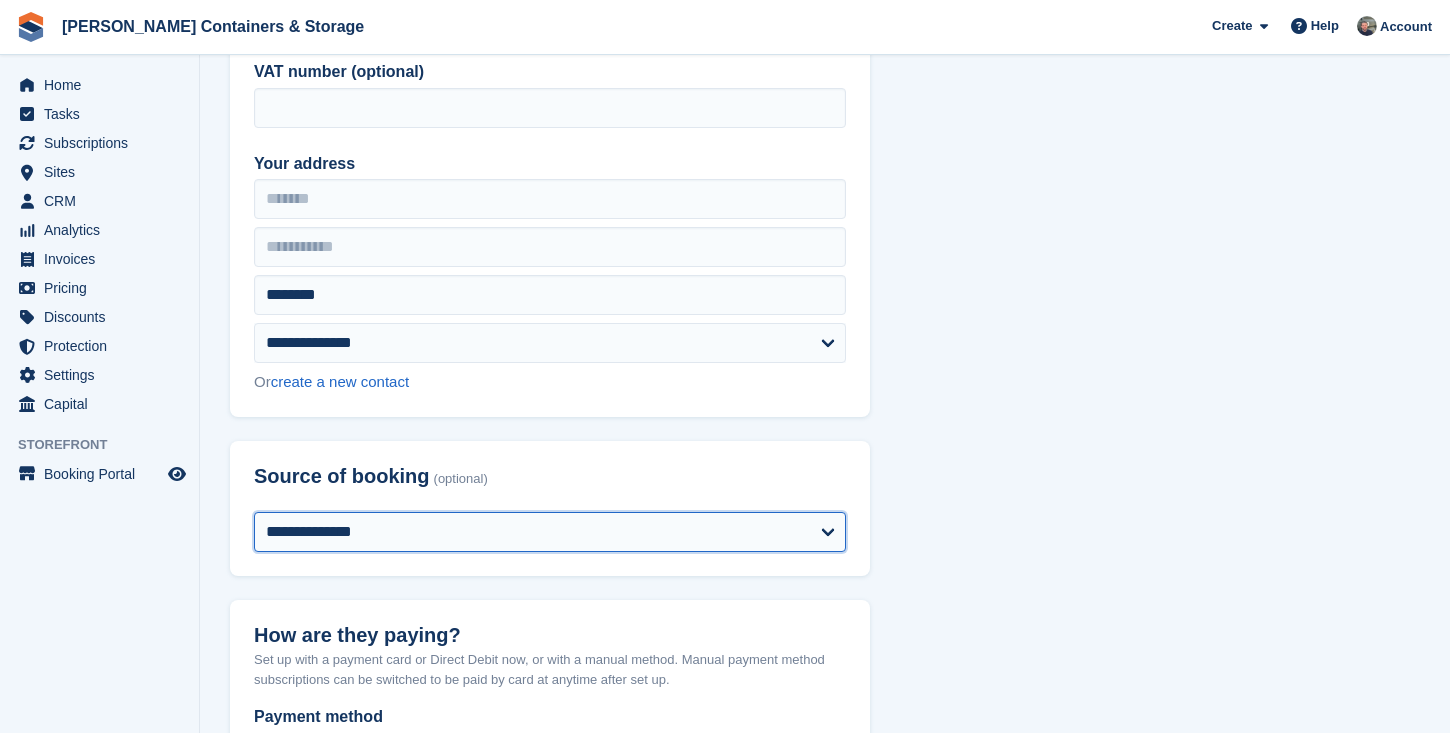 drag, startPoint x: 346, startPoint y: 516, endPoint x: 236, endPoint y: 633, distance: 160.58954 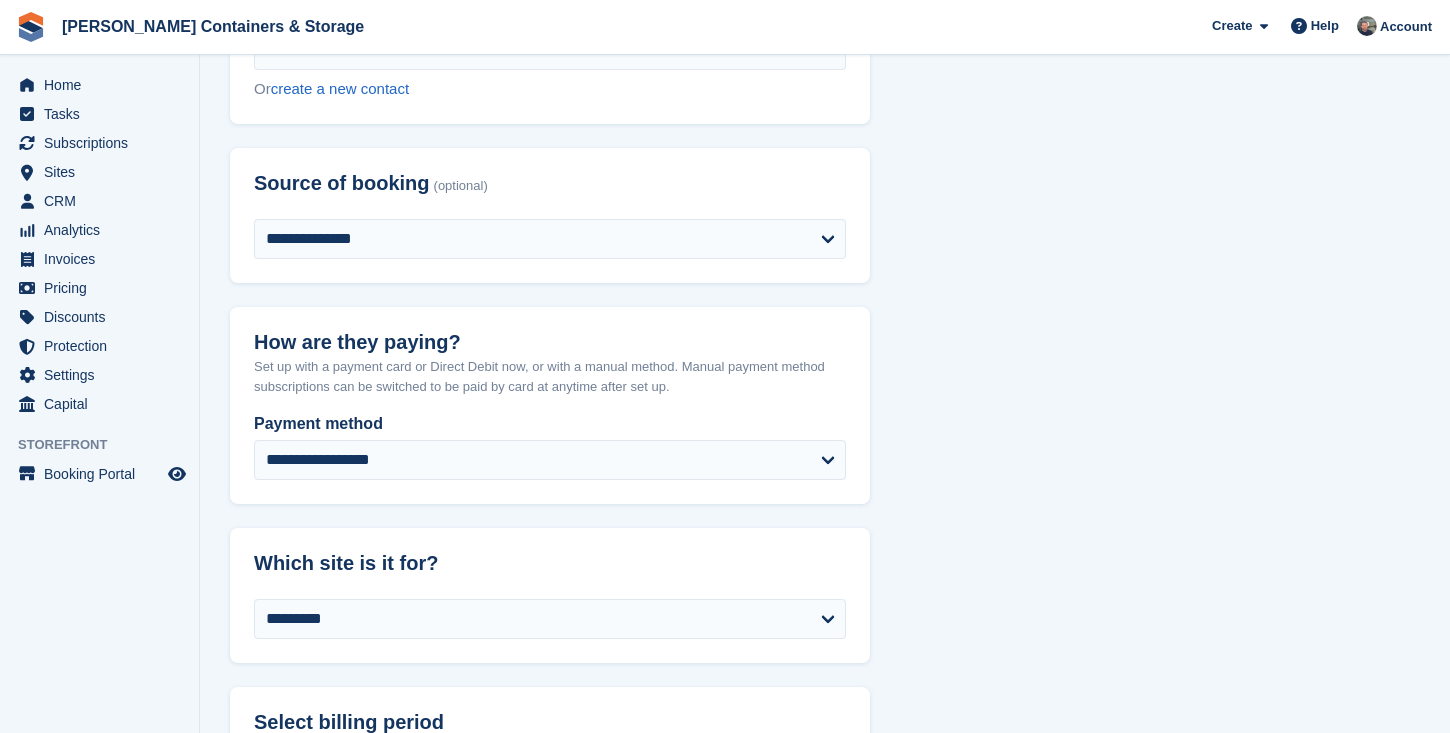 click on "**********" at bounding box center [550, 428] 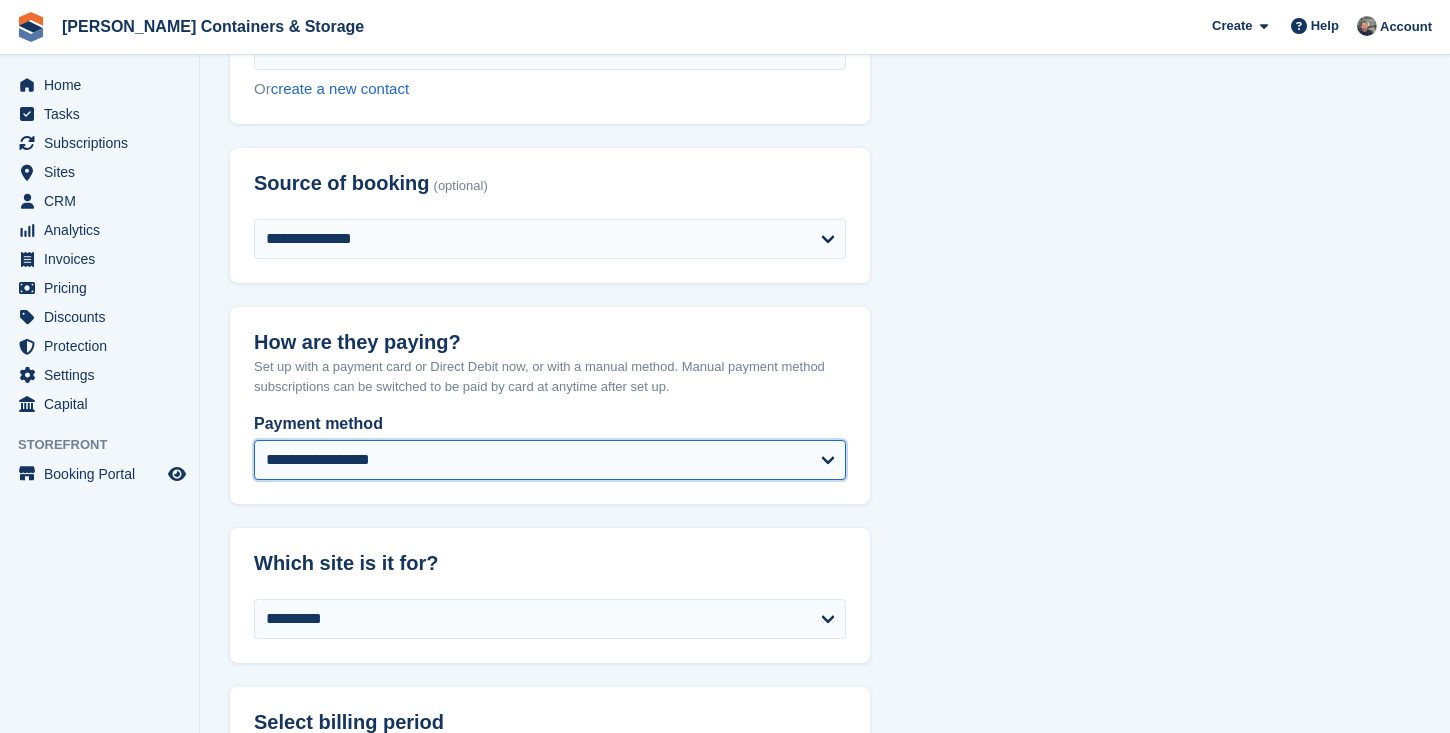 select on "**********" 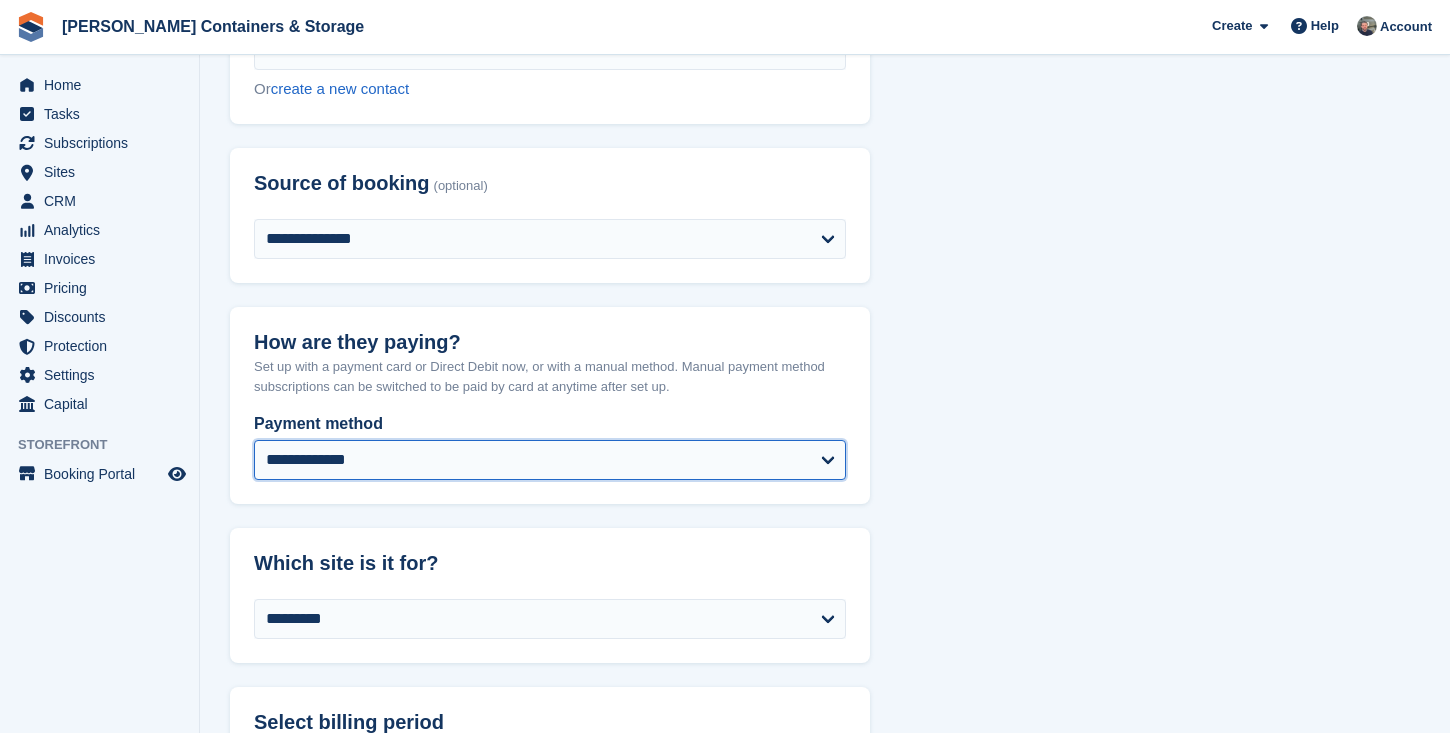 drag, startPoint x: 309, startPoint y: 457, endPoint x: 220, endPoint y: 565, distance: 139.94641 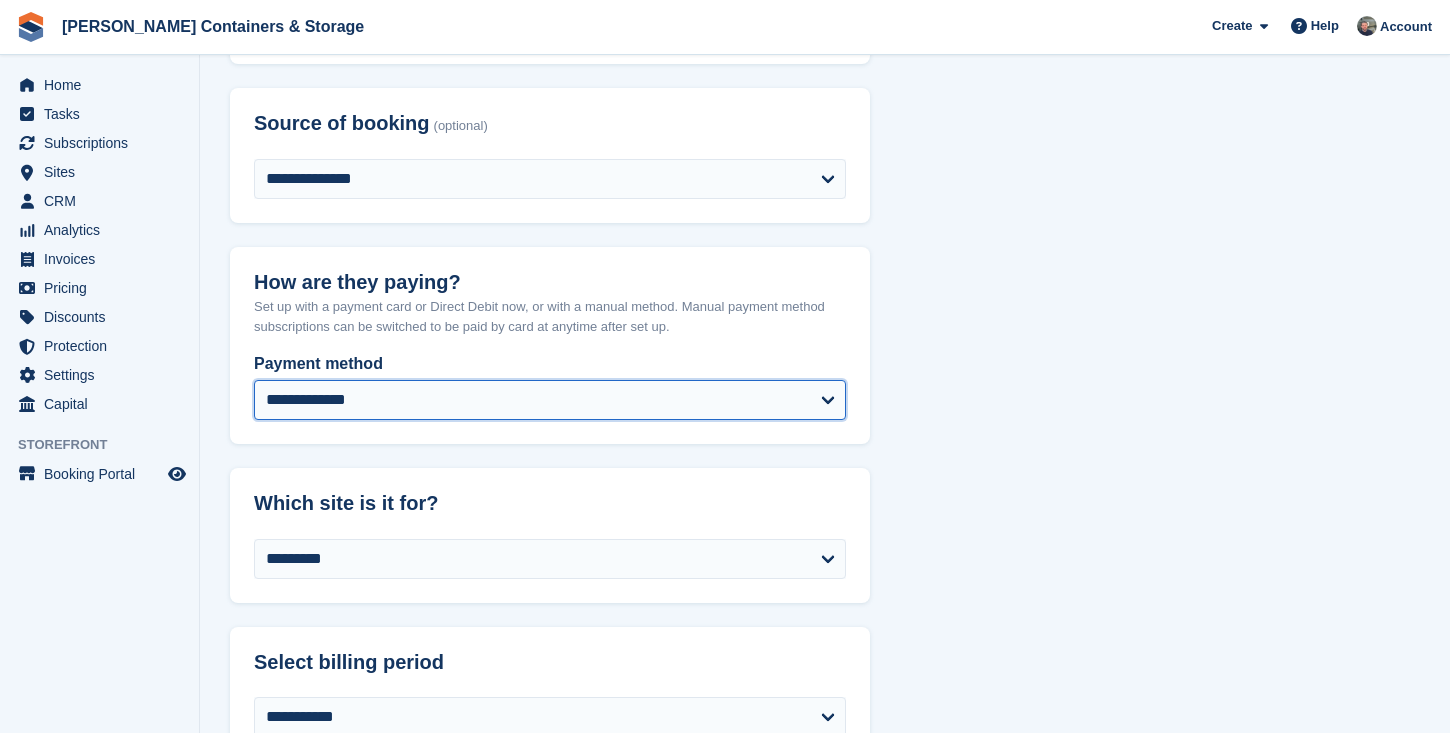 scroll, scrollTop: 908, scrollLeft: 0, axis: vertical 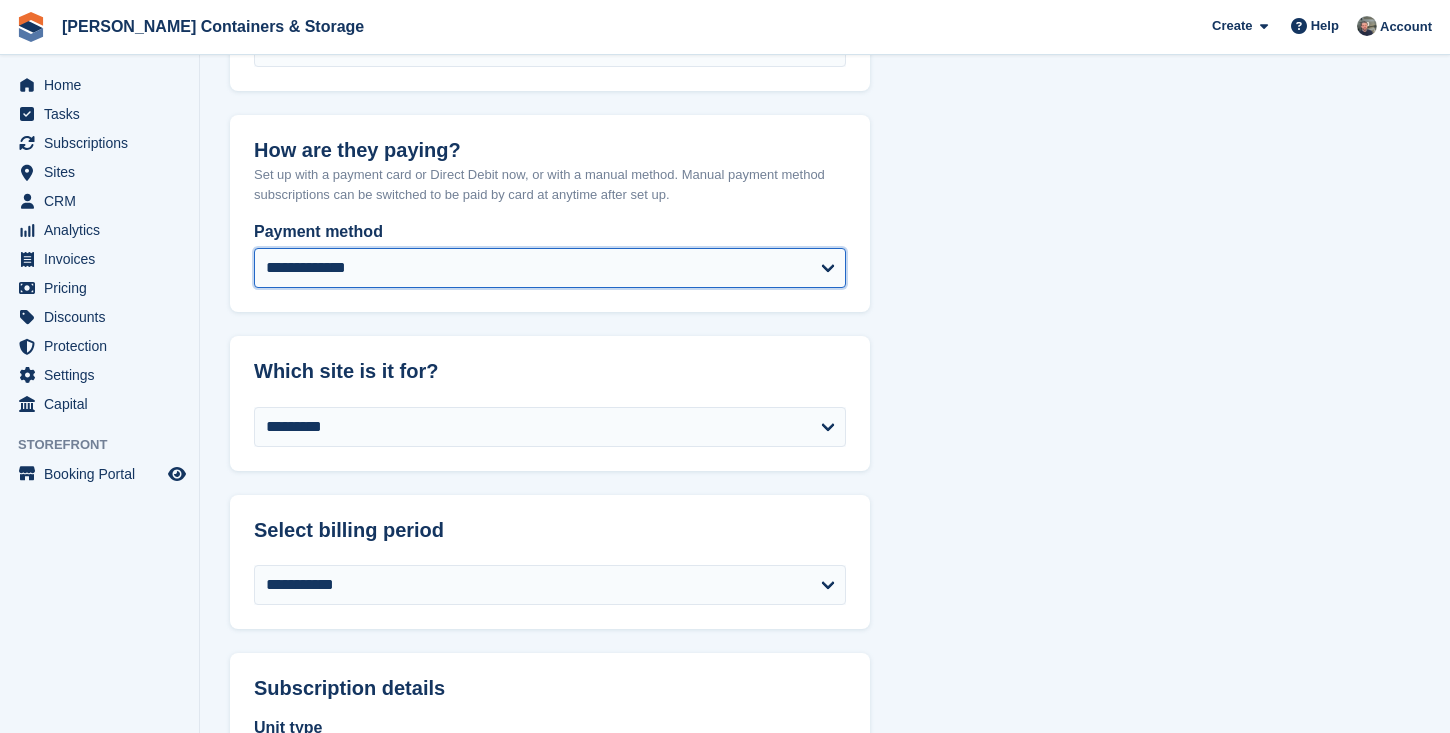 select on "******" 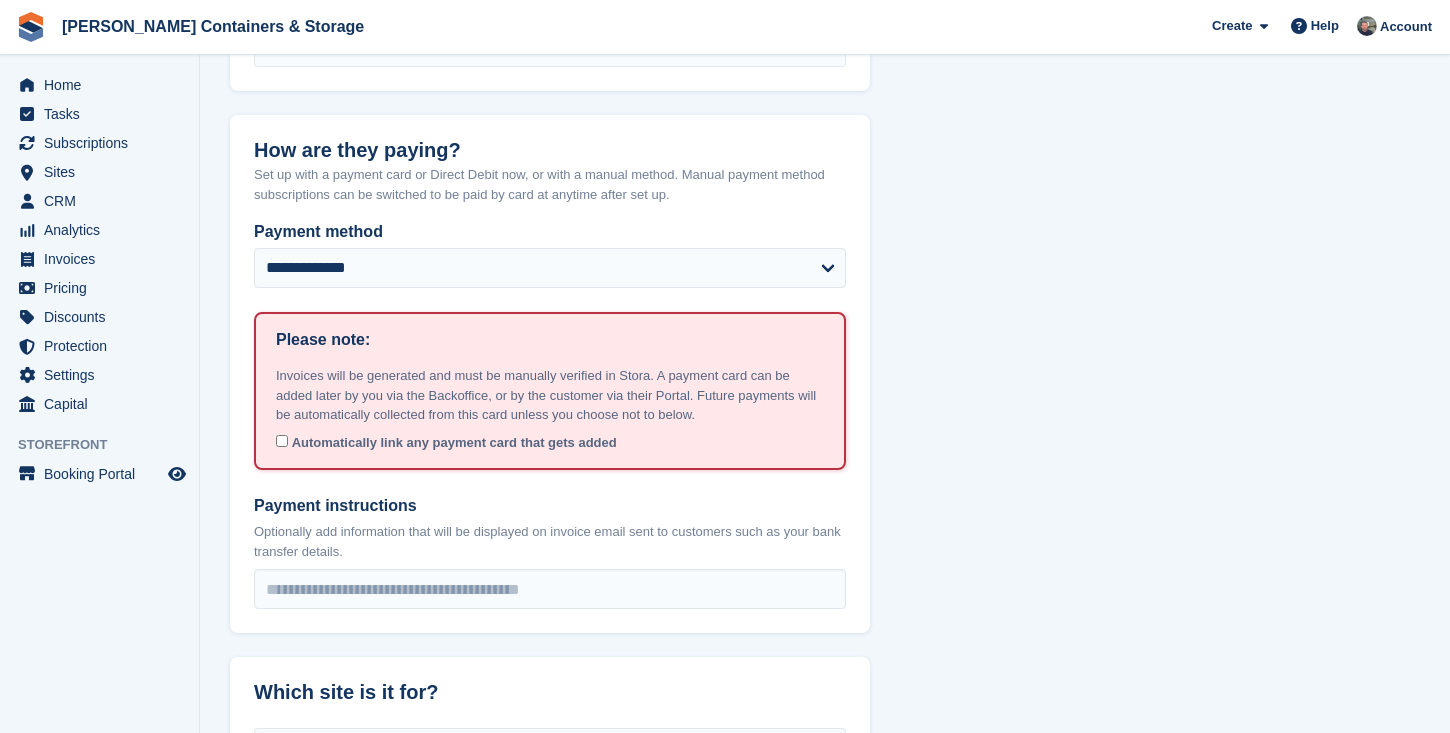 click on "Automatically link any payment card that gets added" at bounding box center (454, 442) 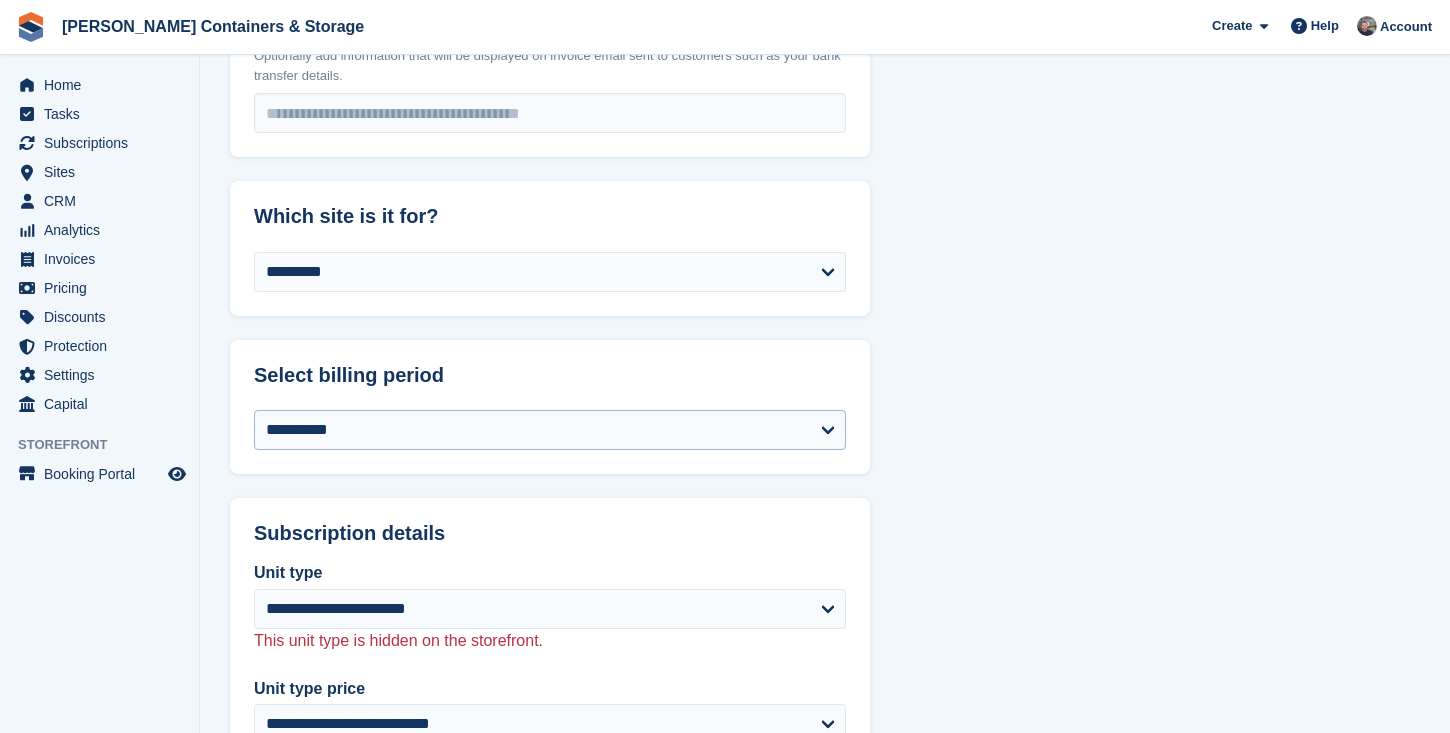 scroll, scrollTop: 1579, scrollLeft: 0, axis: vertical 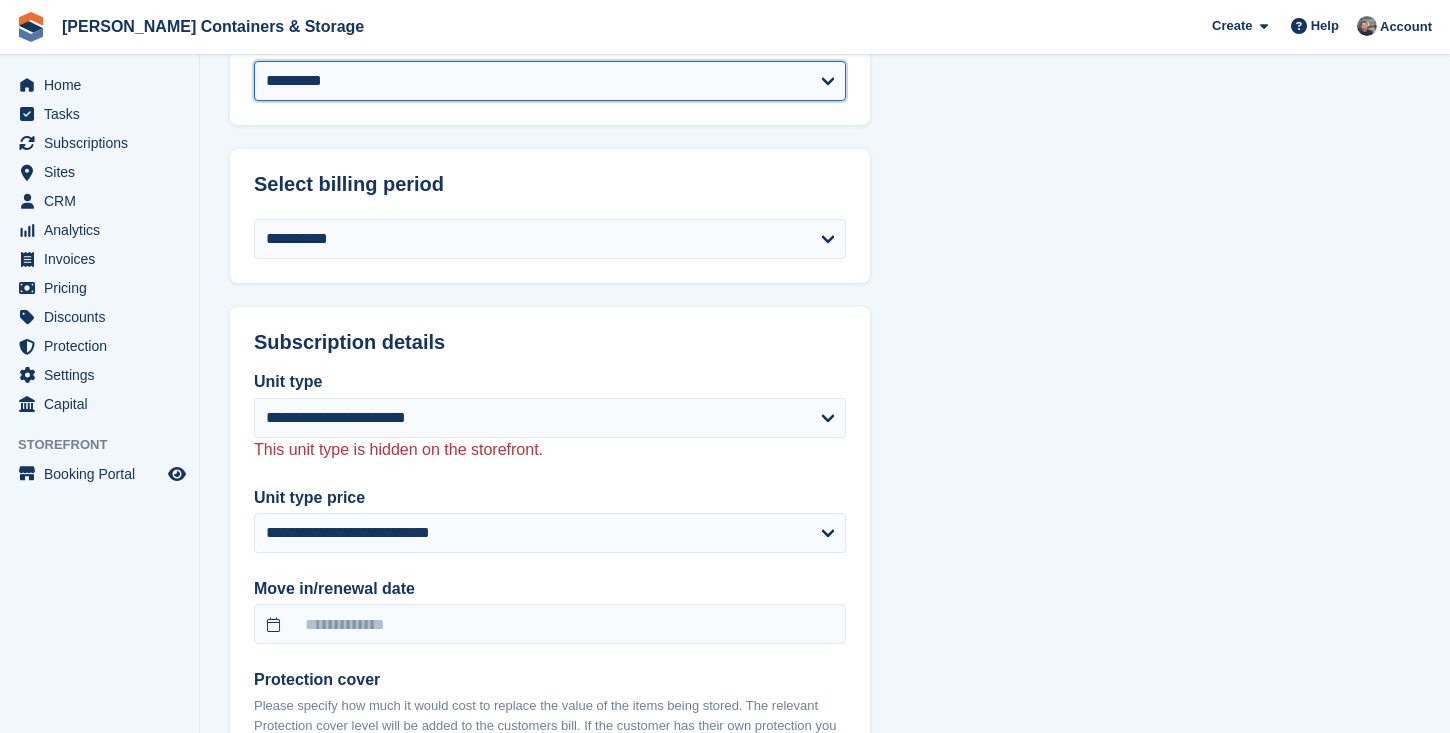 select on "****" 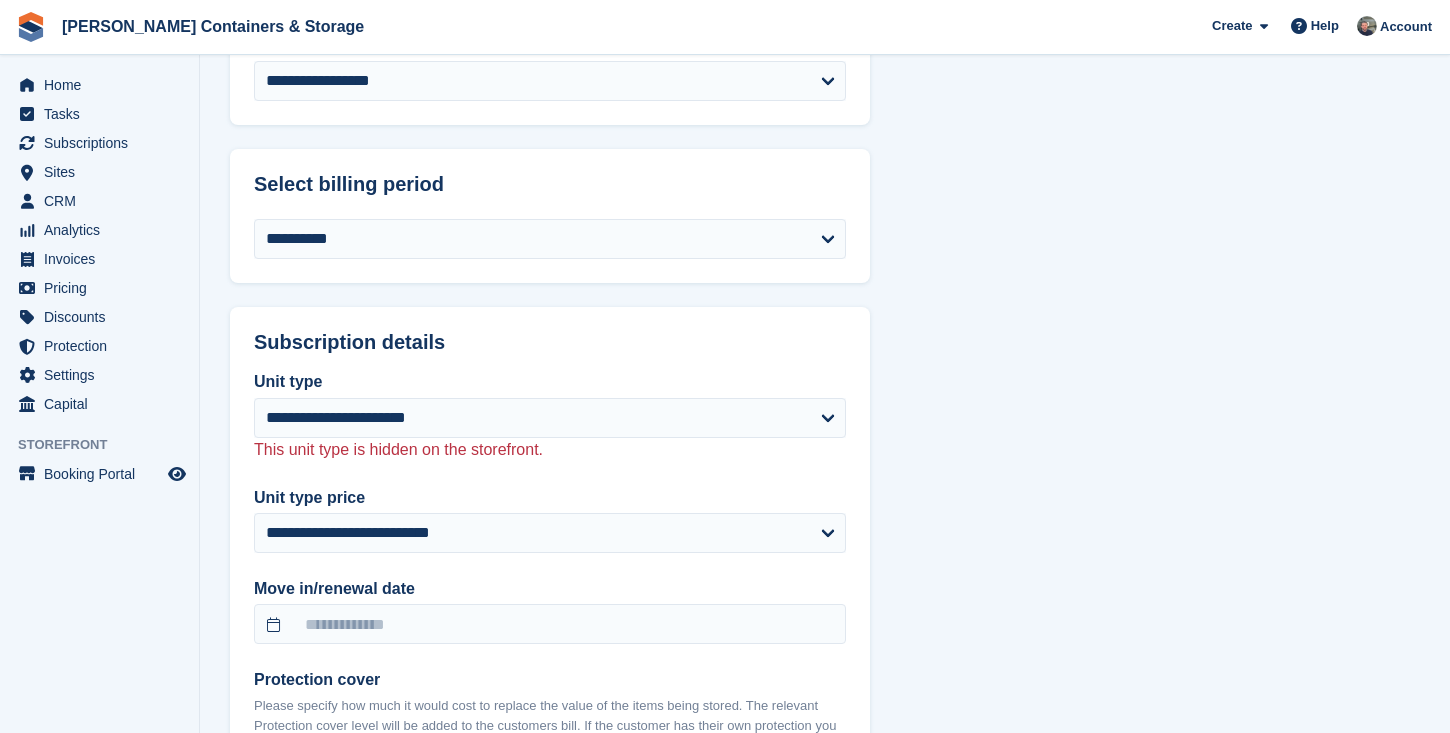 click on "**********" at bounding box center [550, 733] 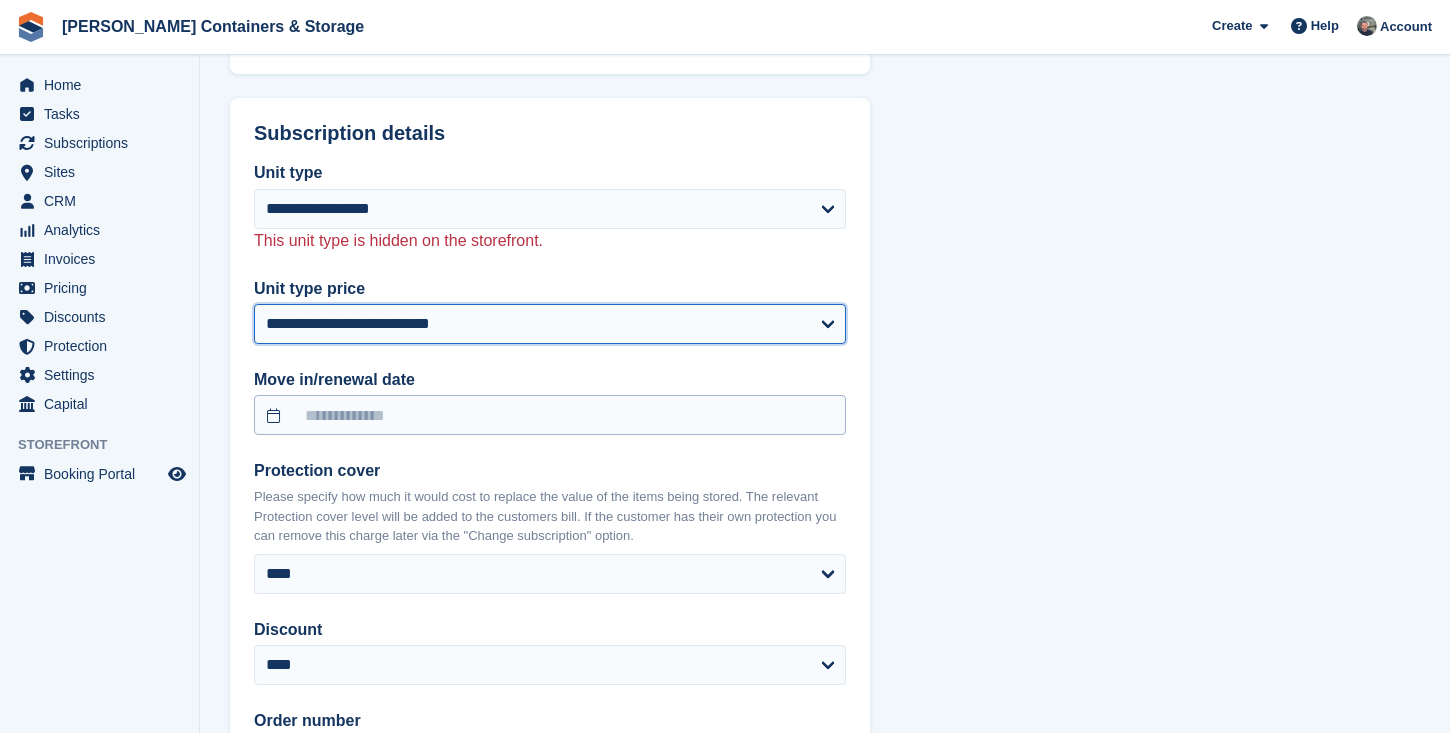 scroll, scrollTop: 1810, scrollLeft: 0, axis: vertical 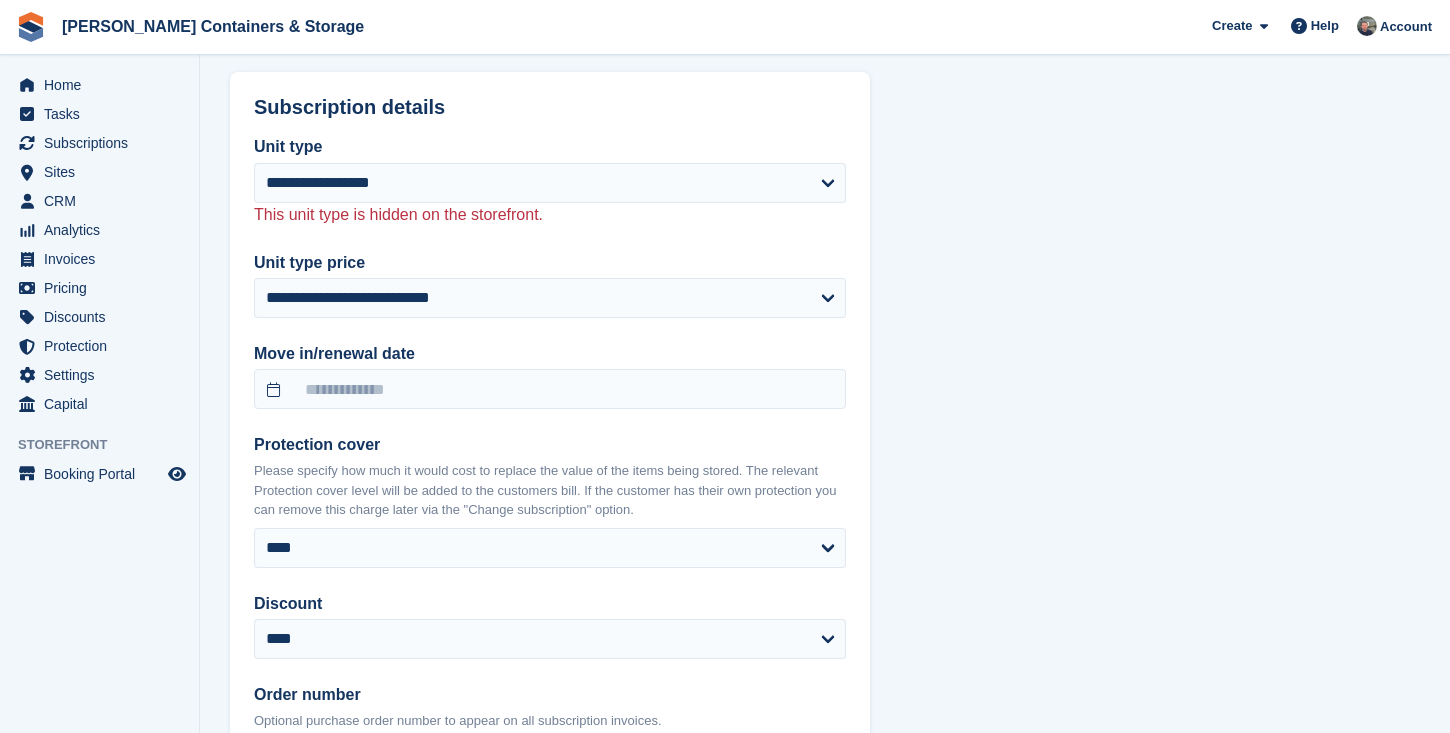 click on "This unit type is hidden on the storefront." at bounding box center [550, 215] 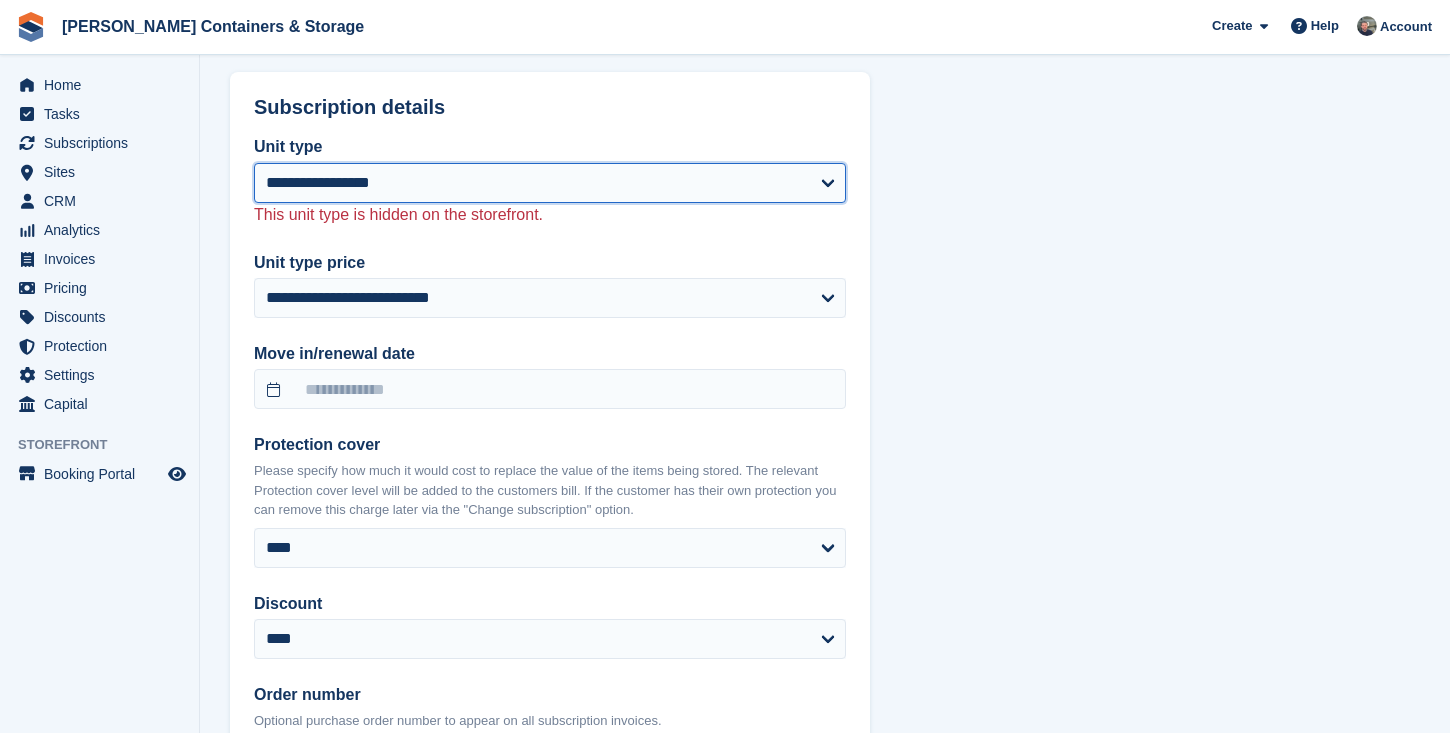 select on "****" 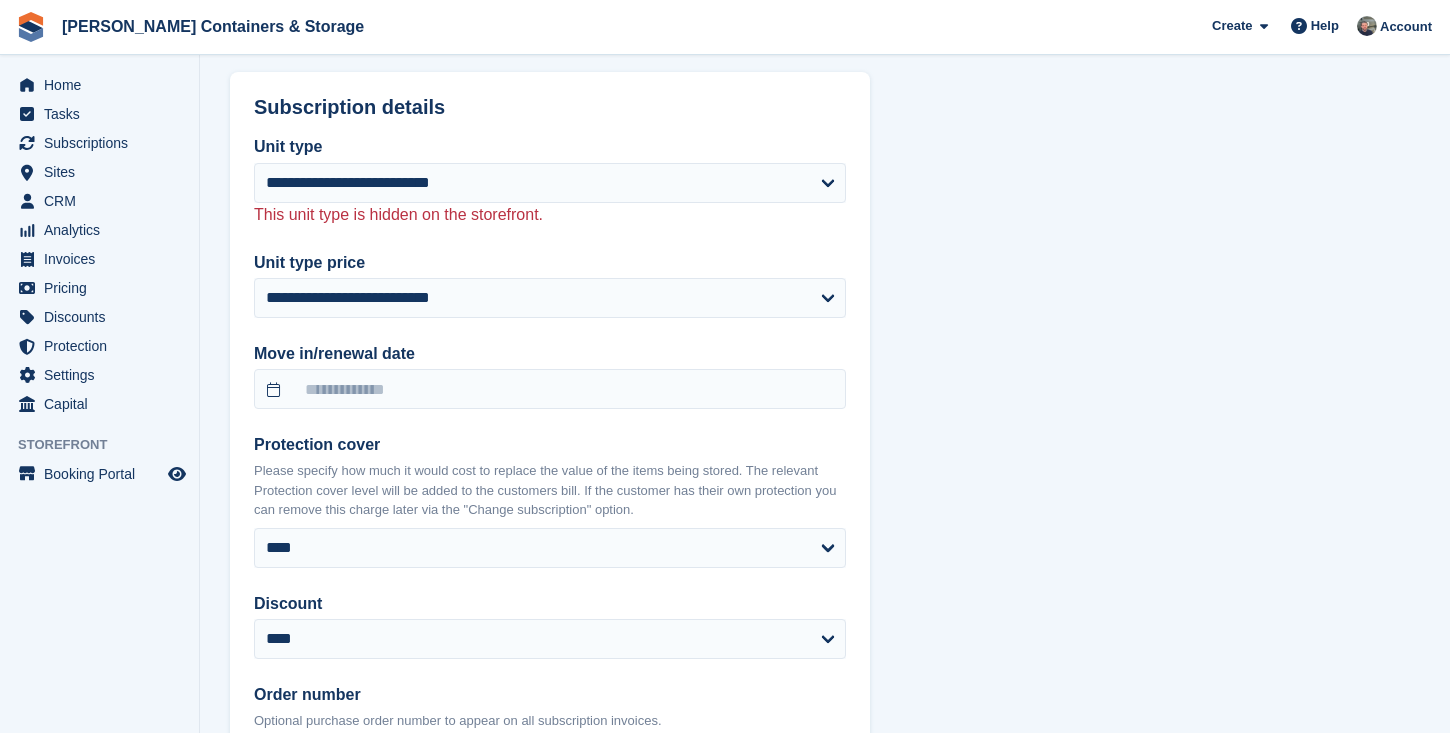 click on "**********" at bounding box center [550, 498] 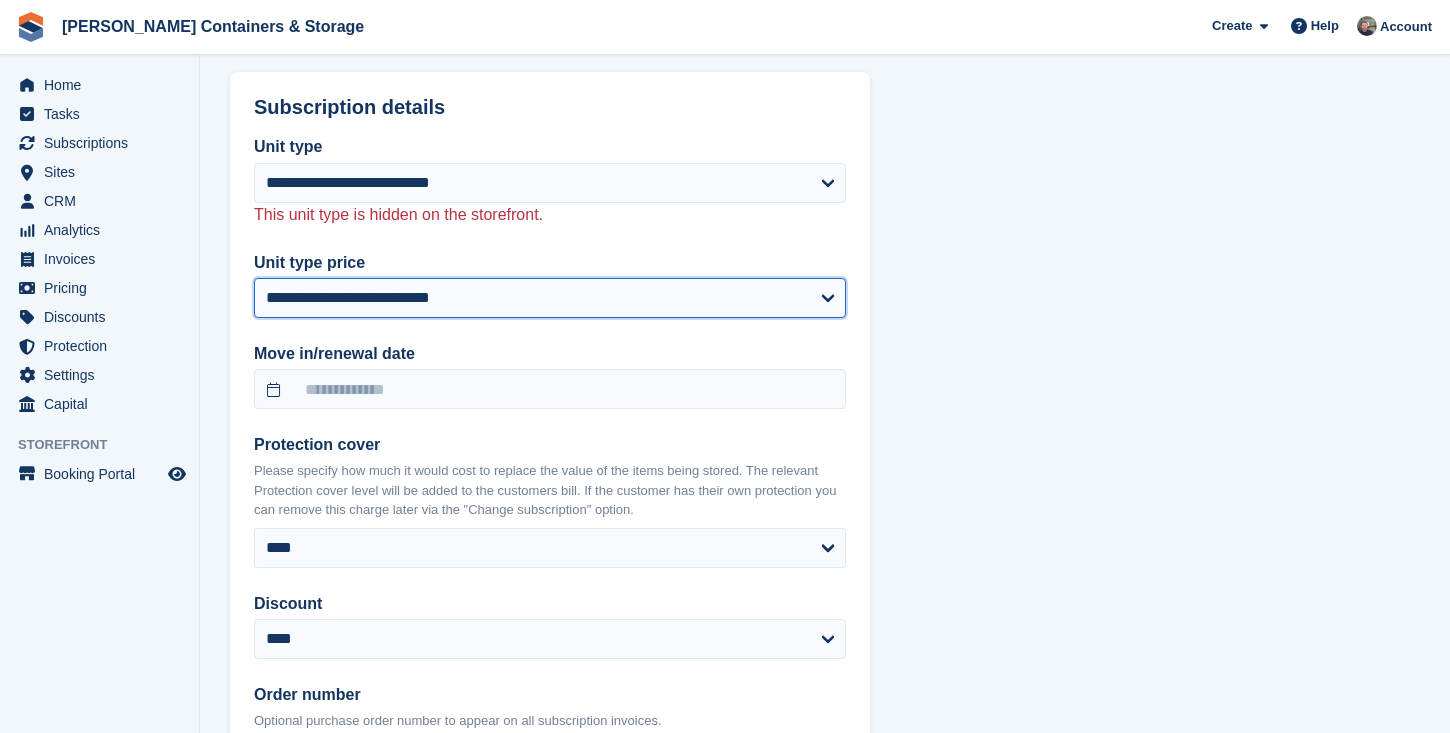 select on "*****" 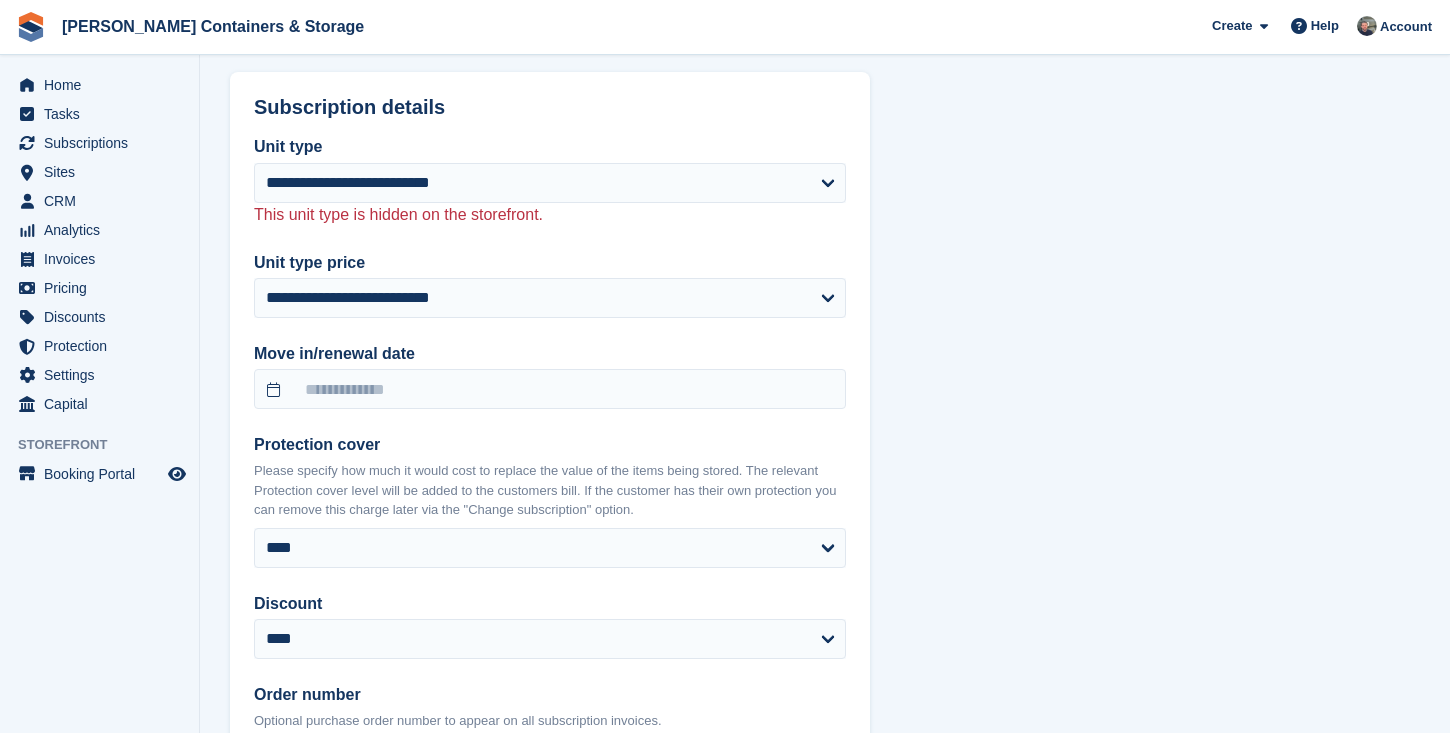 click on "**********" at bounding box center (825, 146) 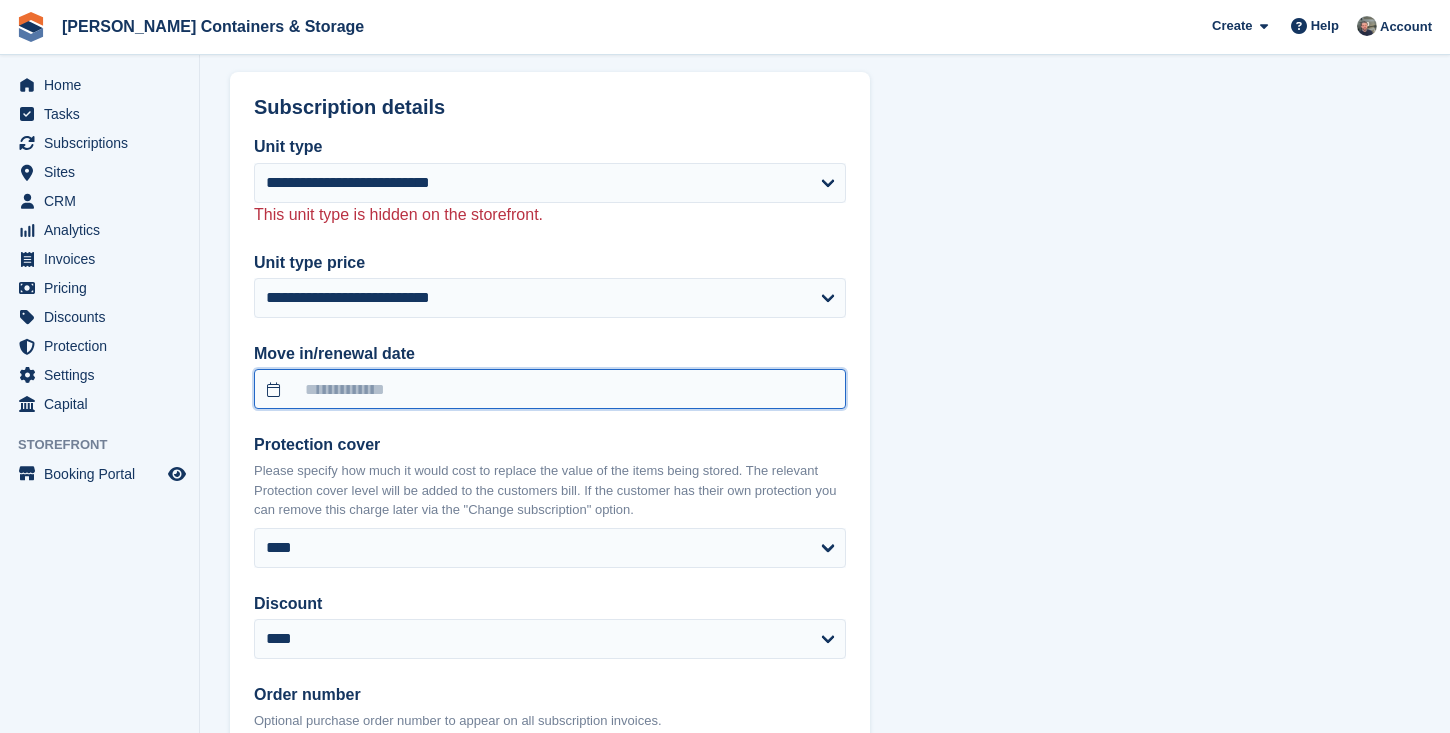 click at bounding box center [550, 389] 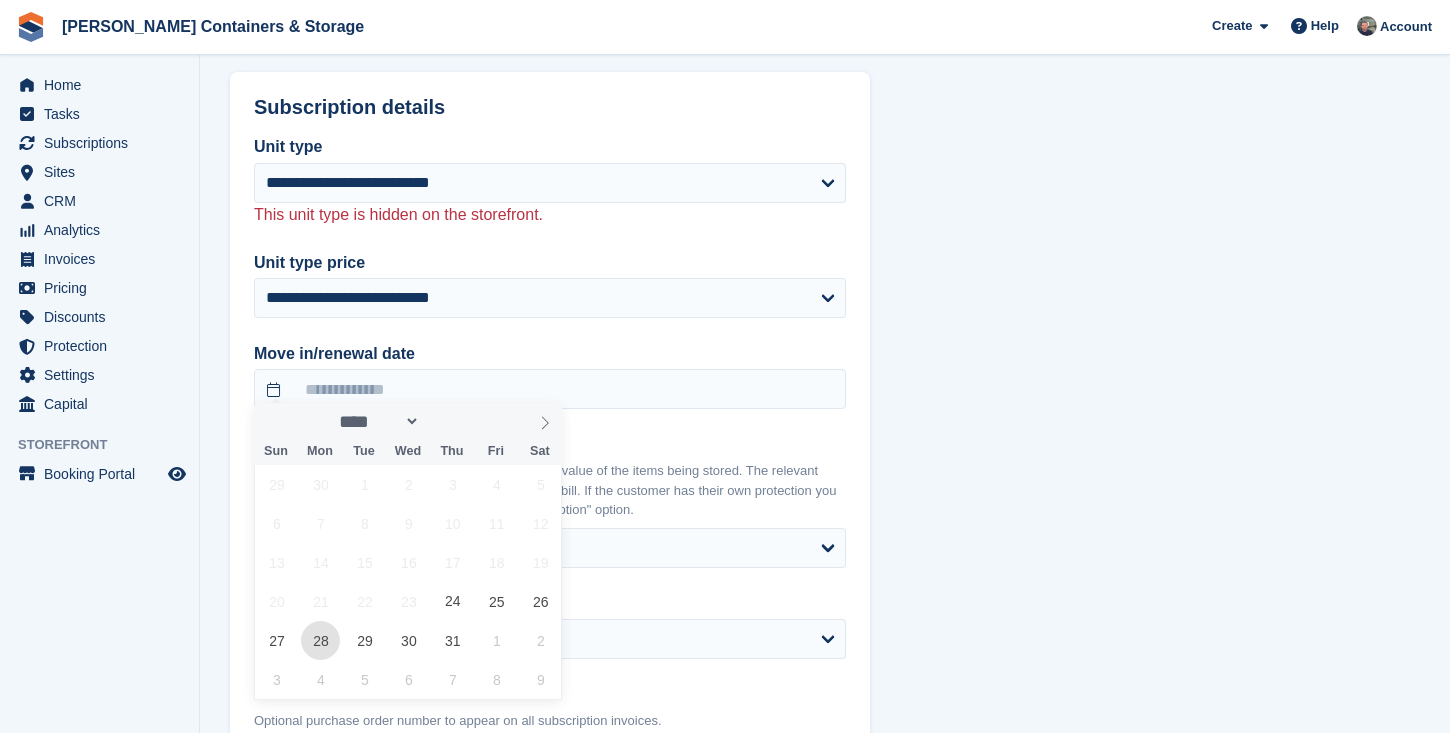 click on "28" at bounding box center [320, 640] 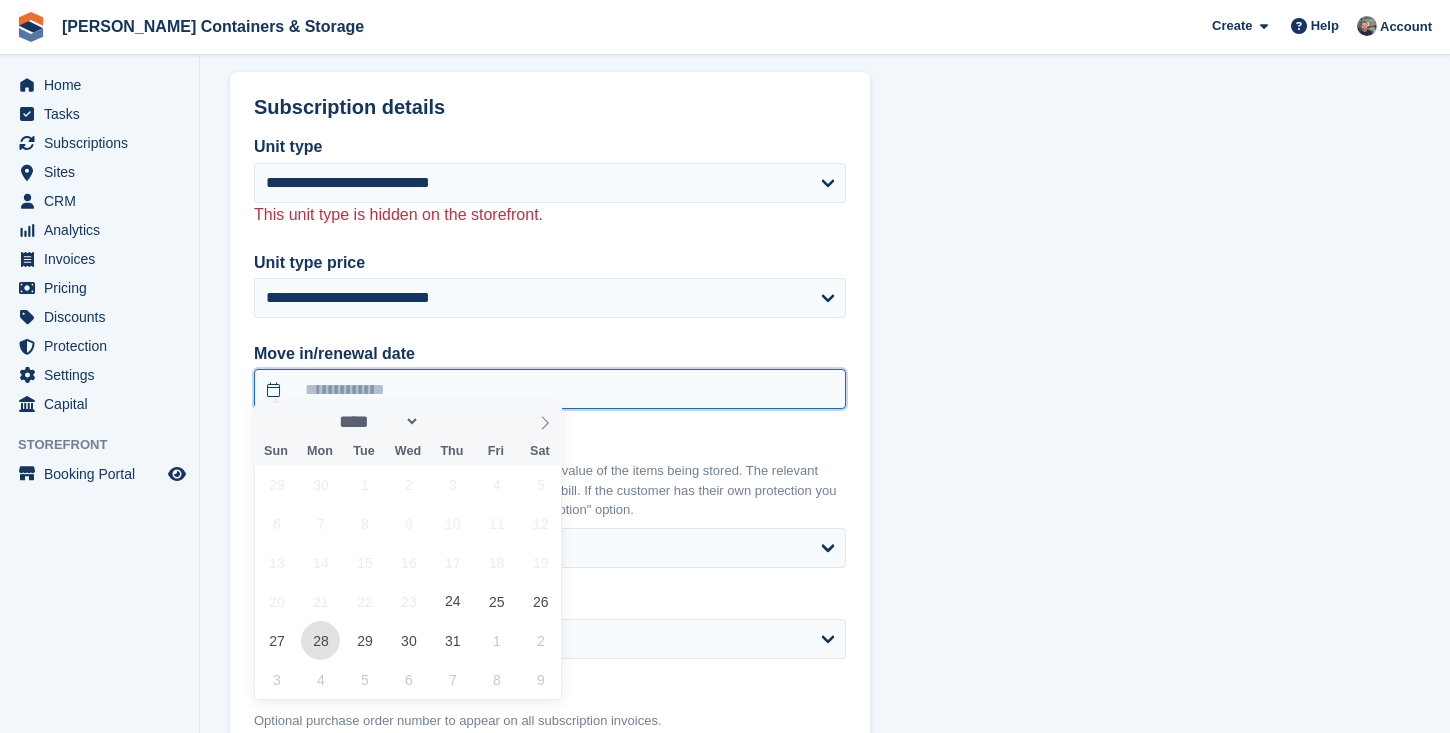 type on "**********" 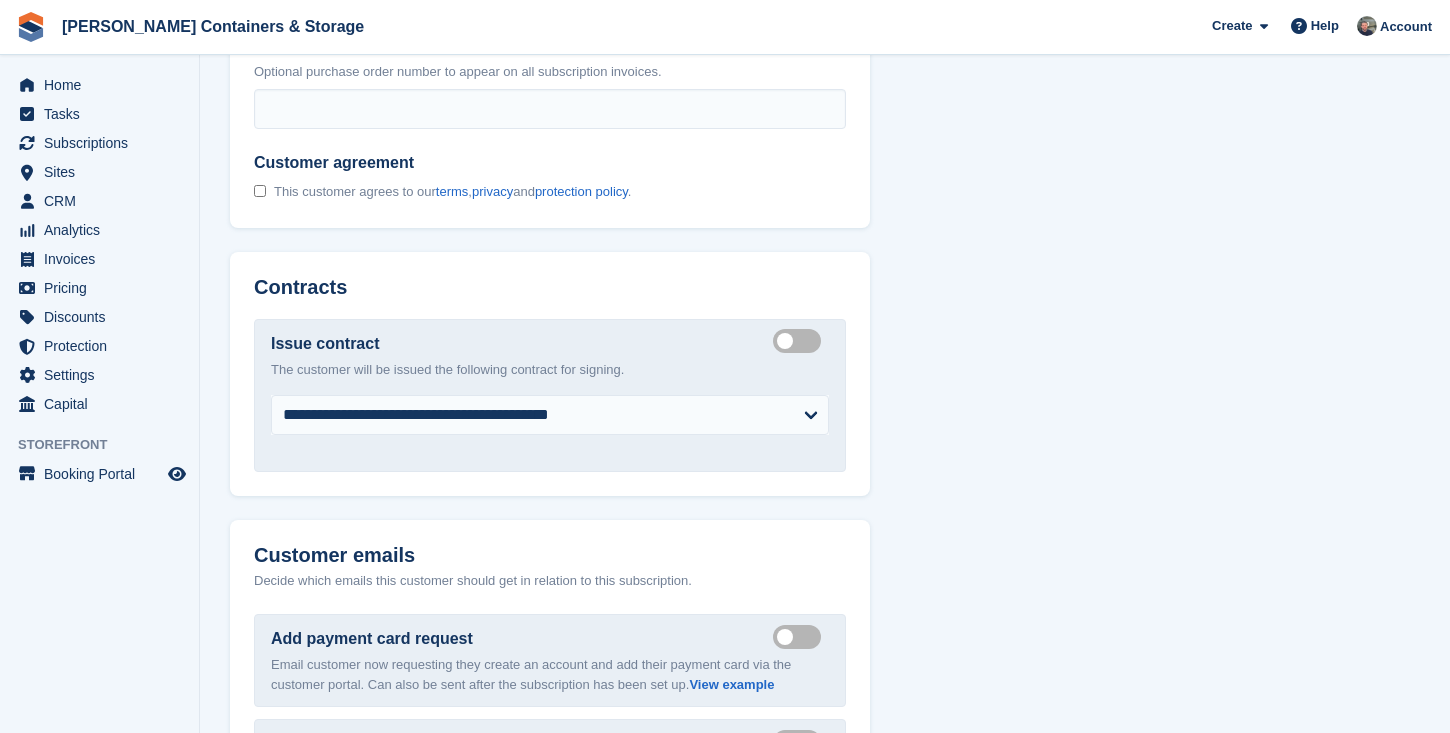 scroll, scrollTop: 2681, scrollLeft: 0, axis: vertical 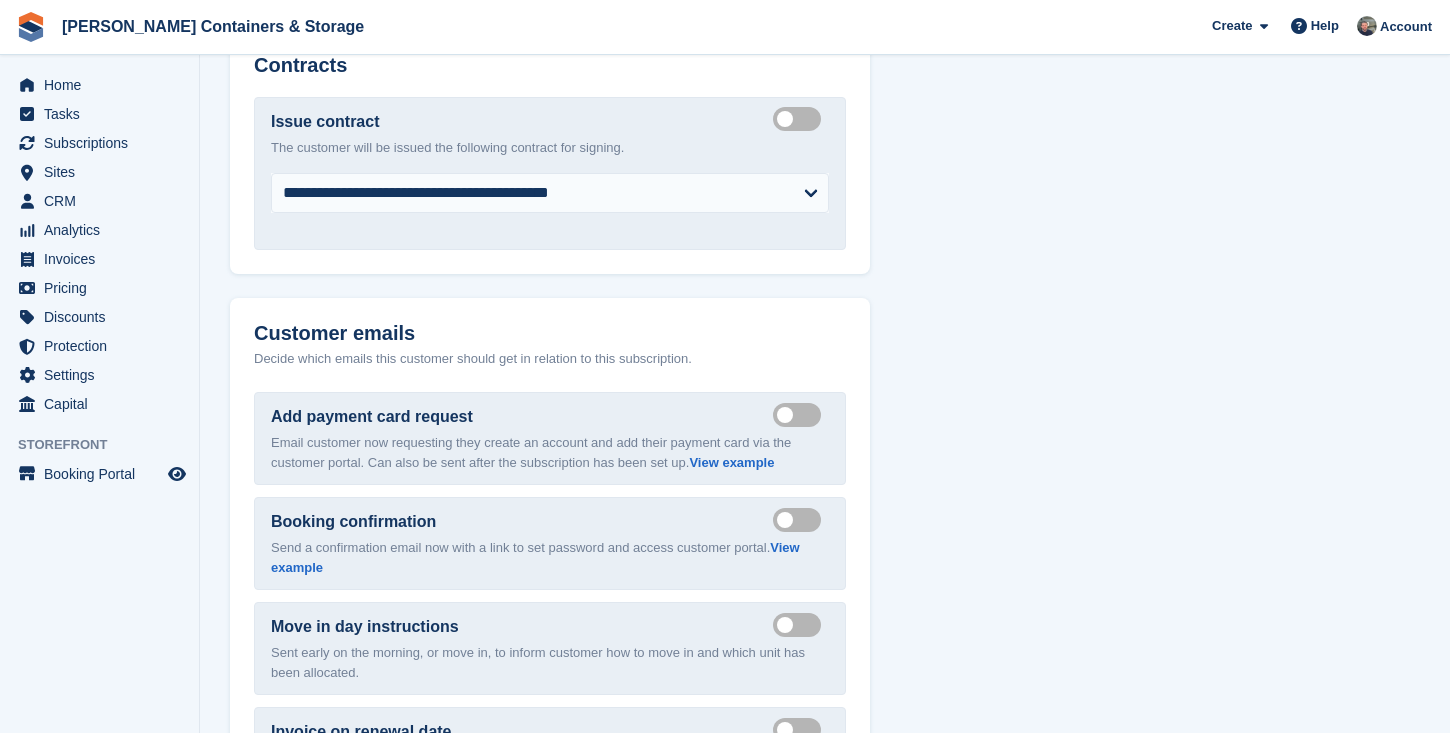 click on "Send move in day email" at bounding box center (801, 624) 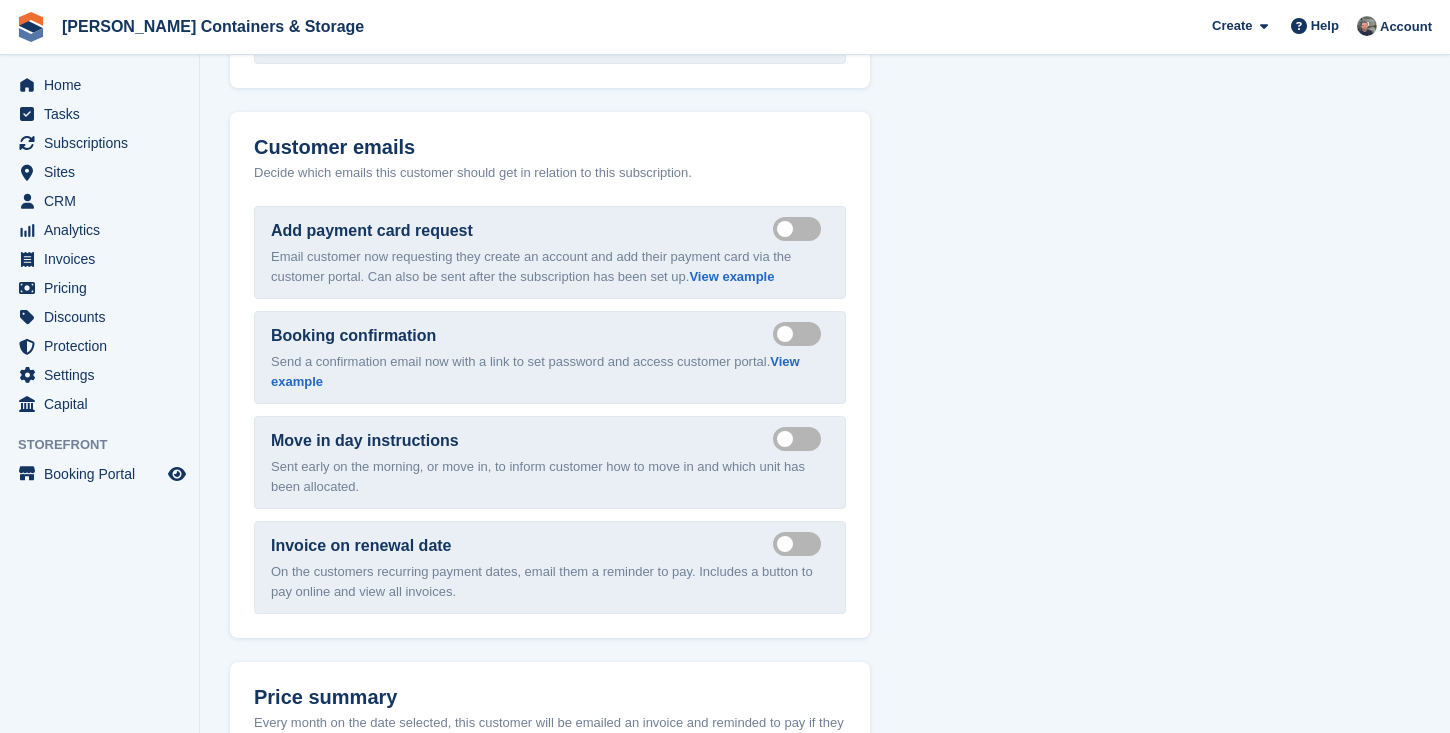 scroll, scrollTop: 2871, scrollLeft: 0, axis: vertical 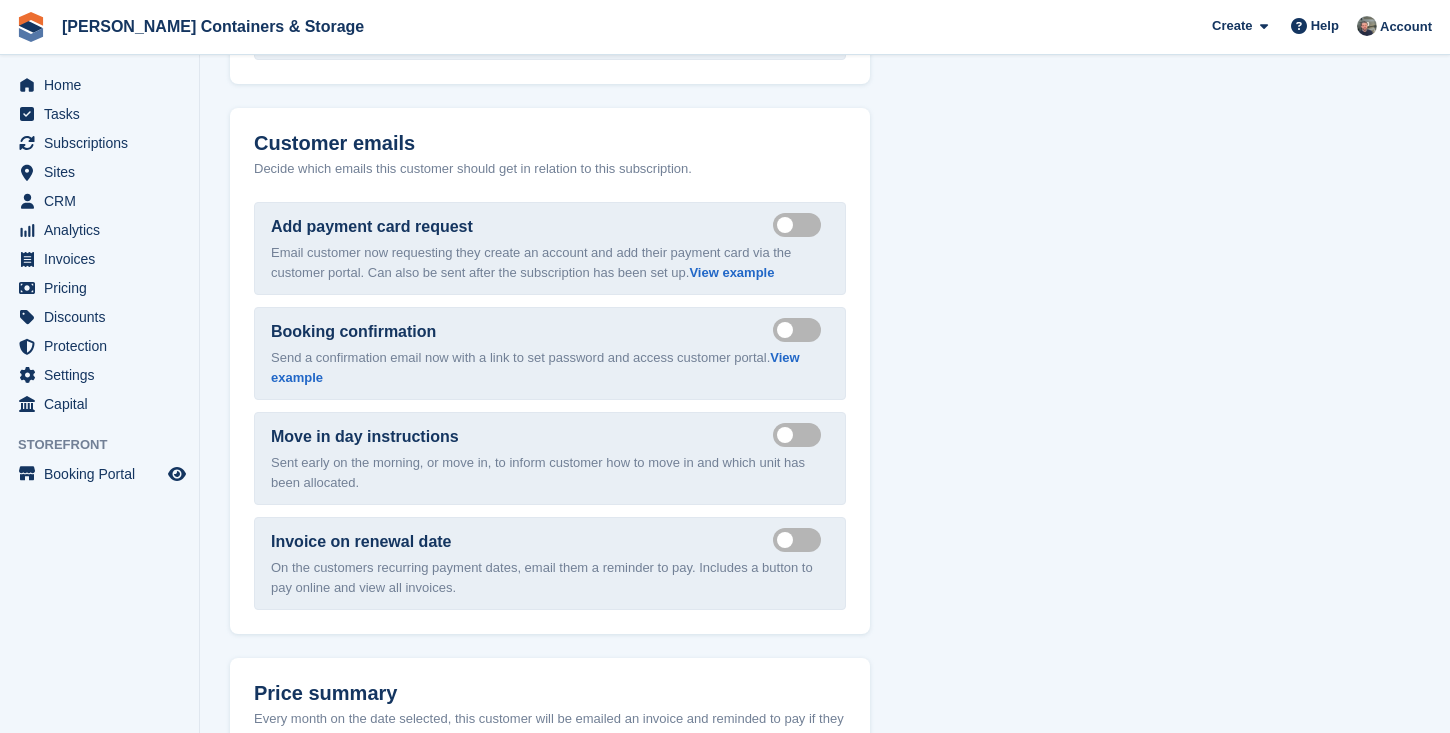 click on "Send booking confirmation email" at bounding box center [801, 329] 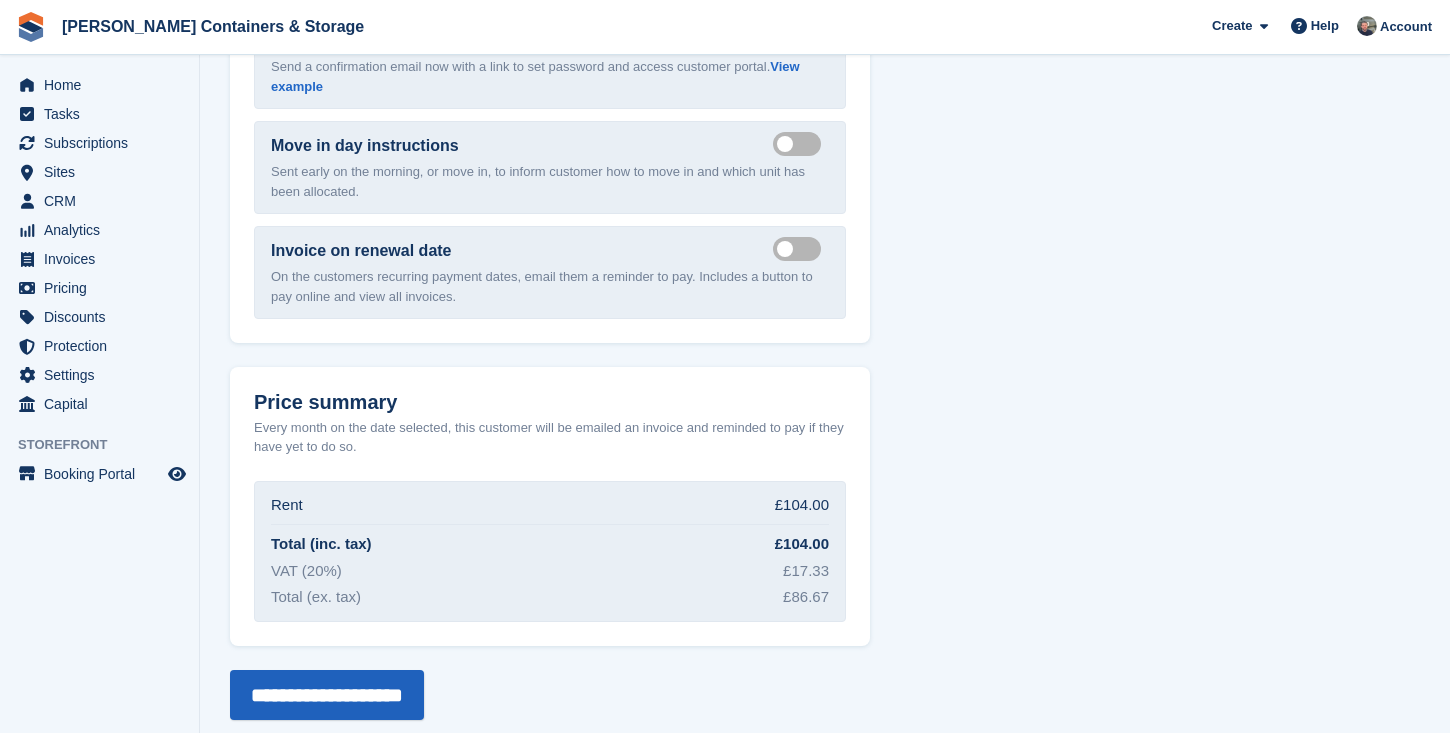 scroll, scrollTop: 3160, scrollLeft: 0, axis: vertical 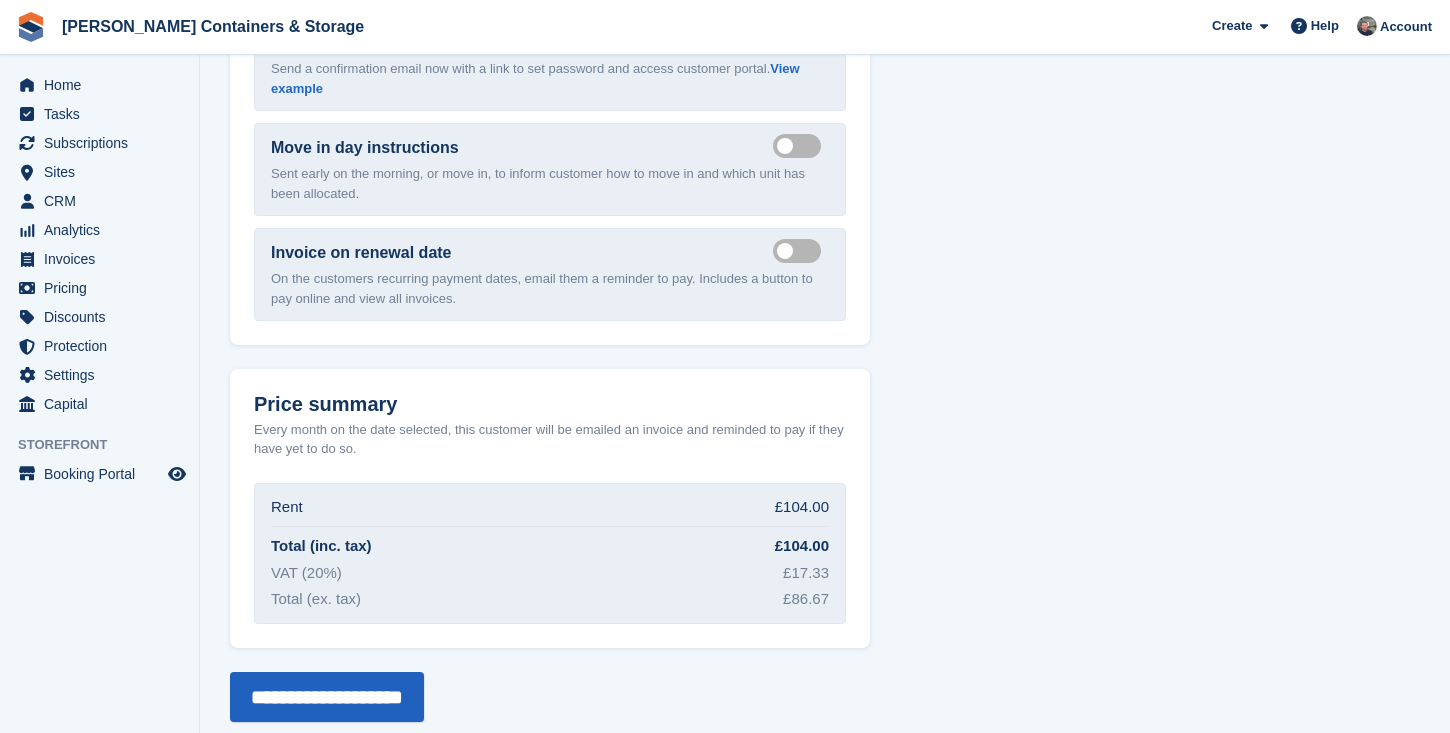 click on "**********" at bounding box center [327, 697] 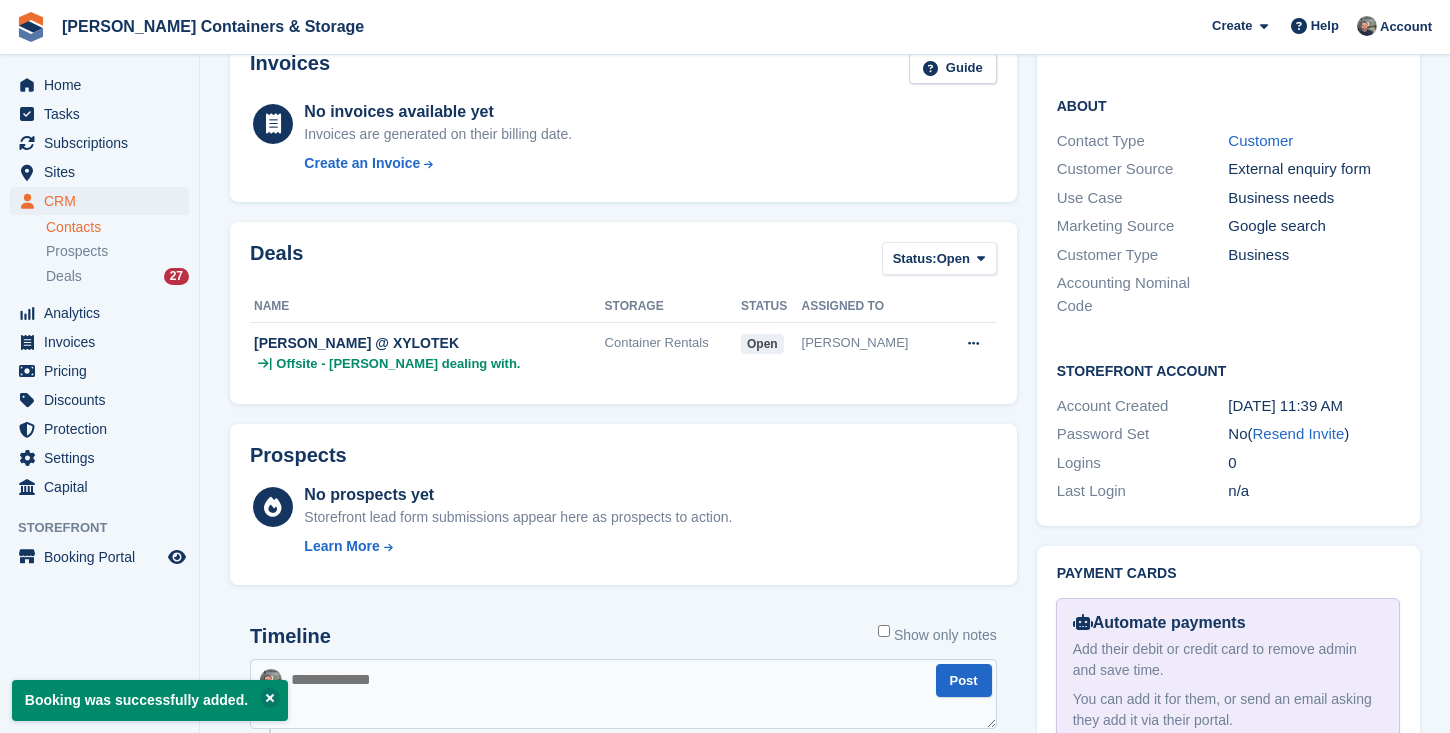 scroll, scrollTop: 816, scrollLeft: 0, axis: vertical 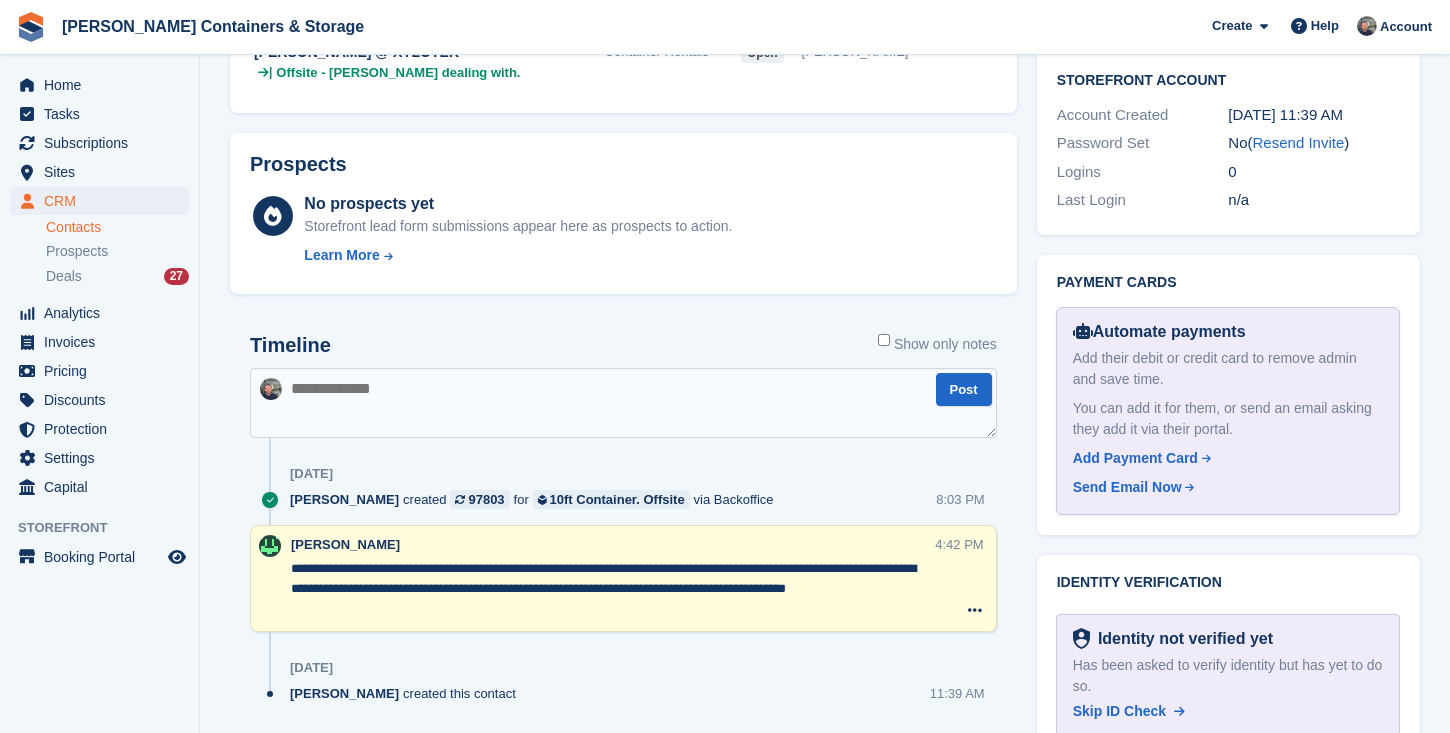 click at bounding box center [623, 403] 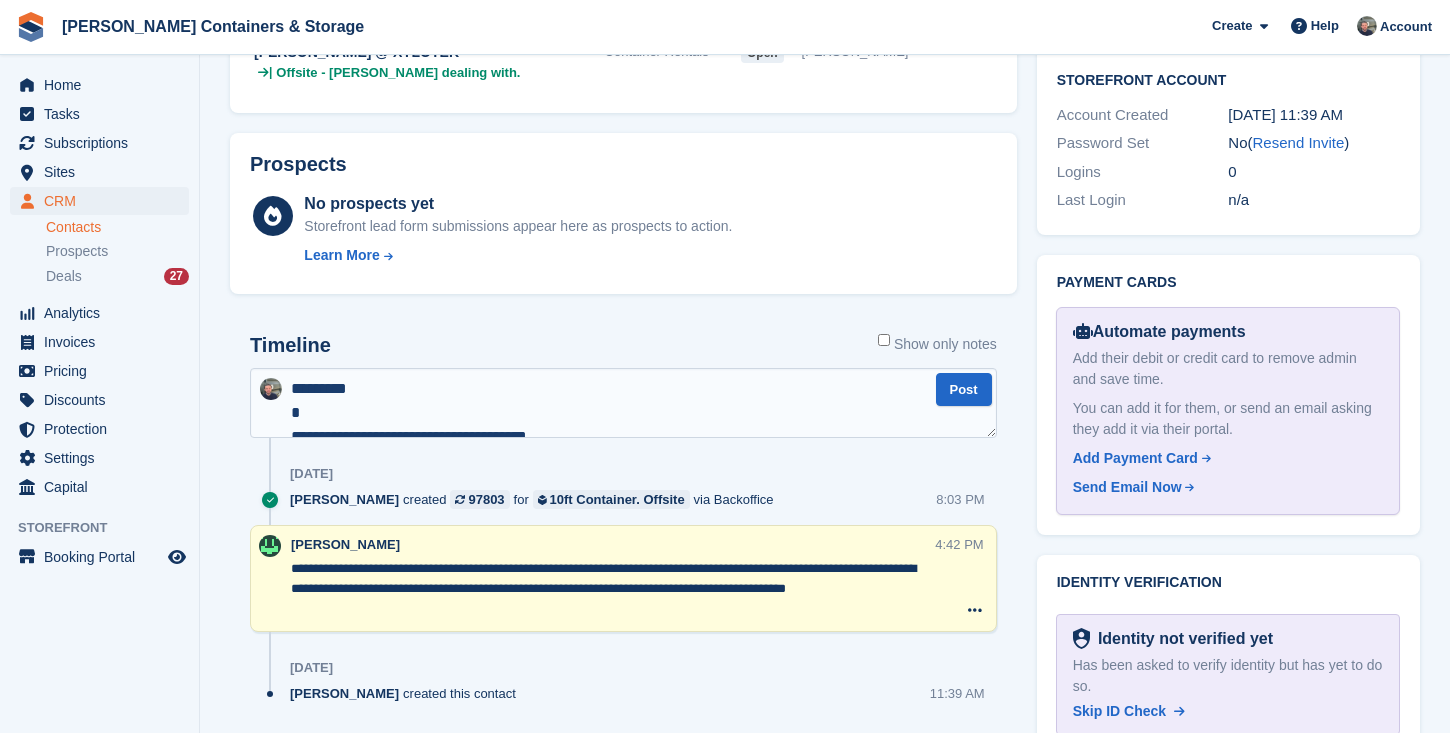 scroll, scrollTop: 528, scrollLeft: 0, axis: vertical 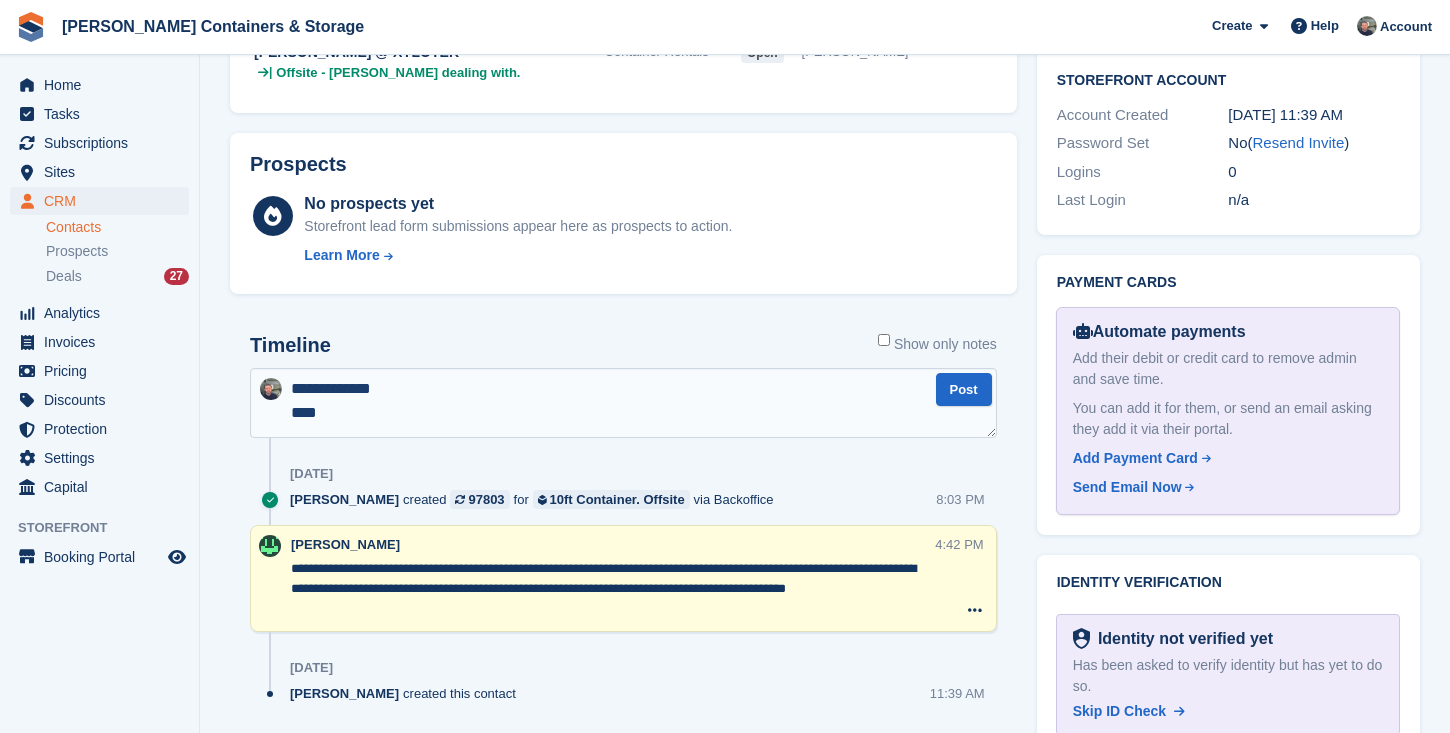 type 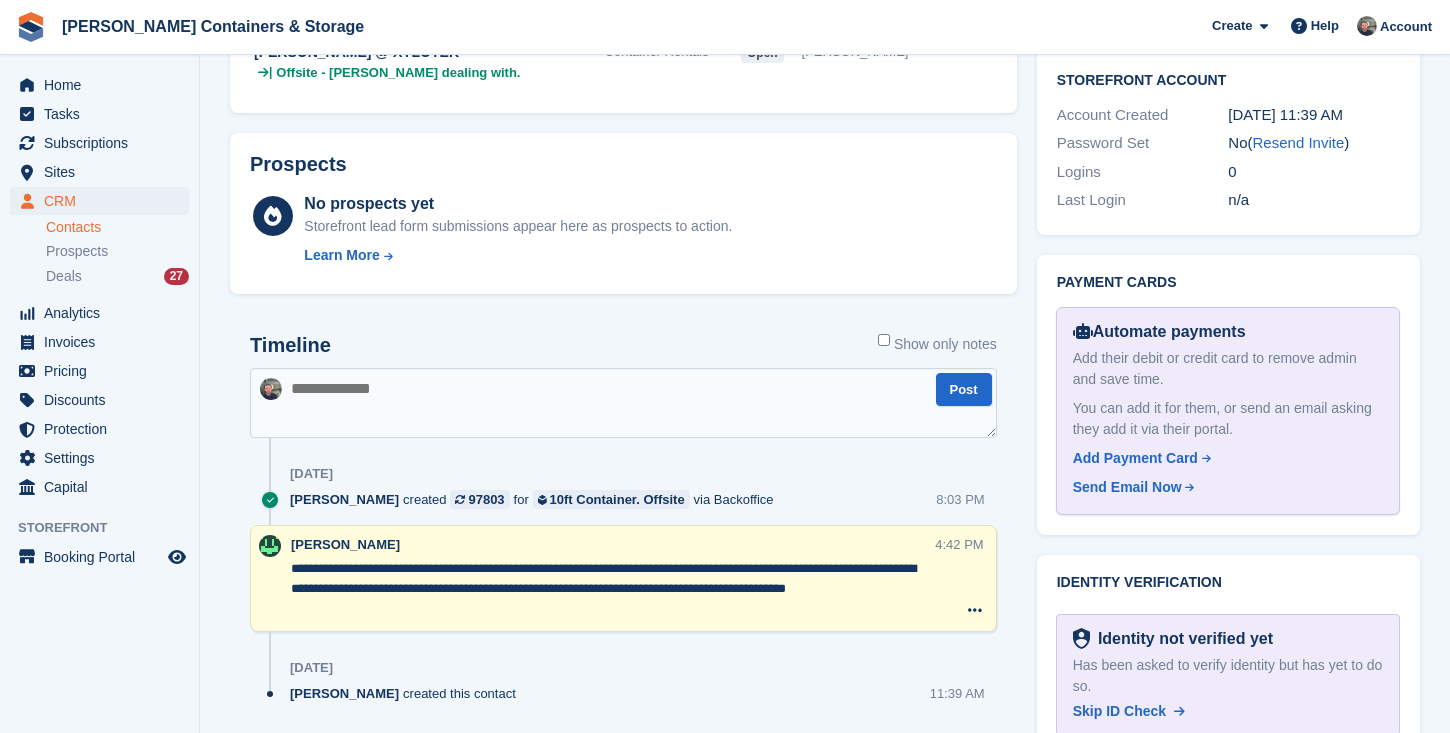 scroll, scrollTop: 0, scrollLeft: 0, axis: both 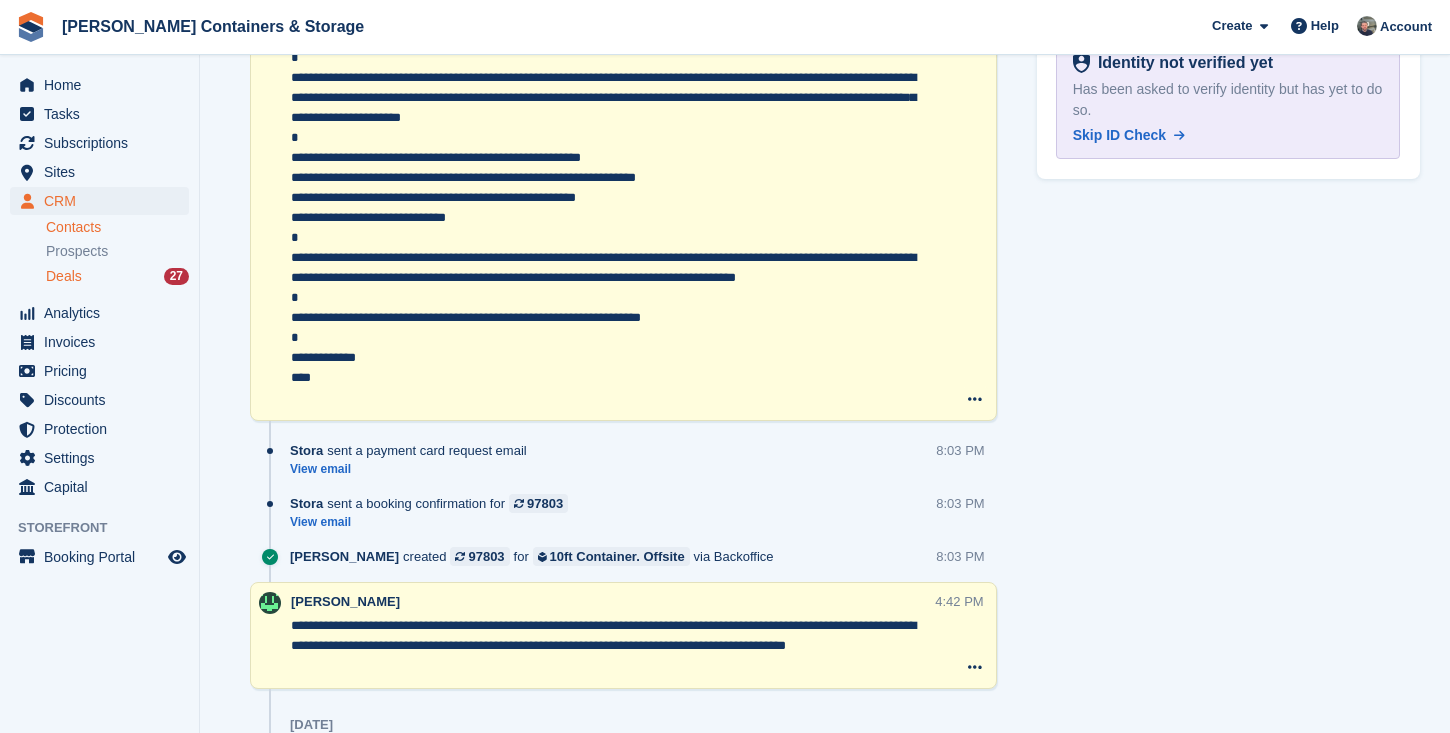 click on "Deals
27" at bounding box center [117, 276] 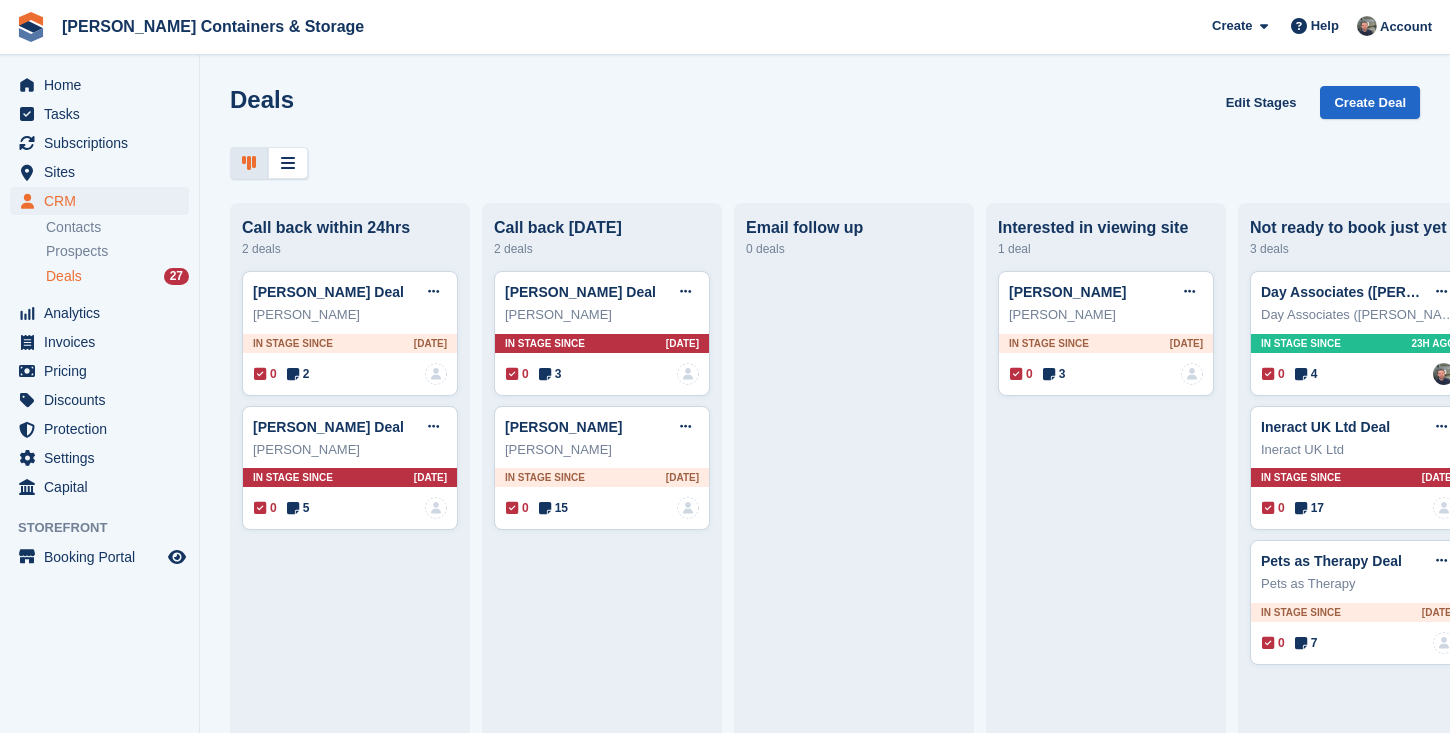 scroll, scrollTop: 0, scrollLeft: 0, axis: both 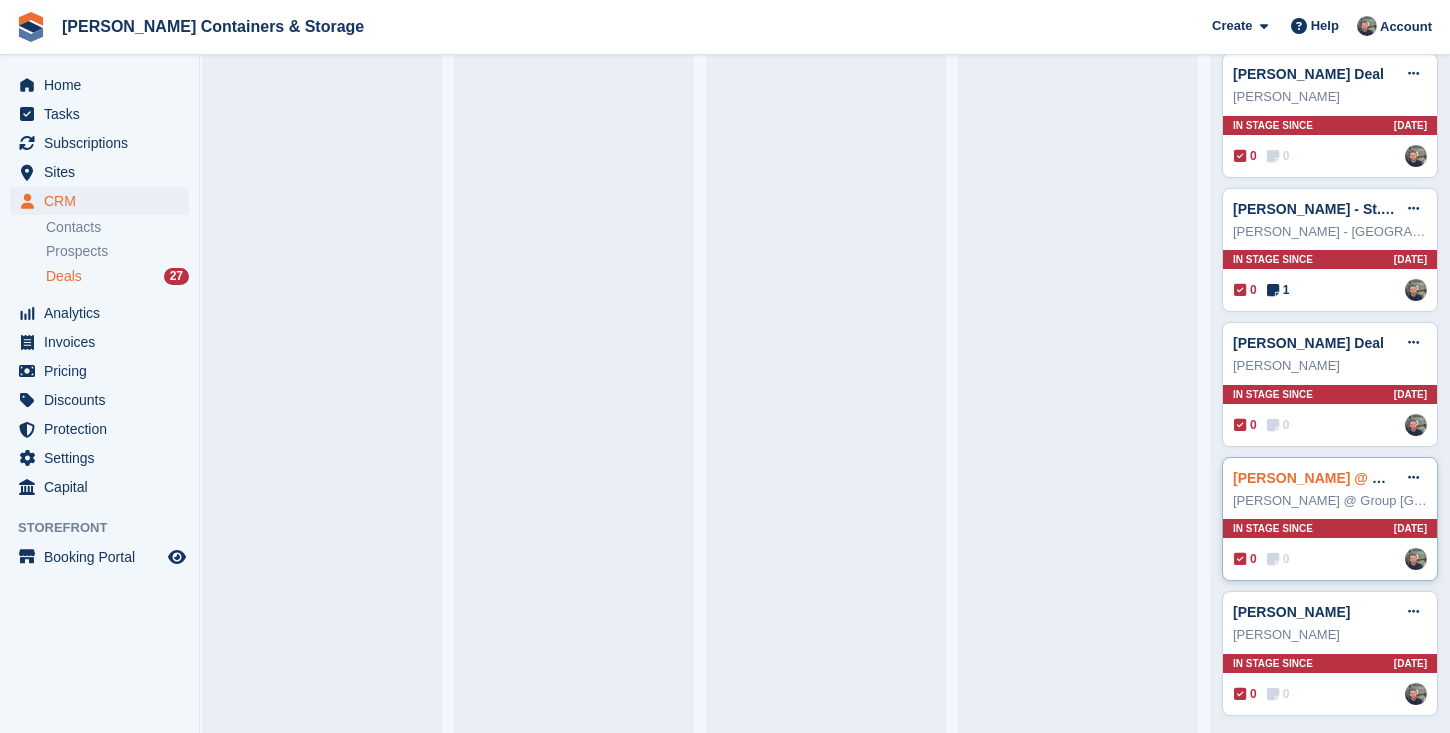 type 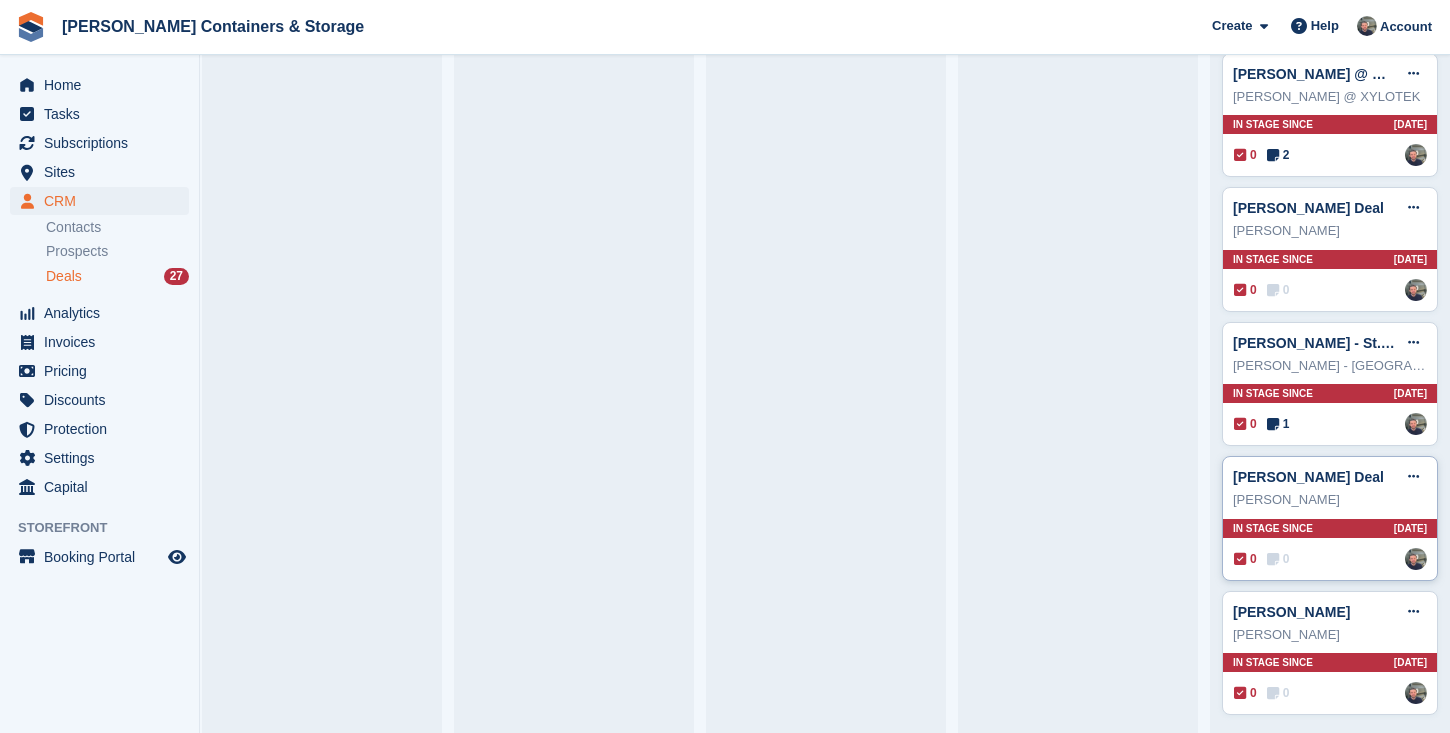 type 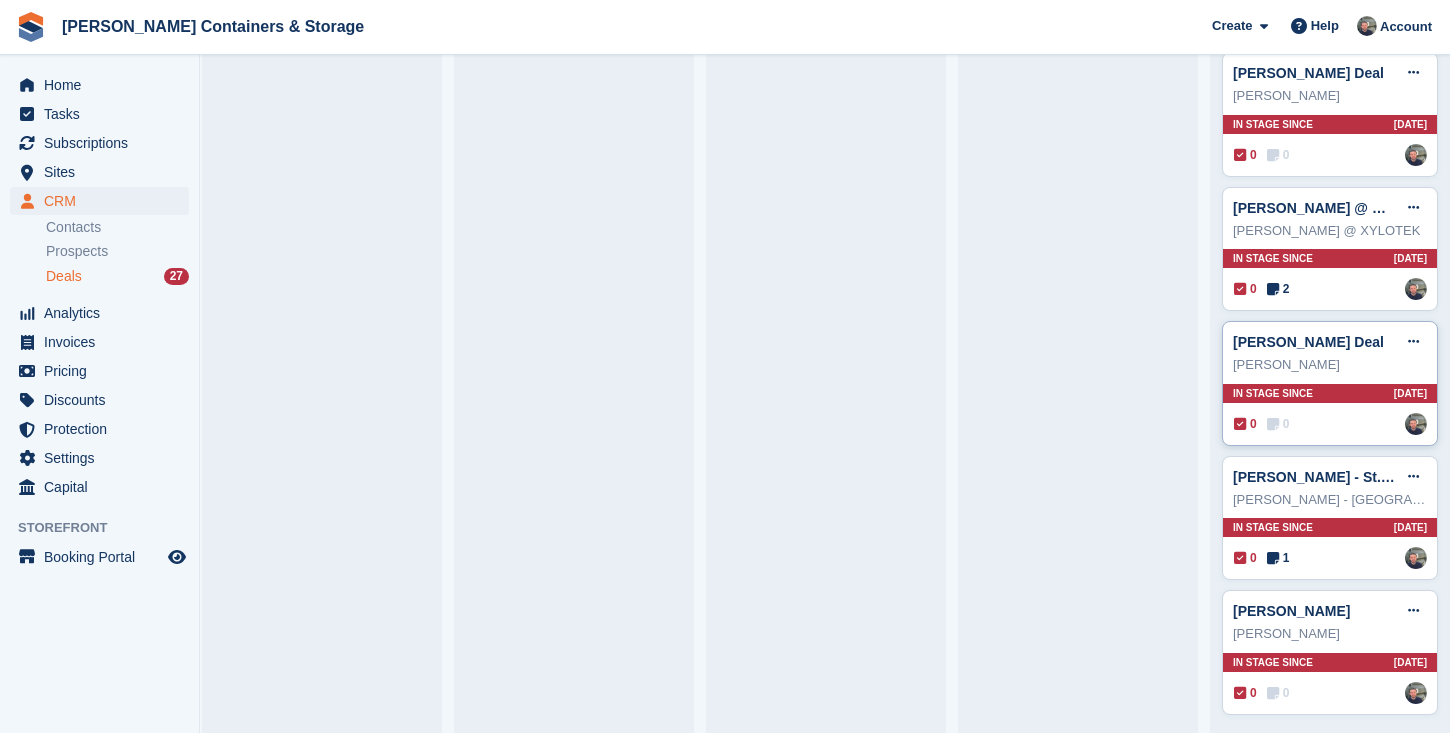type 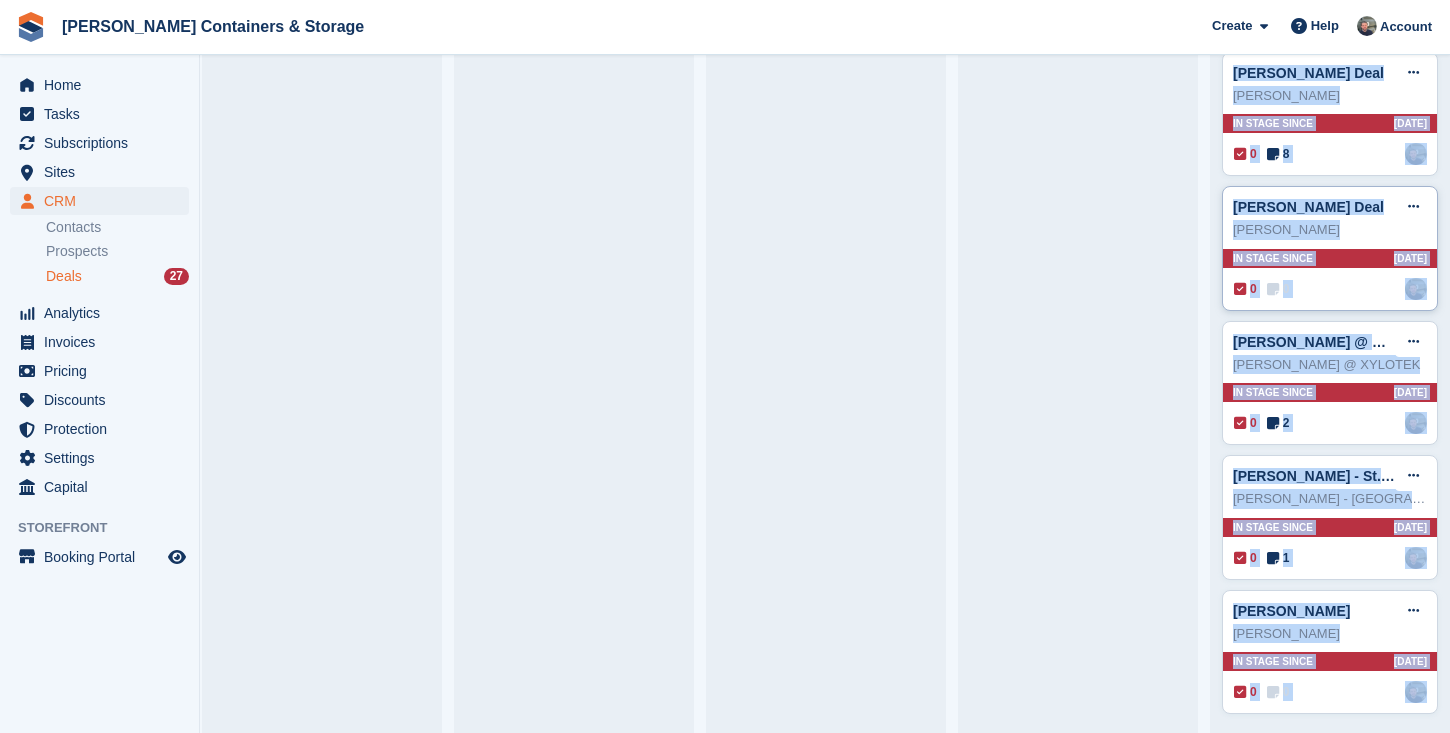 scroll, scrollTop: 1565, scrollLeft: 0, axis: vertical 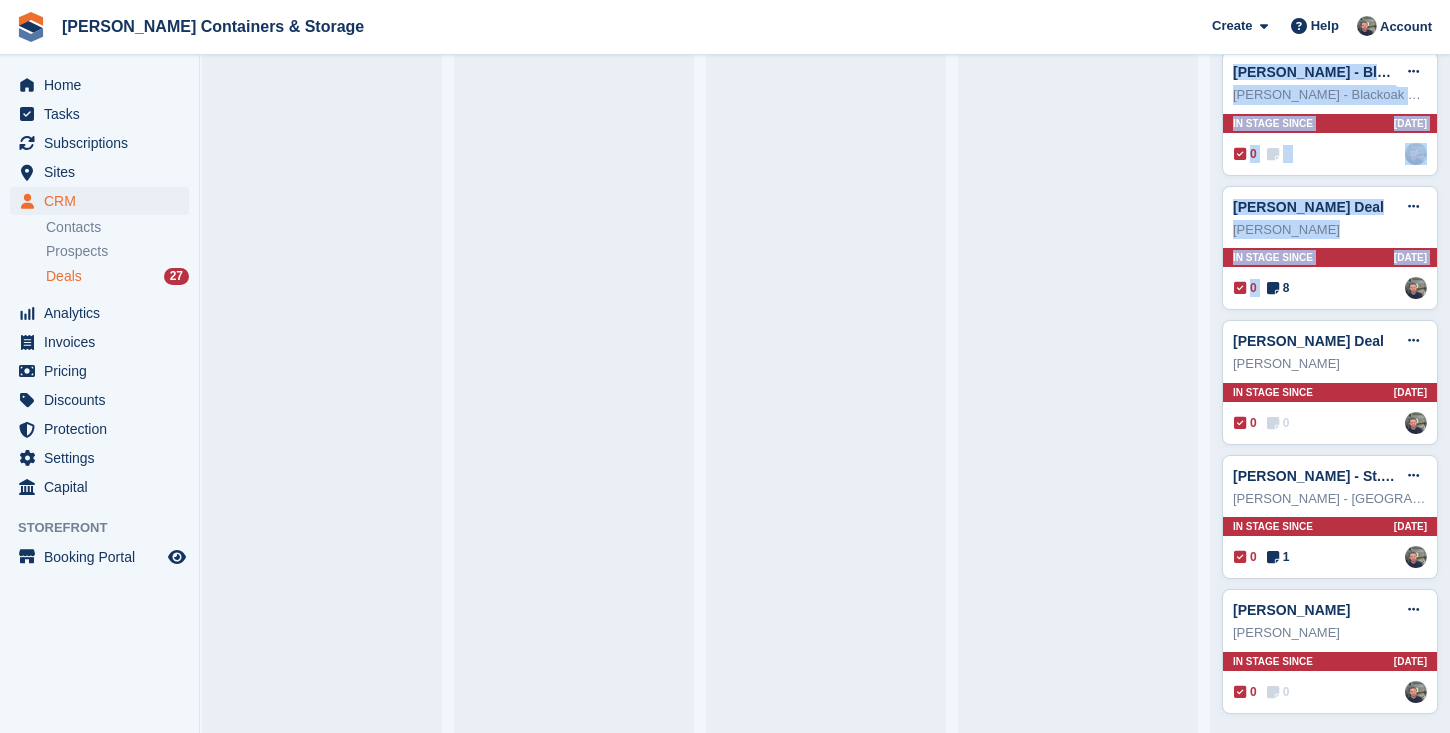 drag, startPoint x: 1278, startPoint y: 263, endPoint x: 1146, endPoint y: 278, distance: 132.84953 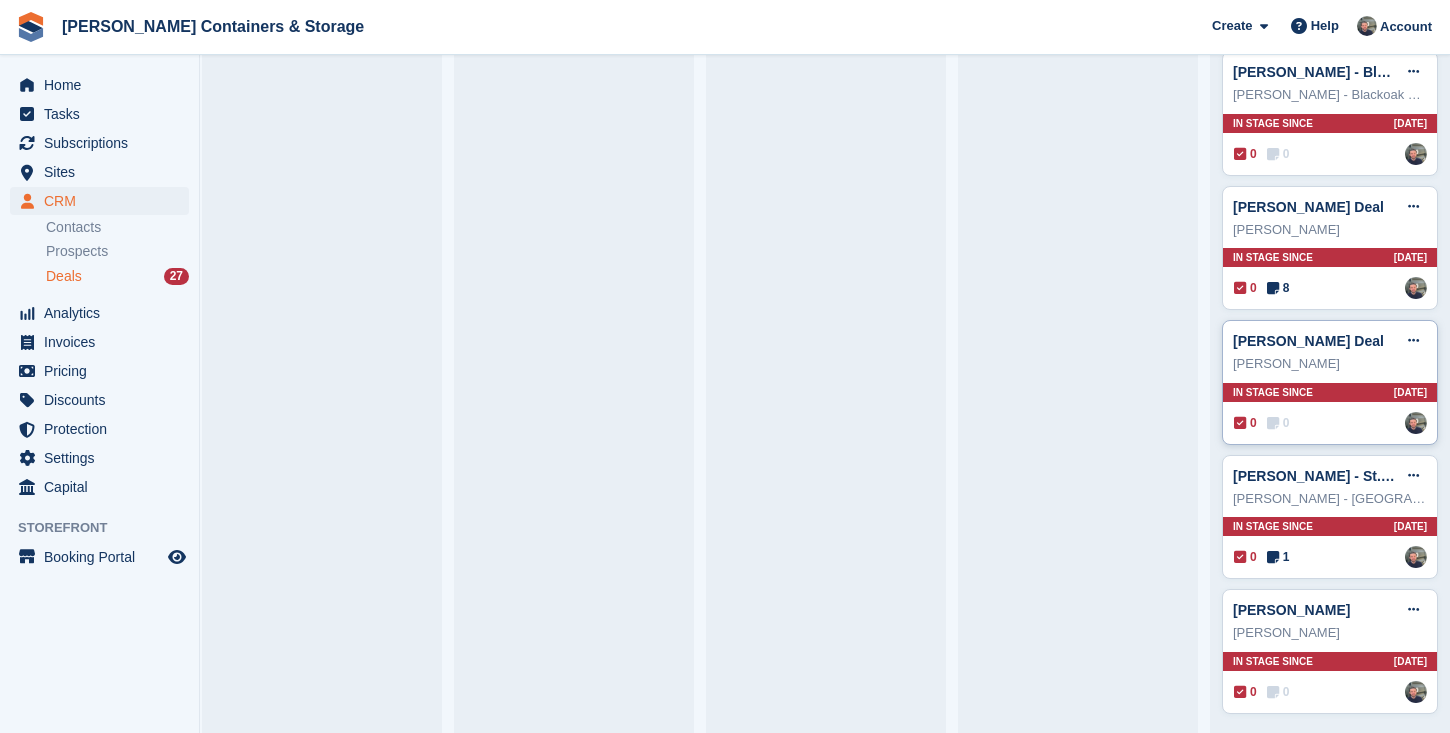 click on "Harsh Singh" at bounding box center (1330, 364) 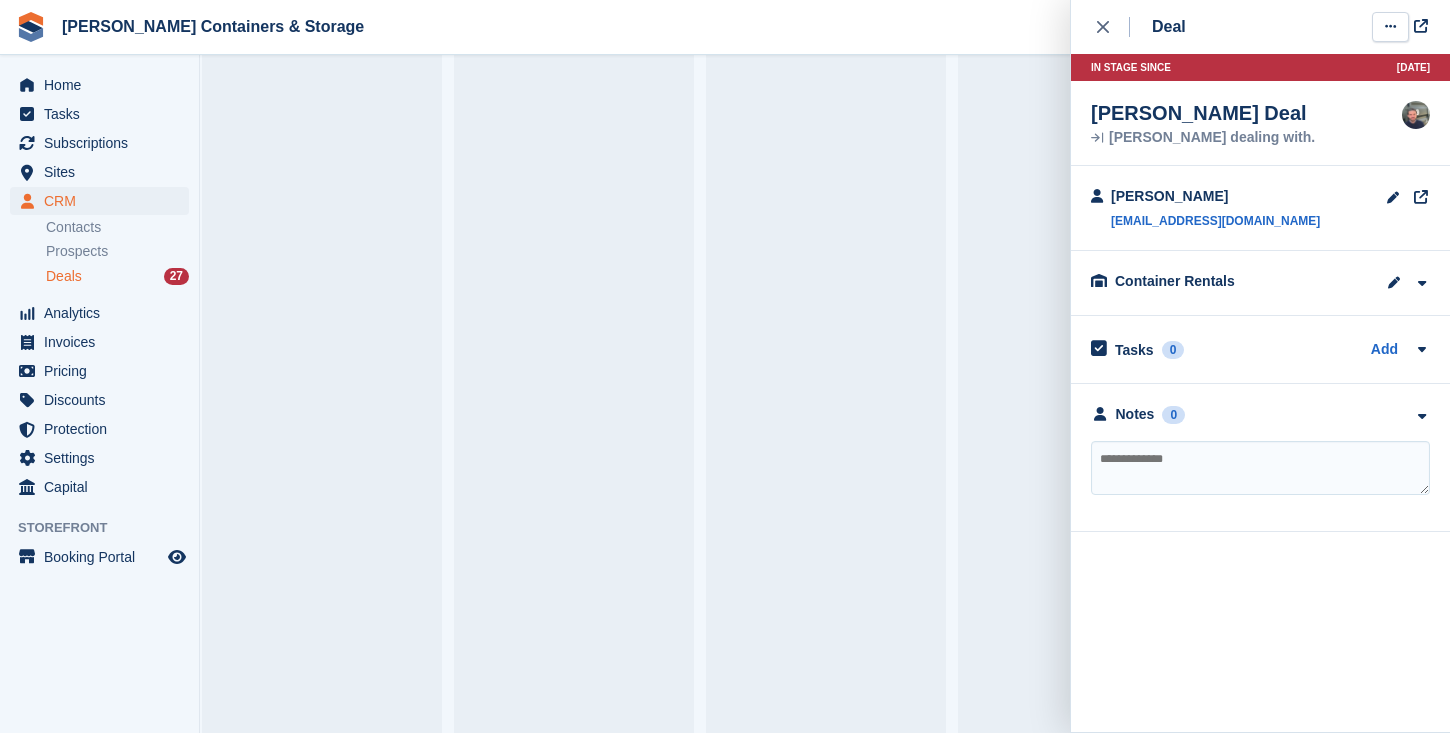 click at bounding box center (1390, 27) 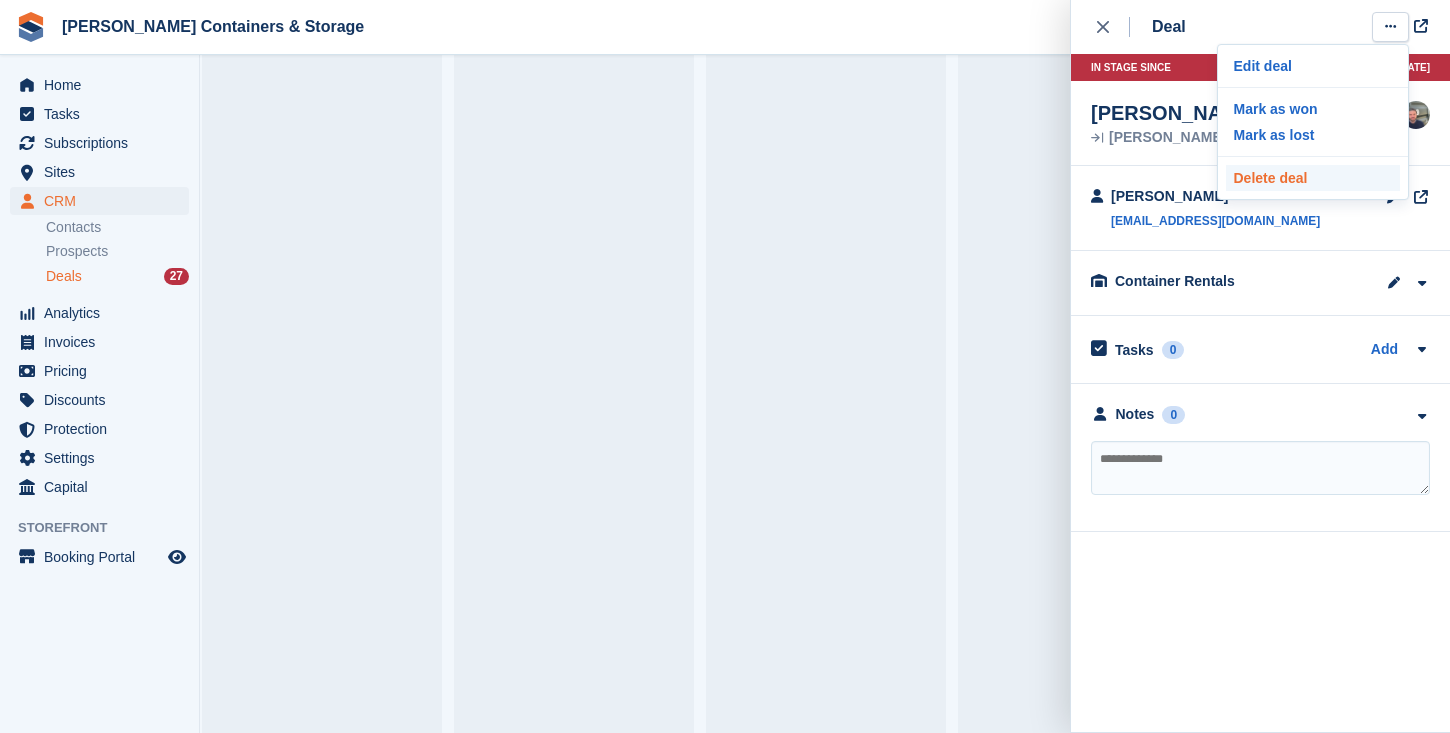 click on "Delete deal" at bounding box center (1313, 178) 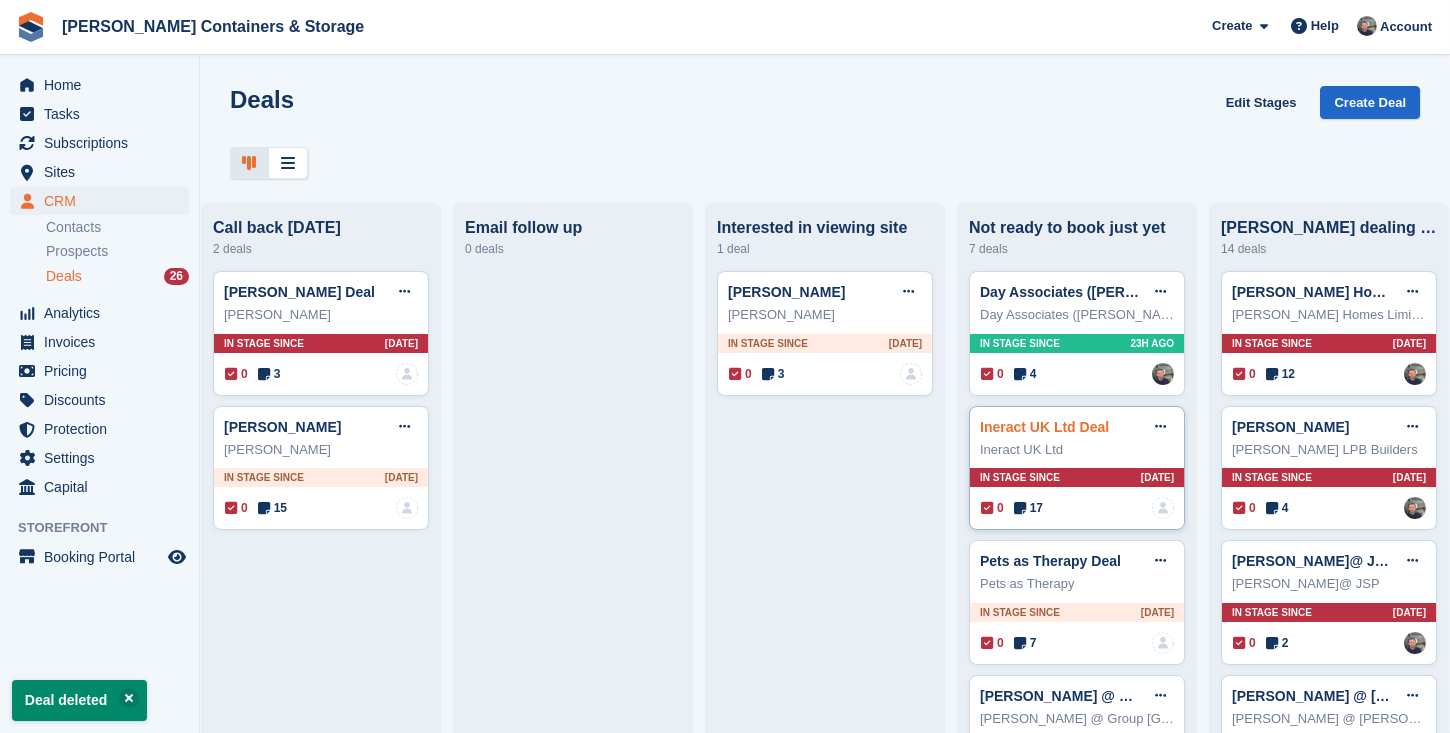 scroll, scrollTop: 0, scrollLeft: 280, axis: horizontal 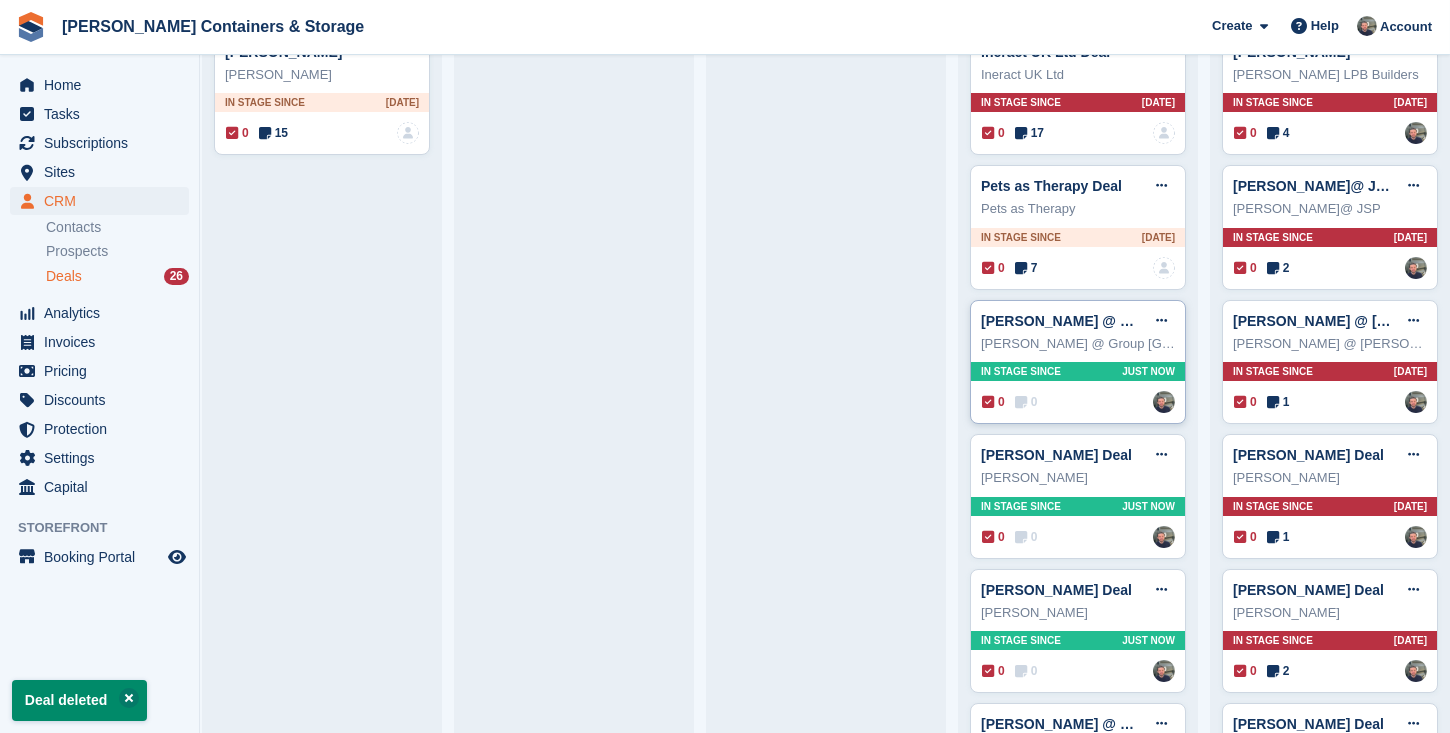 type 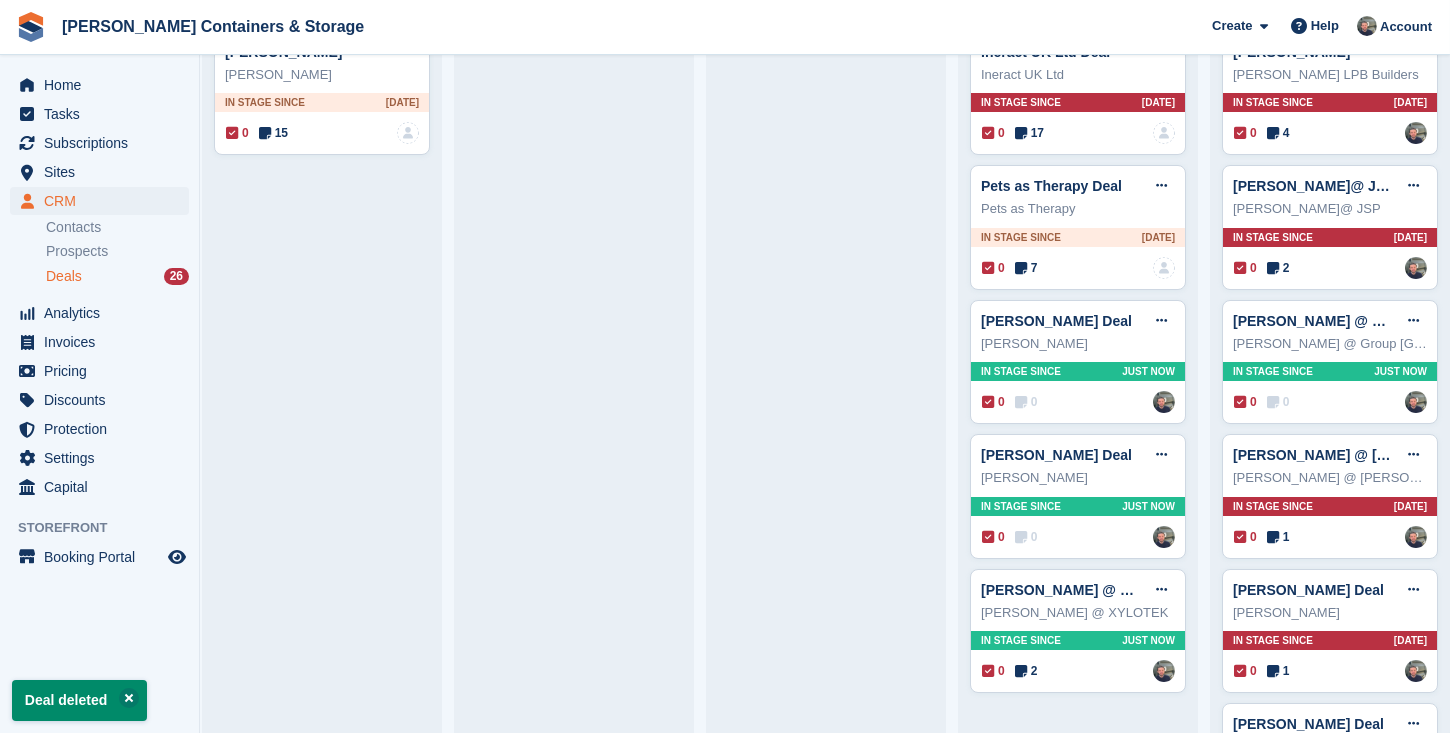 type 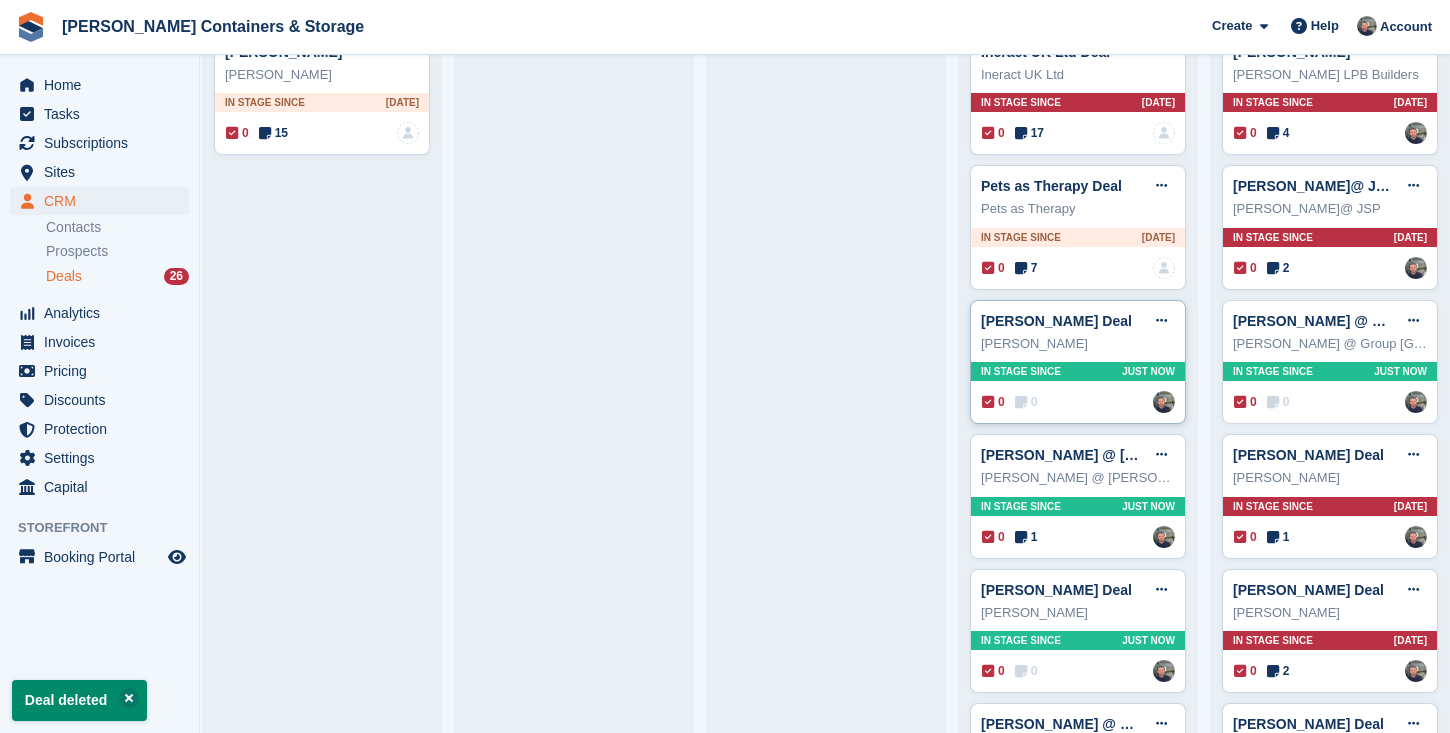 type 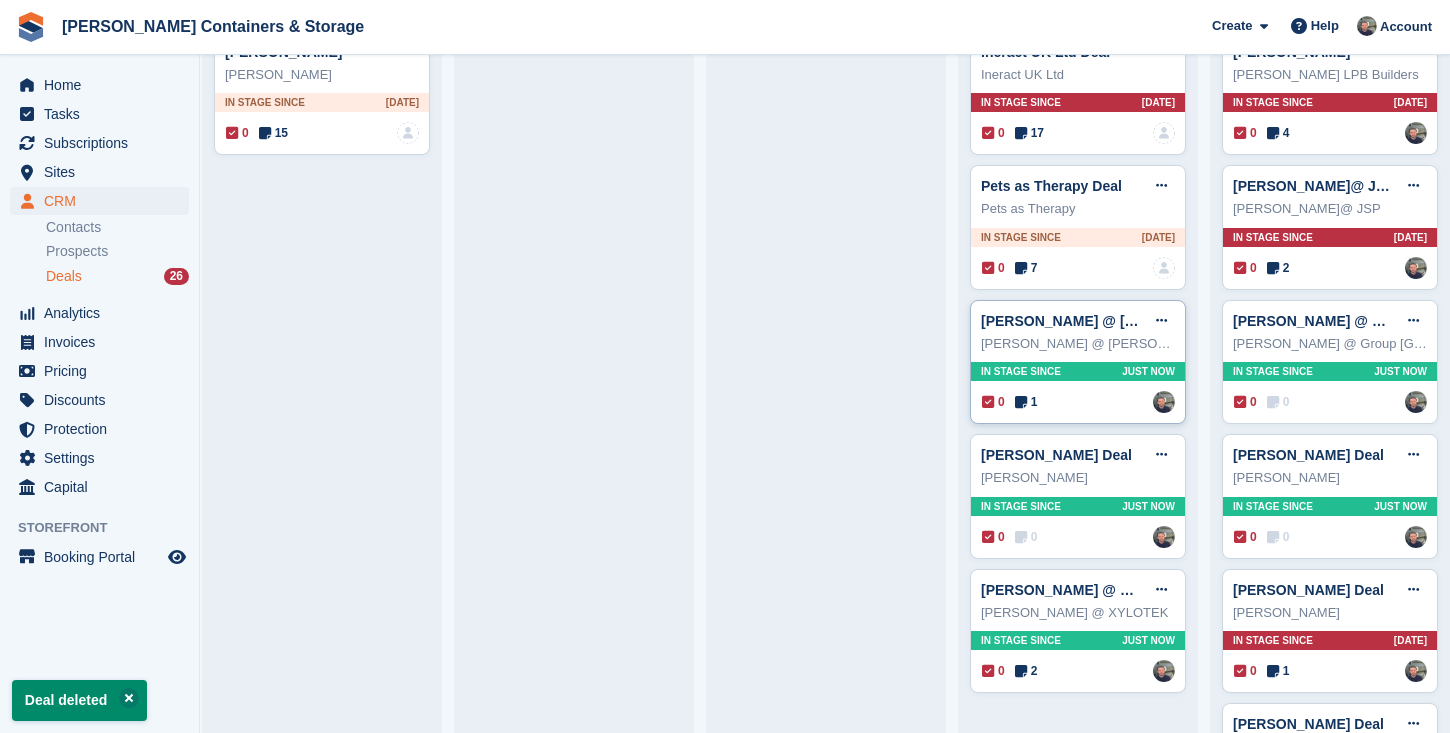 type 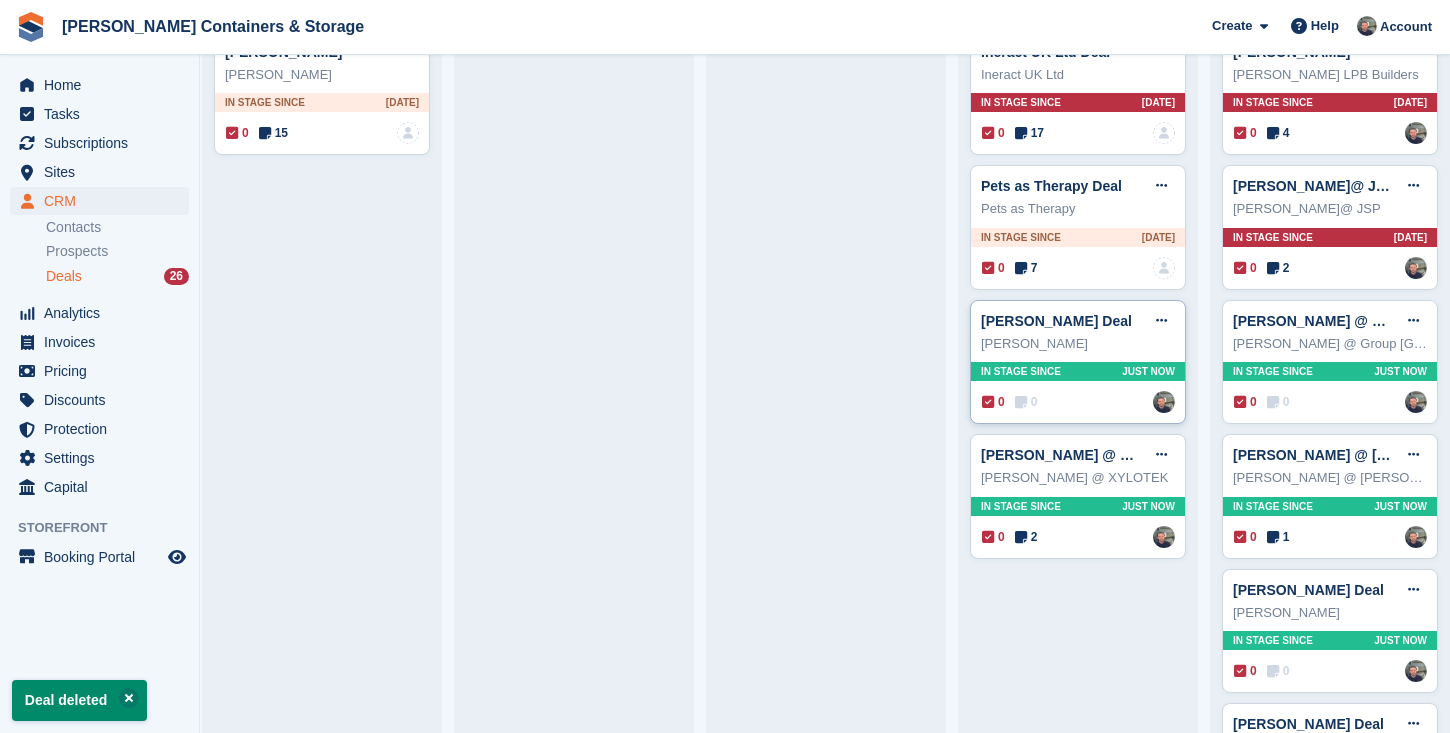 type 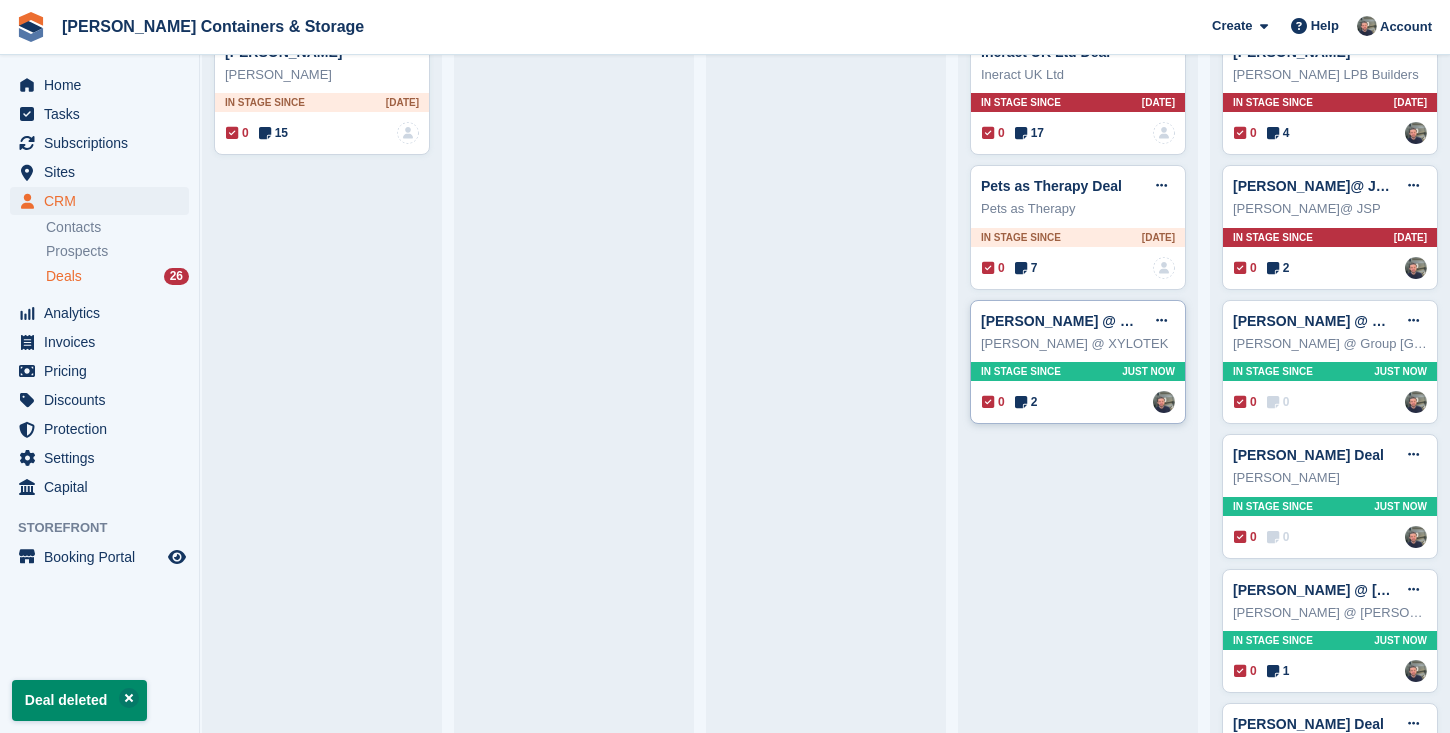 type 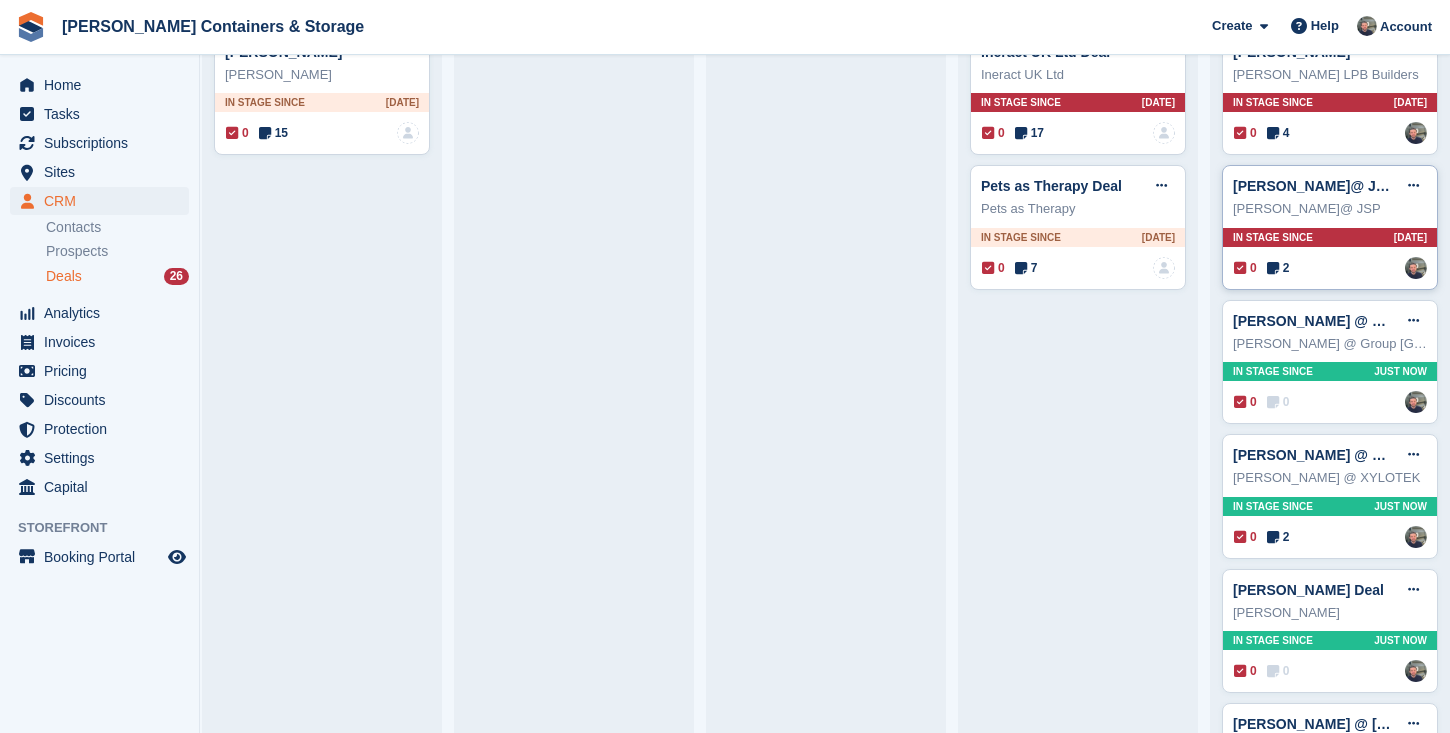 type 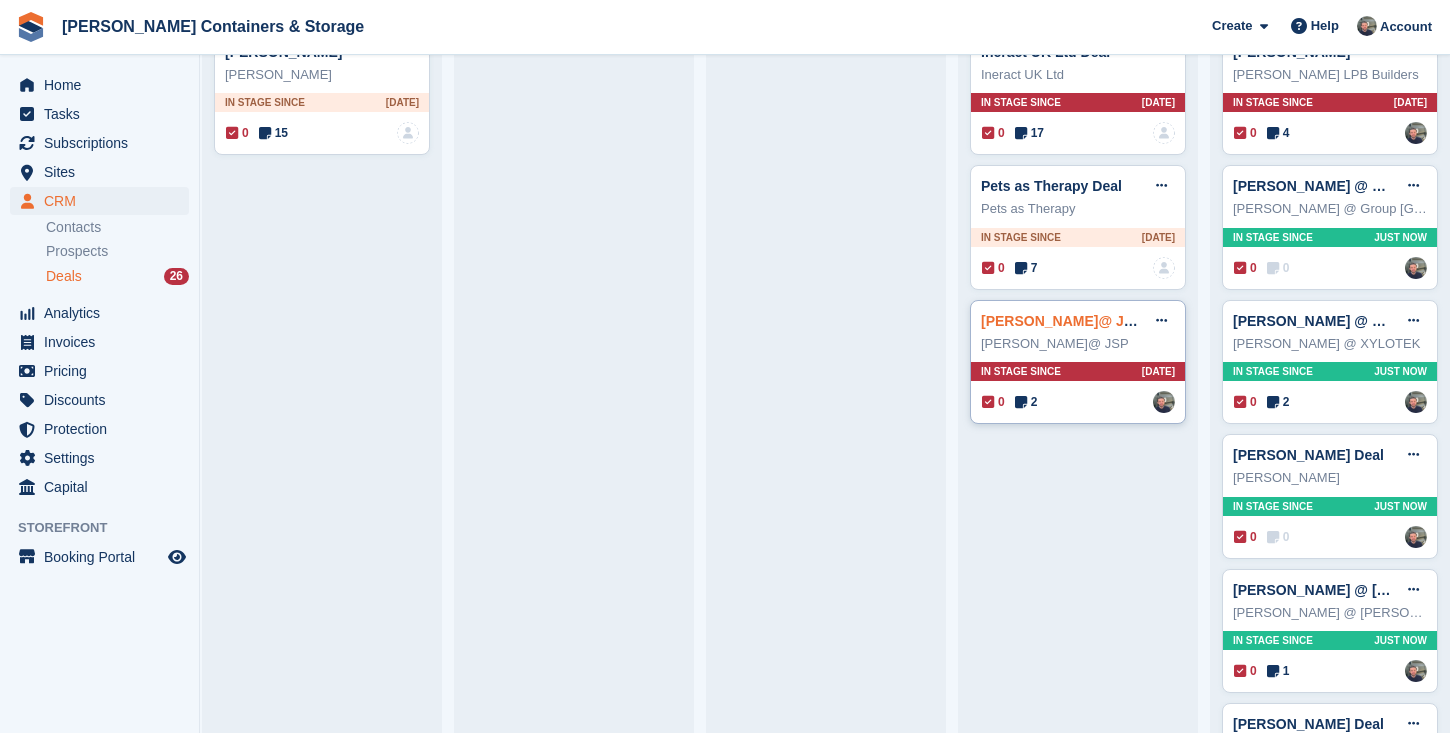 scroll, scrollTop: 168, scrollLeft: 0, axis: vertical 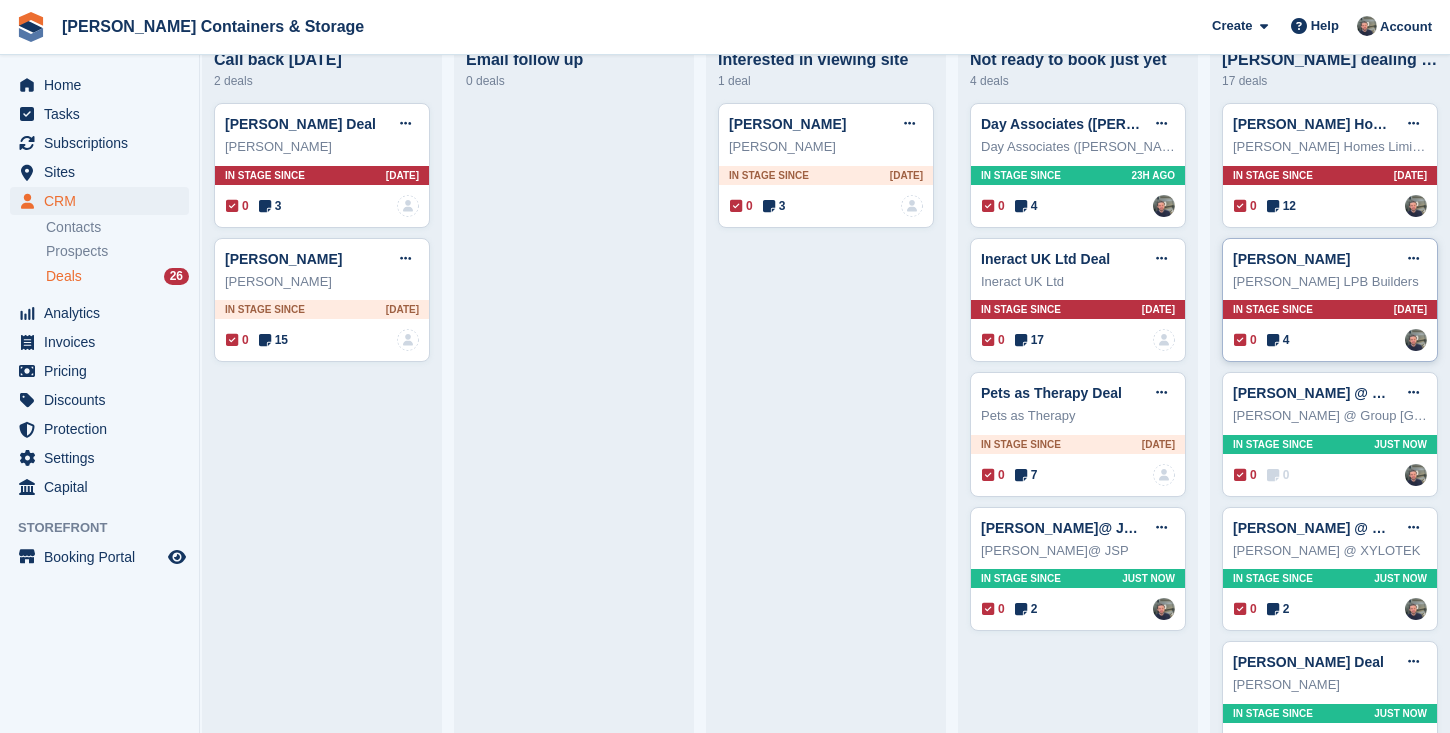 type 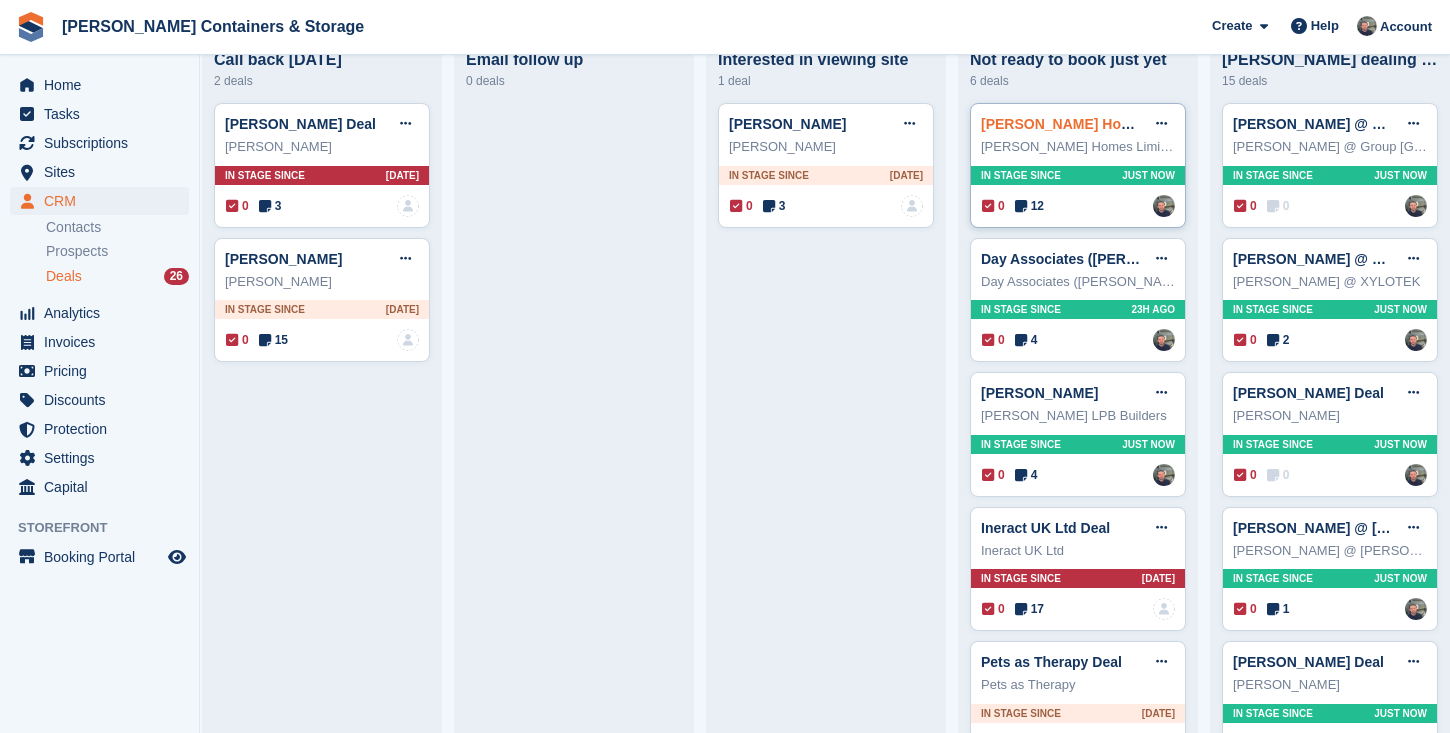 click on "Prosser Homes Limited Deal" at bounding box center [1108, 124] 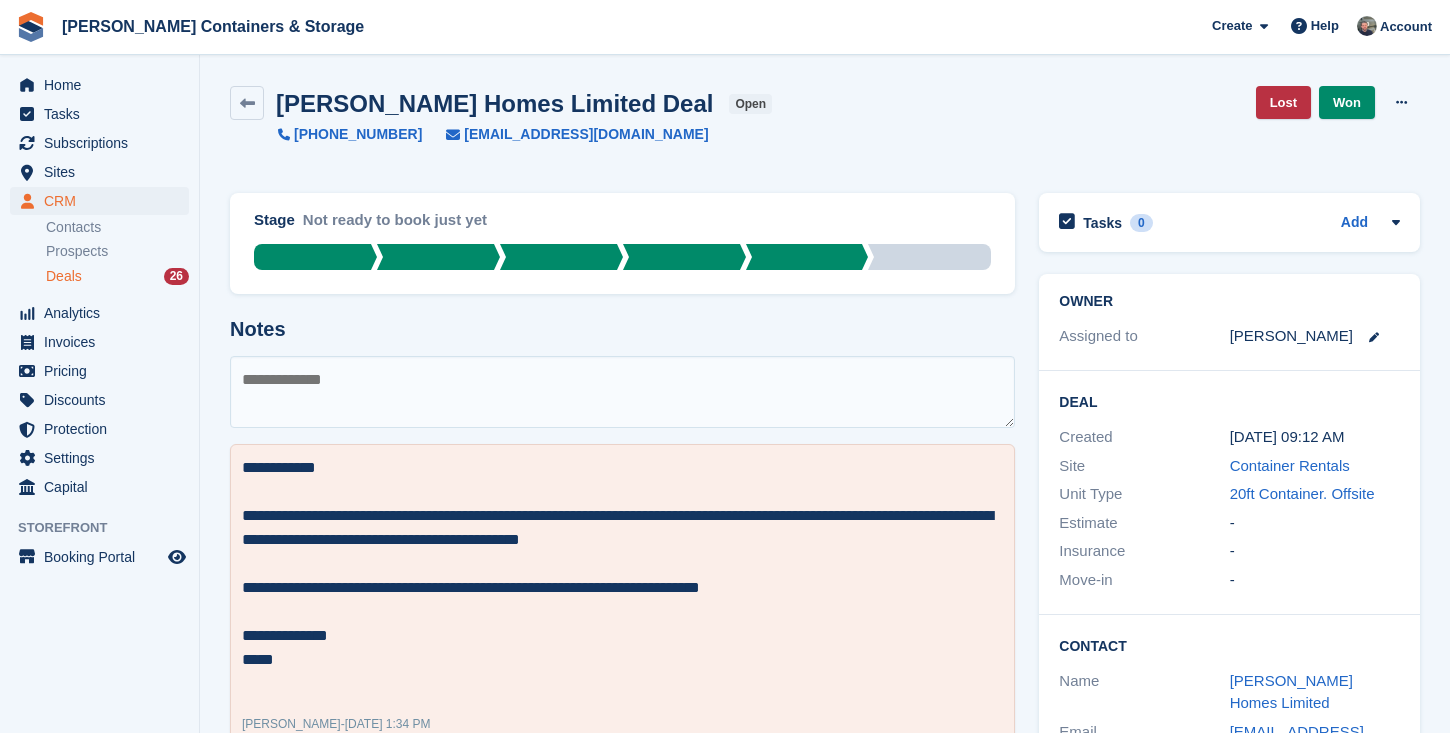 drag, startPoint x: 1086, startPoint y: 125, endPoint x: 1264, endPoint y: 129, distance: 178.04494 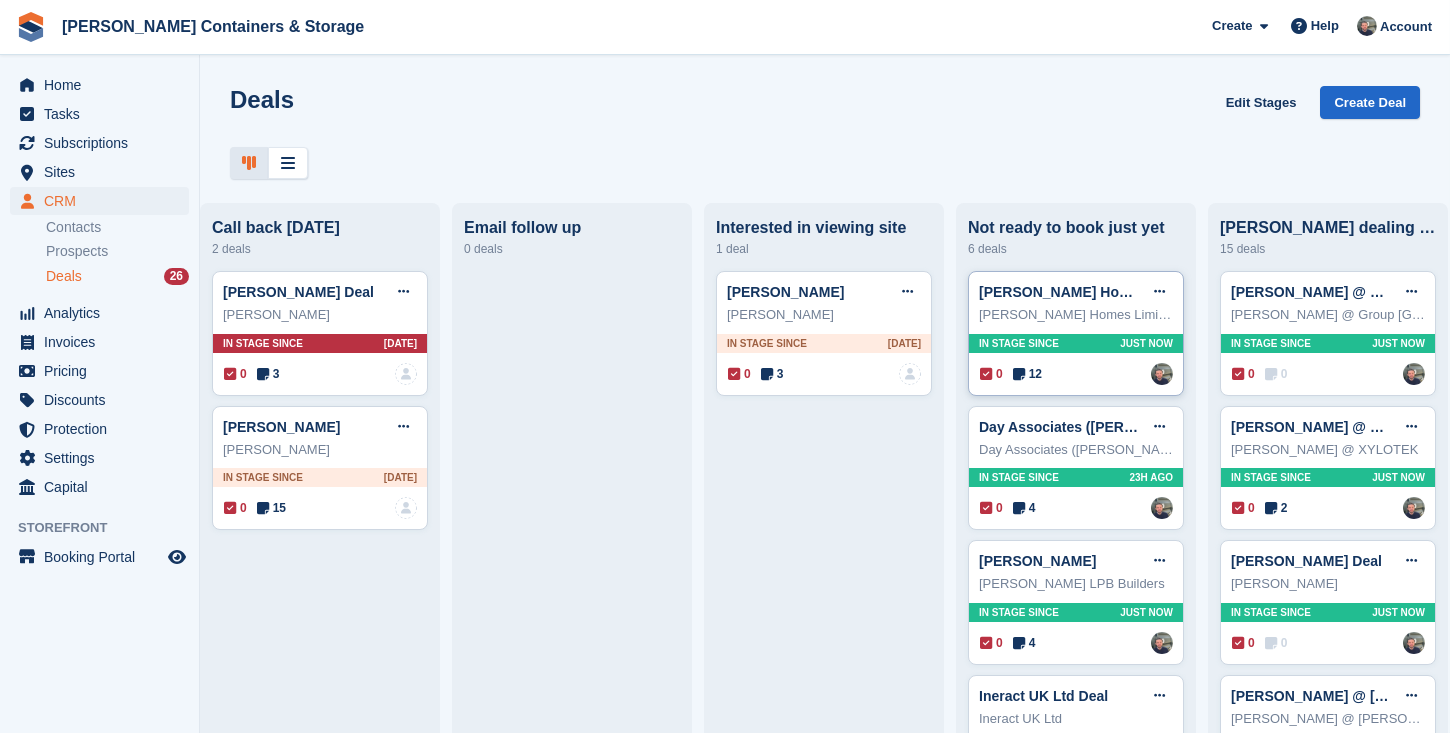 scroll, scrollTop: 0, scrollLeft: 280, axis: horizontal 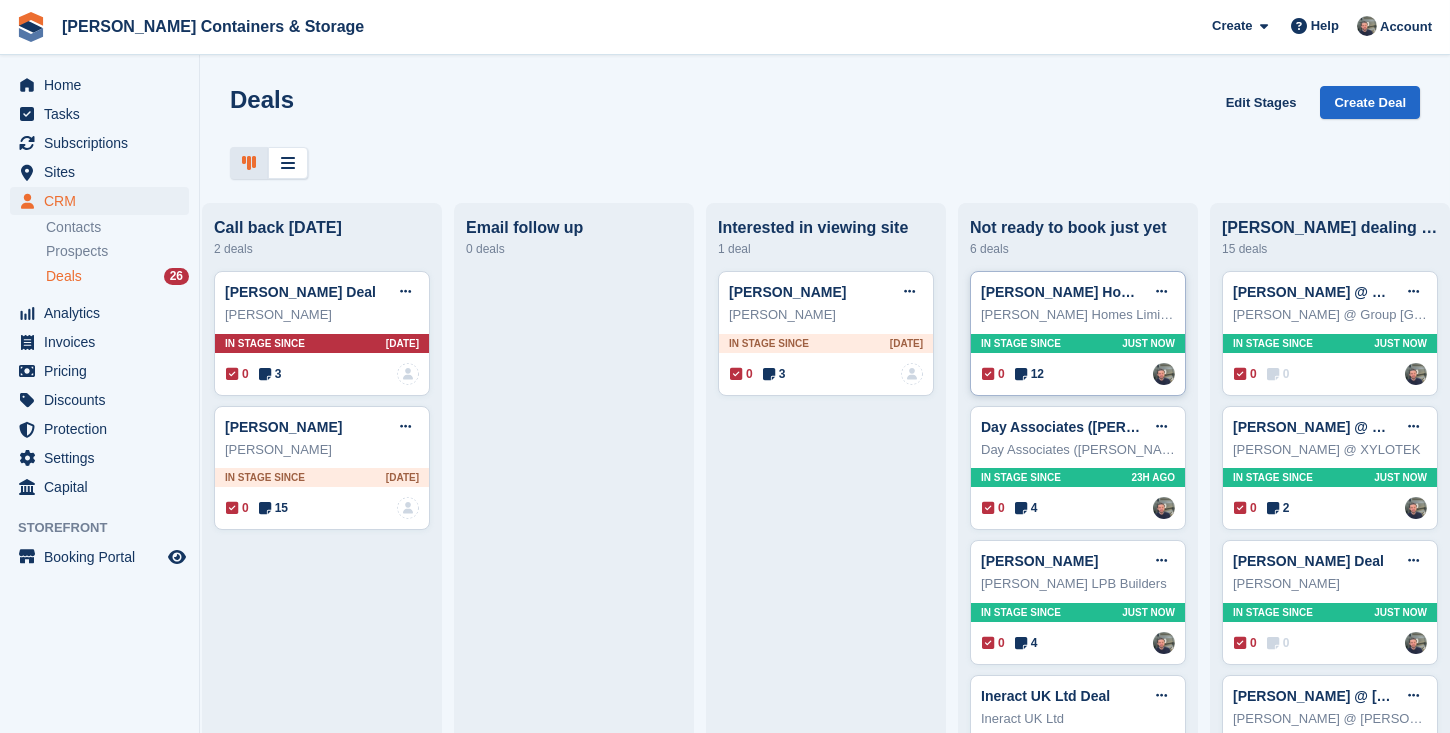 type 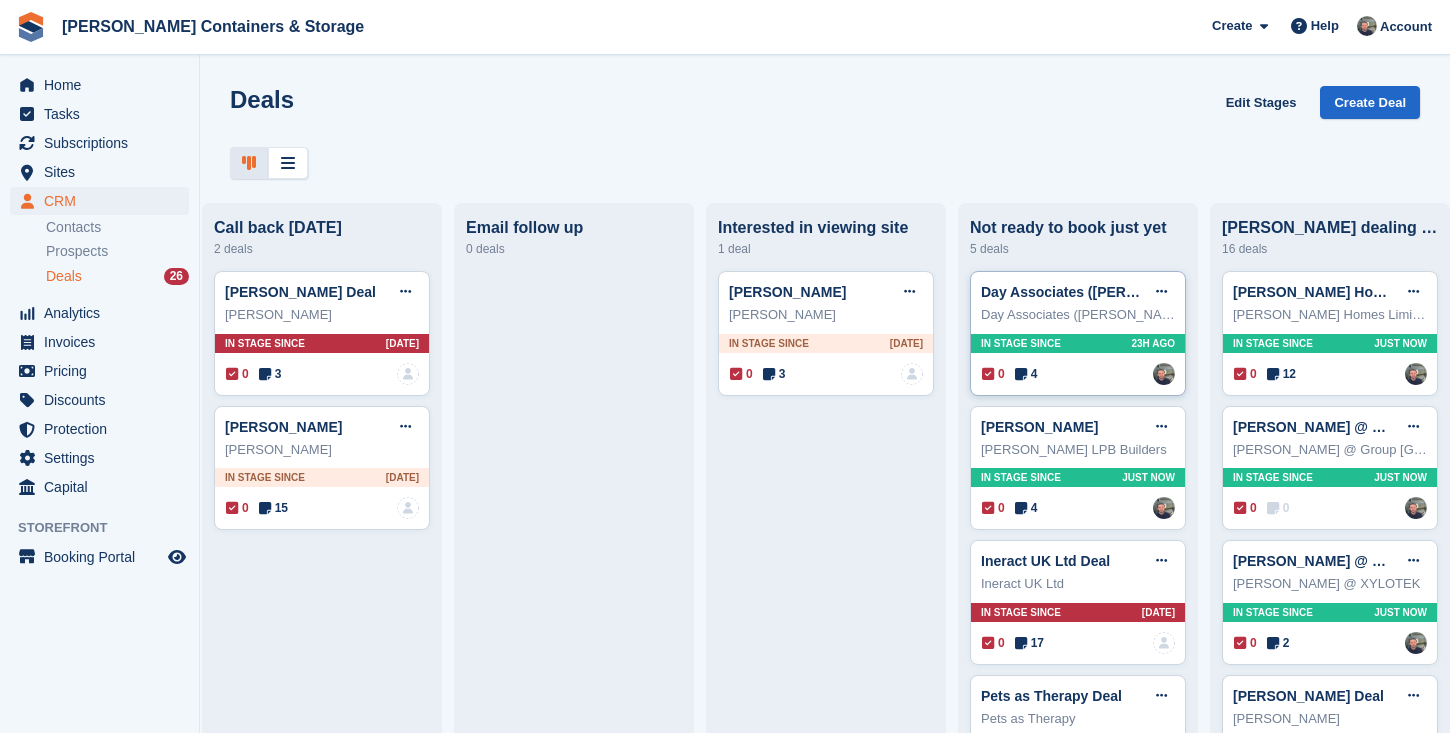 type 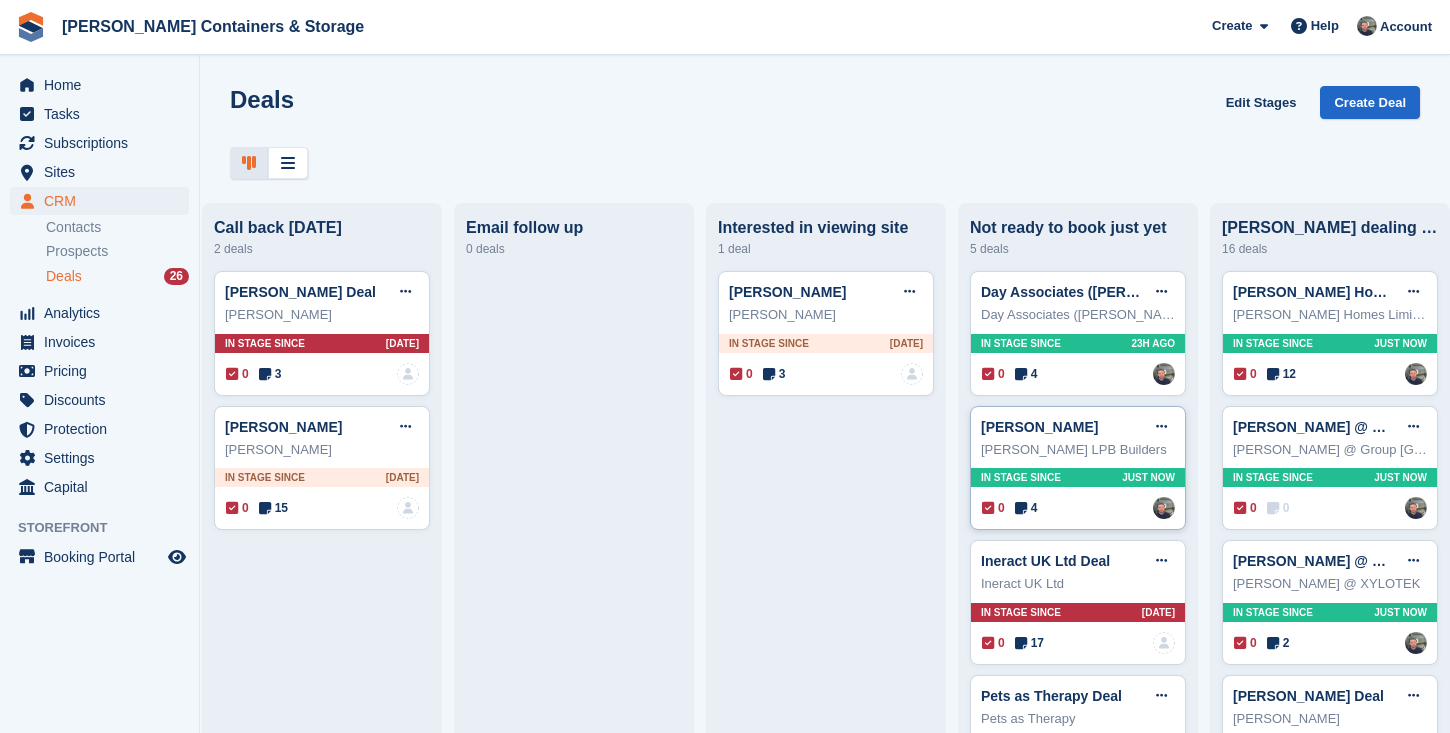 type 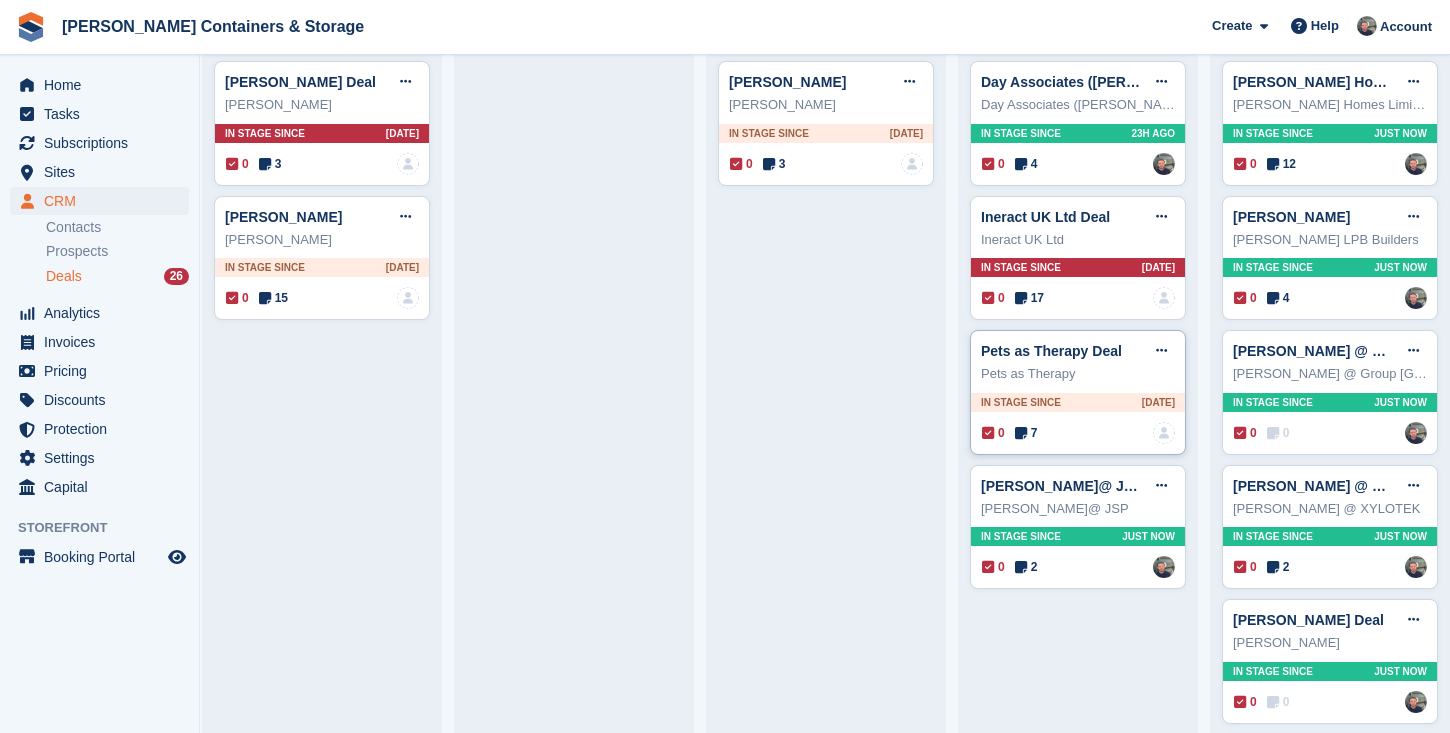 scroll, scrollTop: 255, scrollLeft: 0, axis: vertical 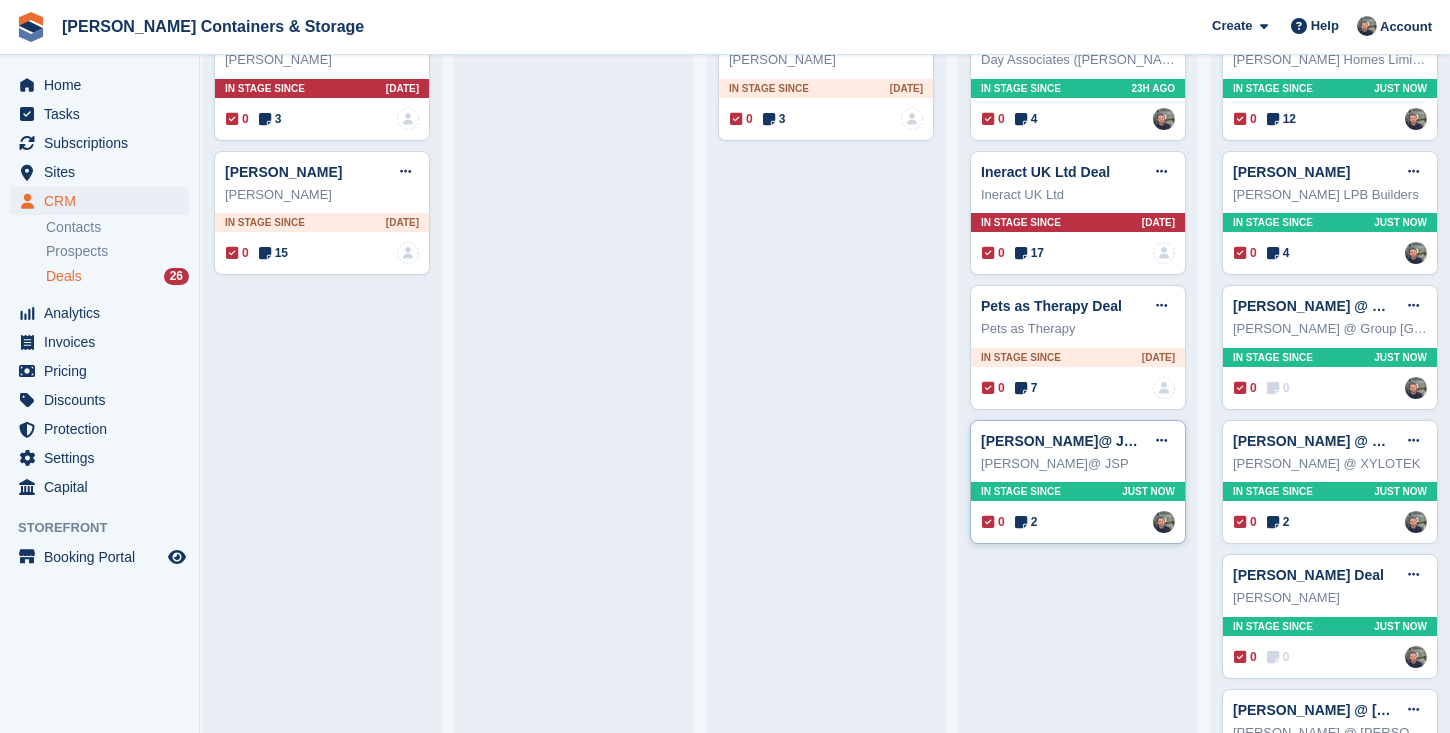 type 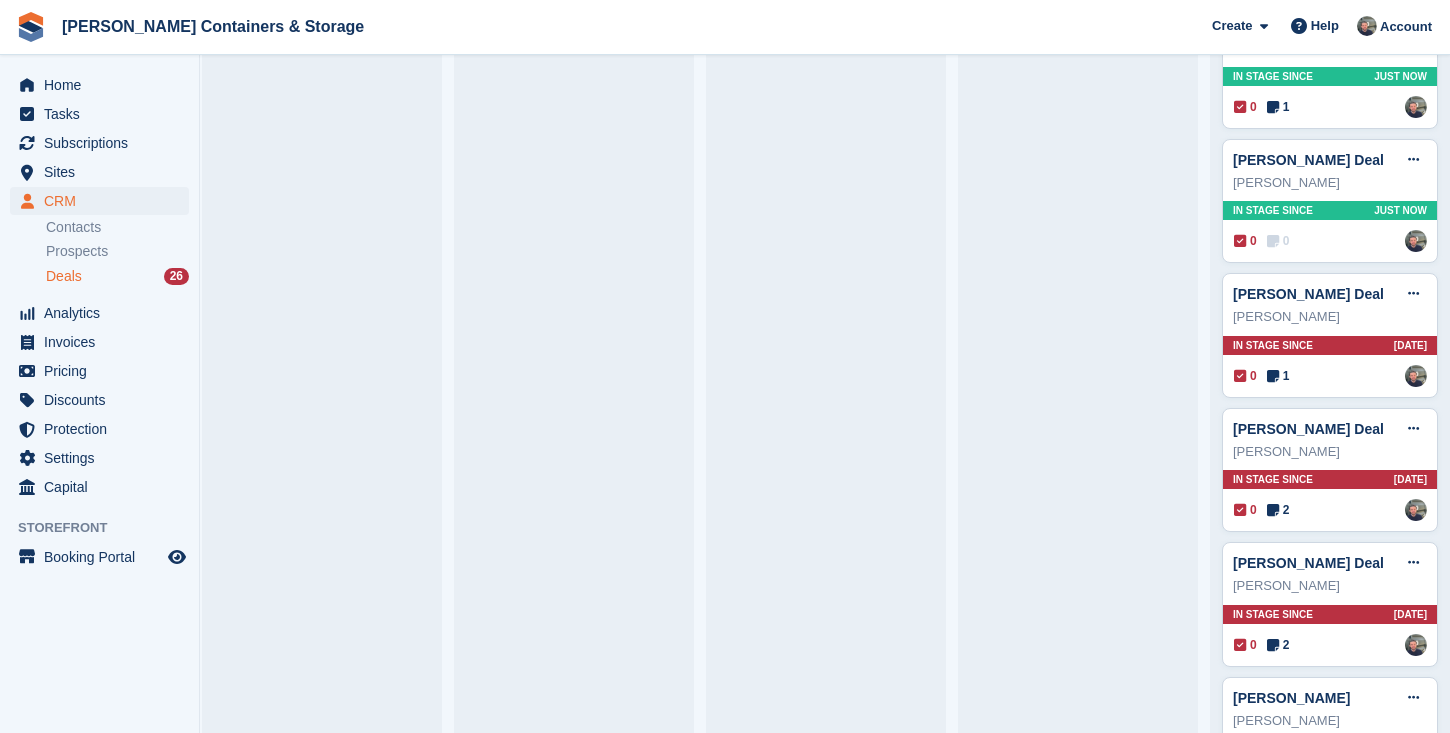 scroll, scrollTop: 1143, scrollLeft: 0, axis: vertical 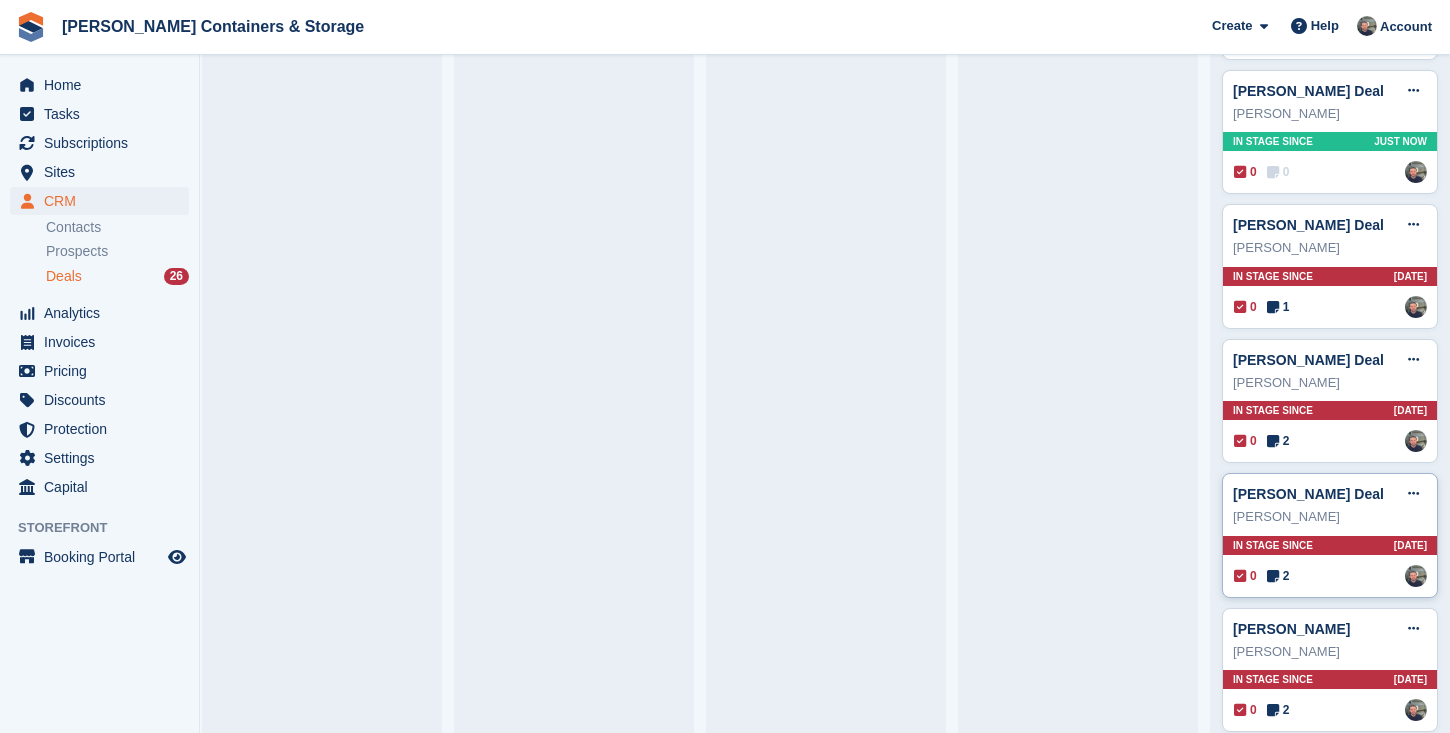 type 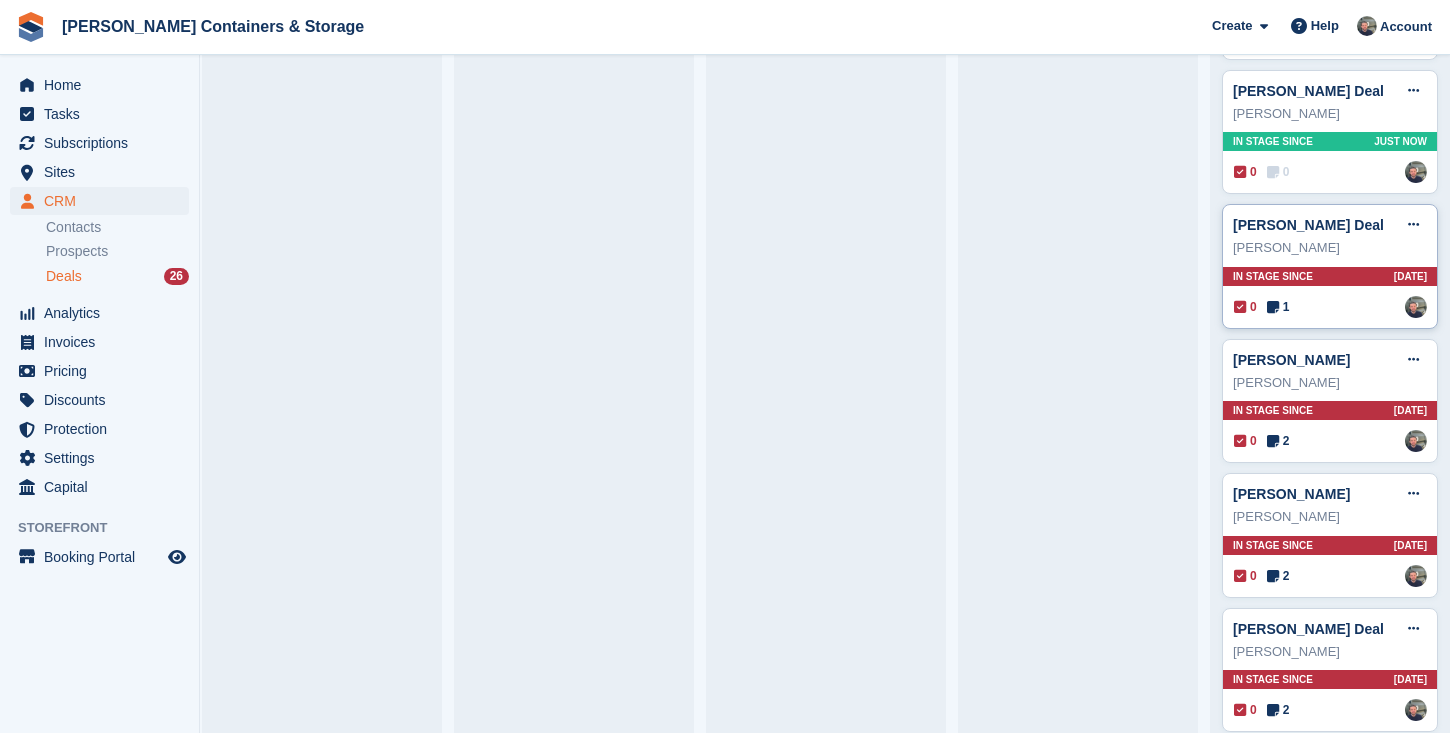 type 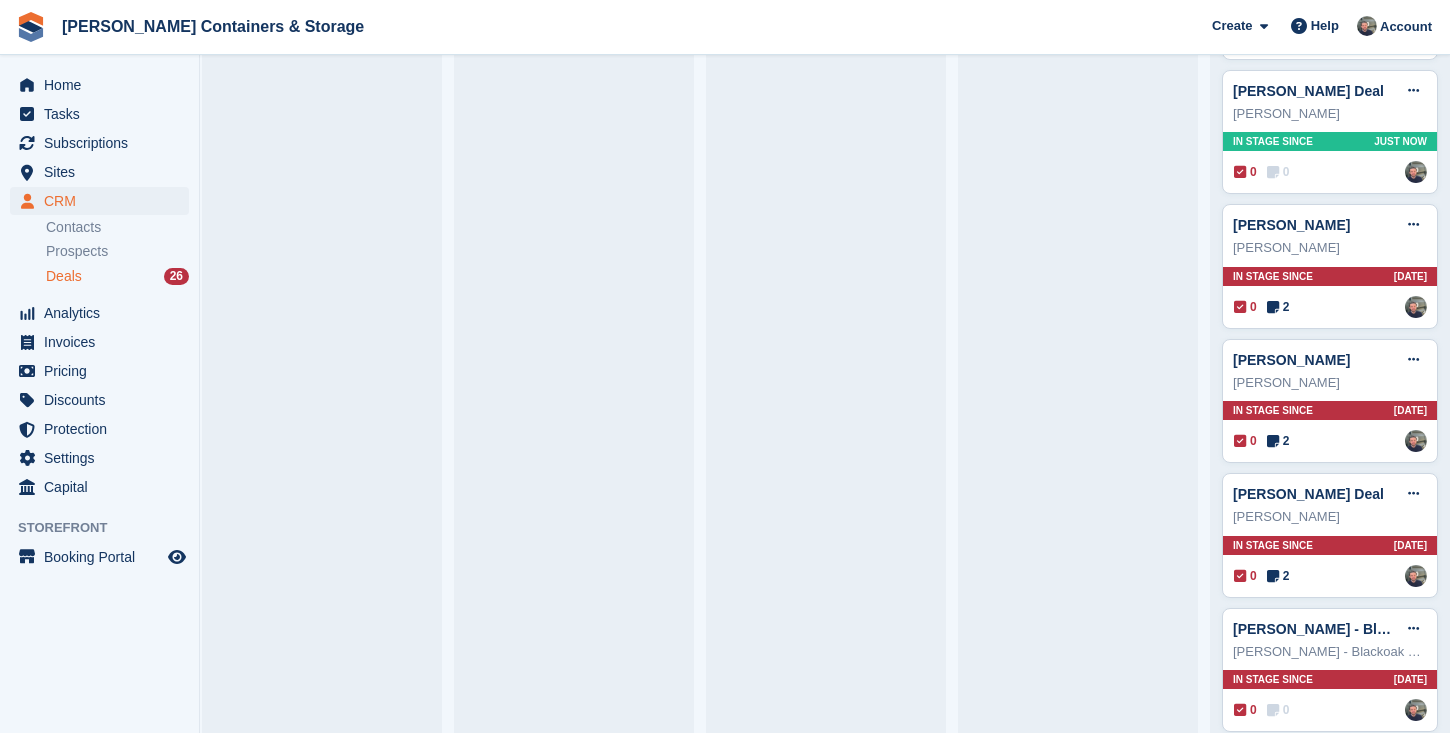 drag, startPoint x: 1308, startPoint y: 370, endPoint x: 1078, endPoint y: 421, distance: 235.5865 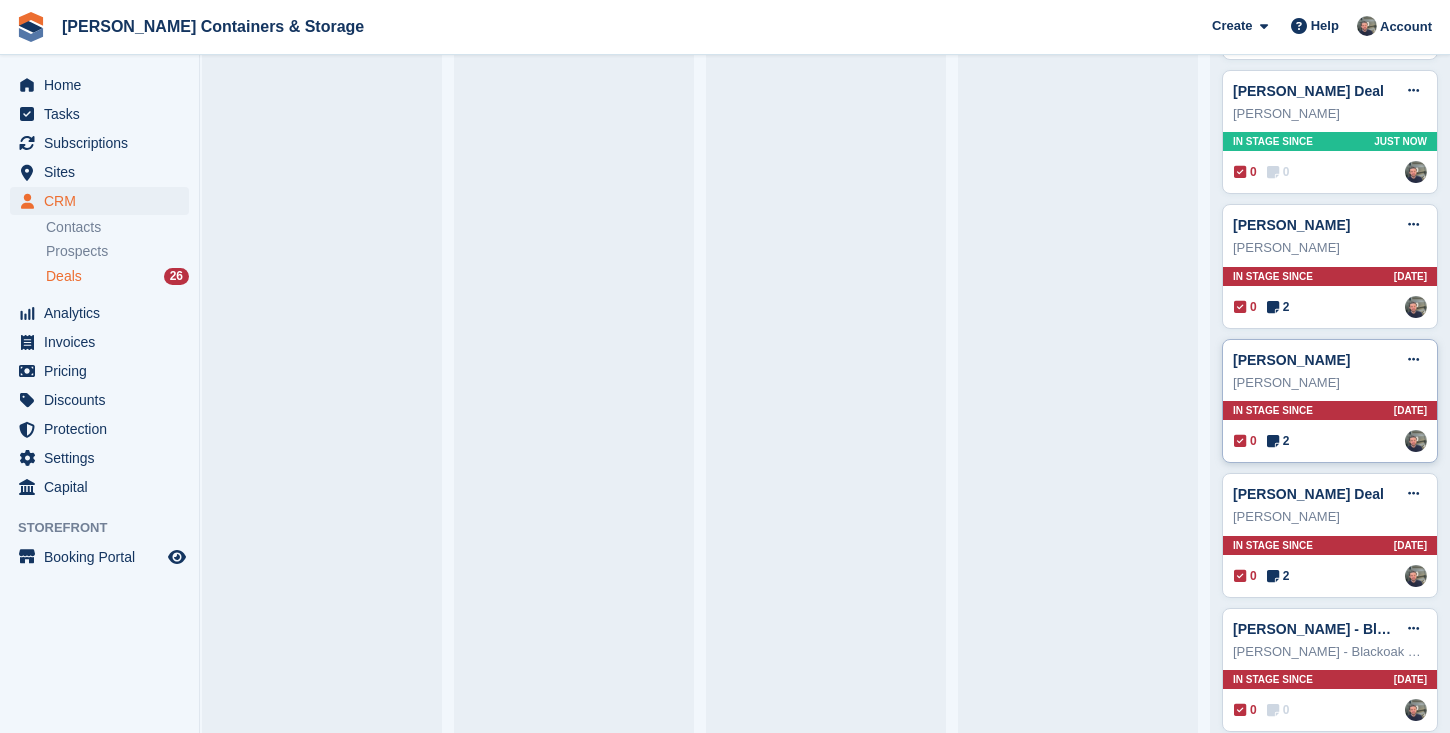 type 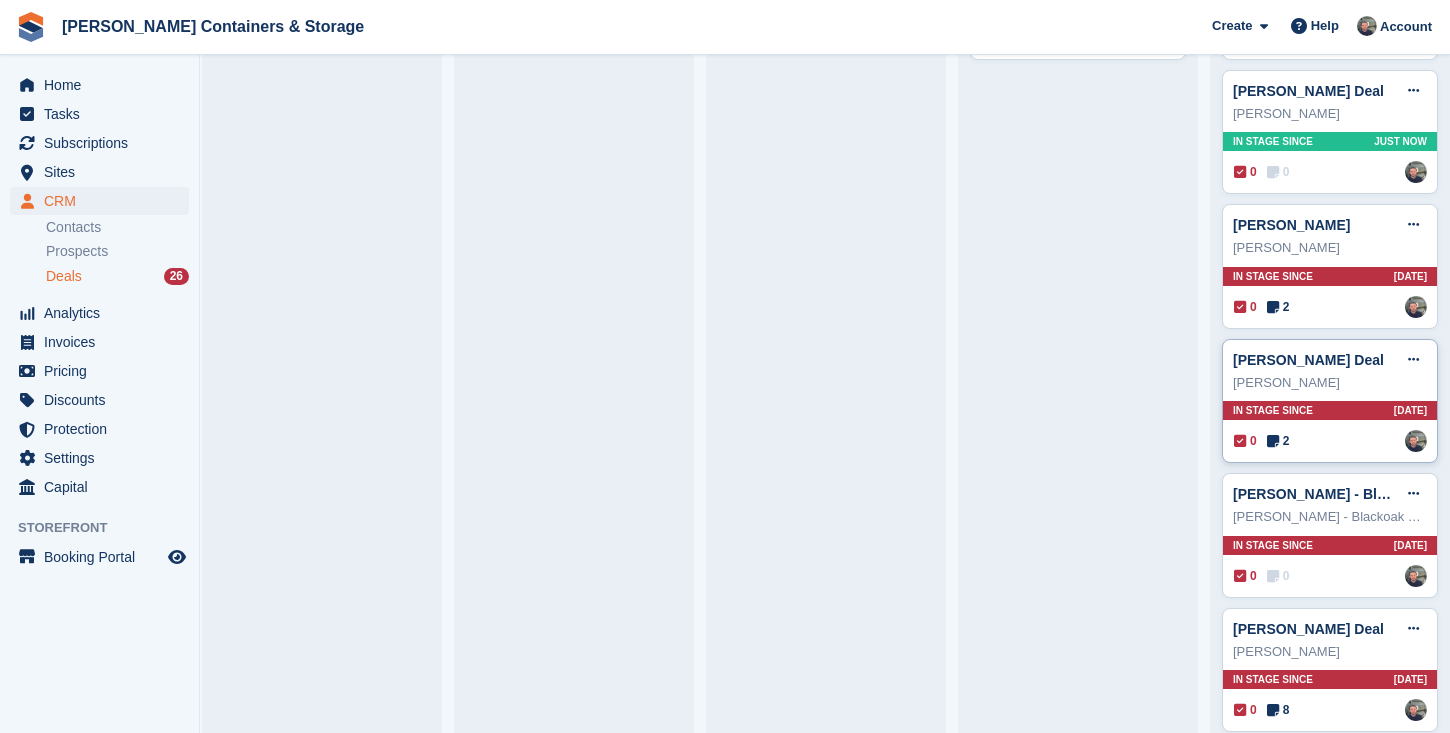 type 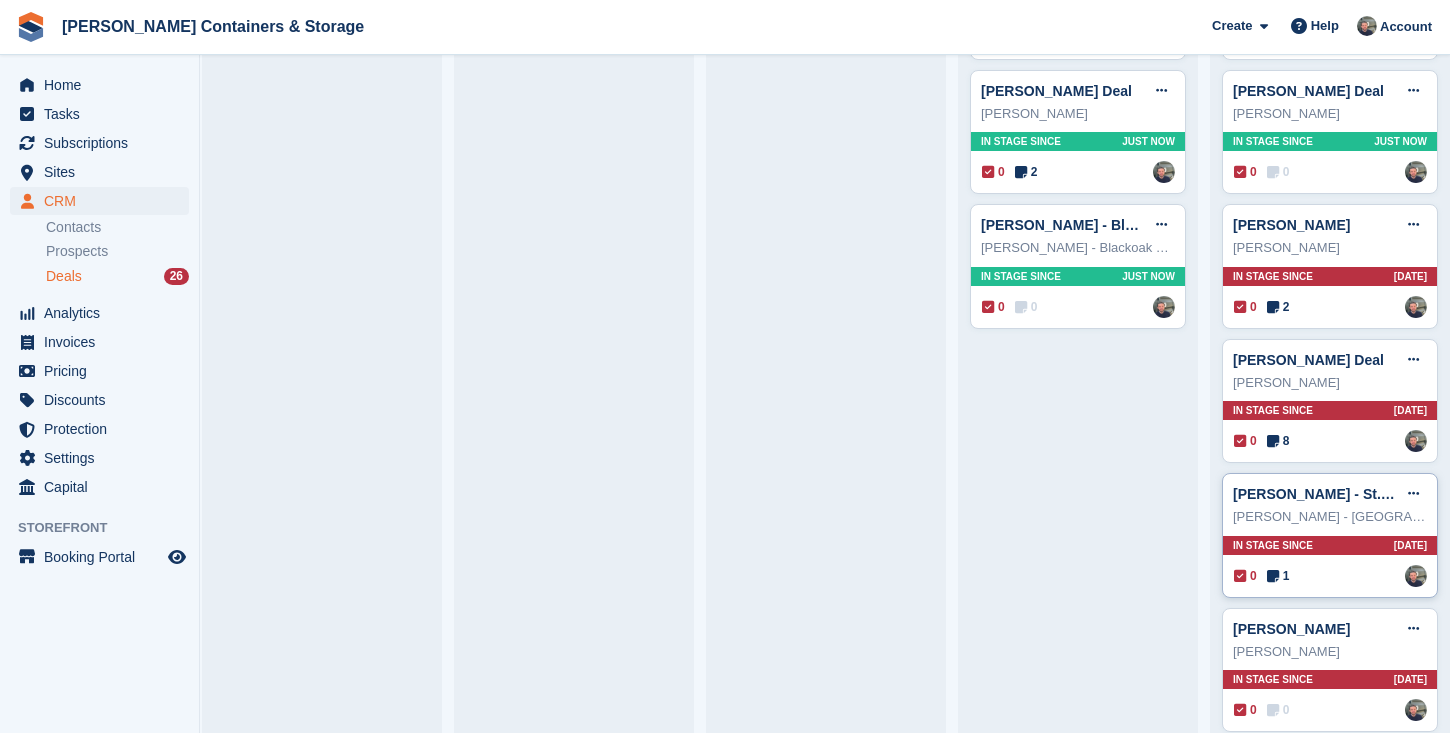 type 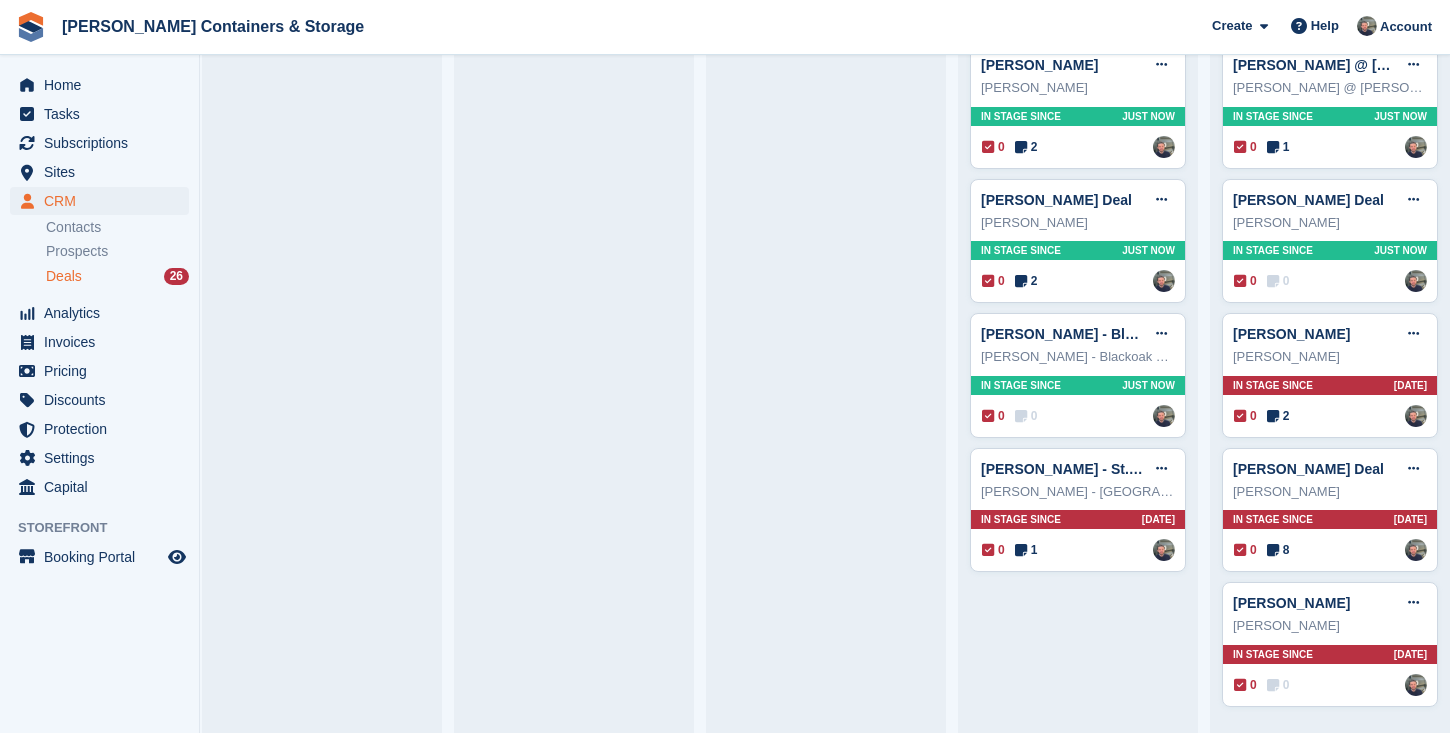 scroll, scrollTop: 1029, scrollLeft: 0, axis: vertical 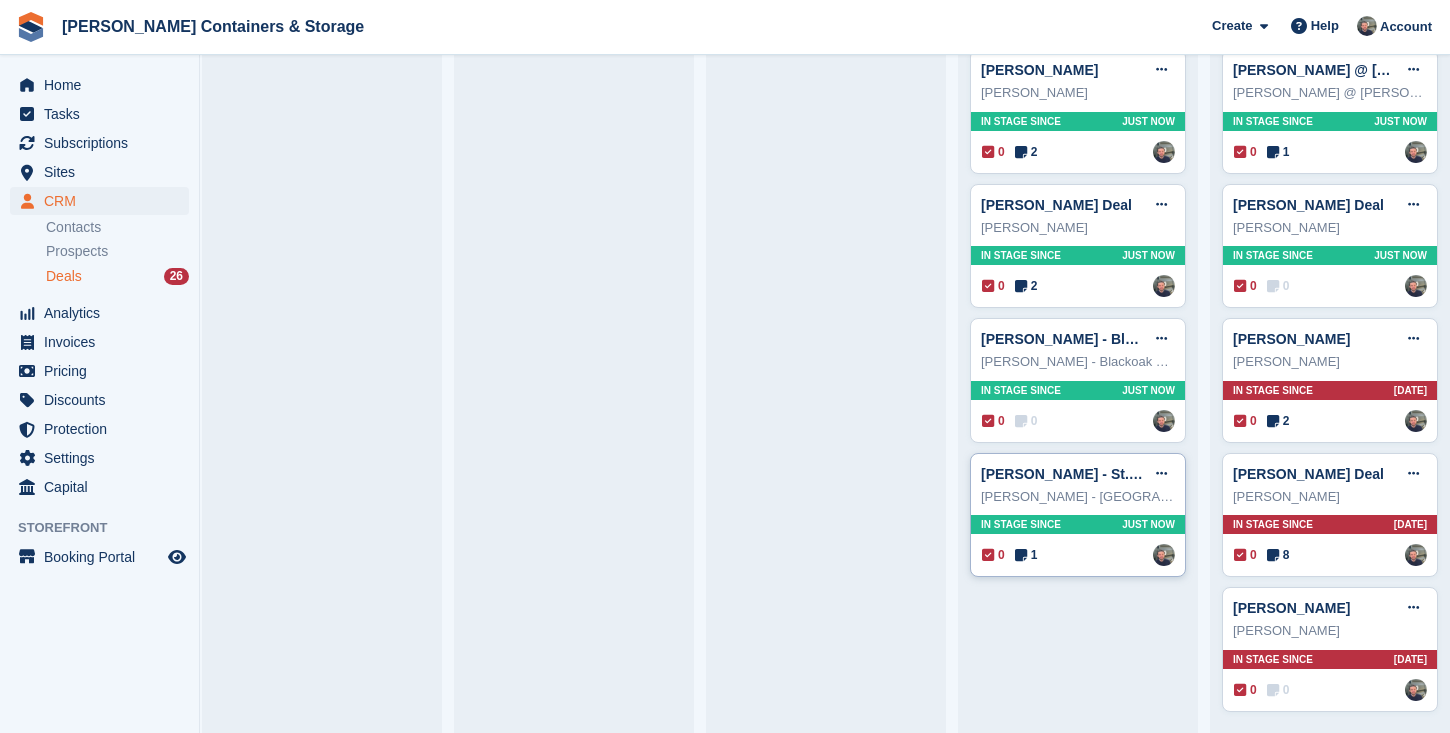 drag, startPoint x: 1270, startPoint y: 489, endPoint x: 1055, endPoint y: 550, distance: 223.48602 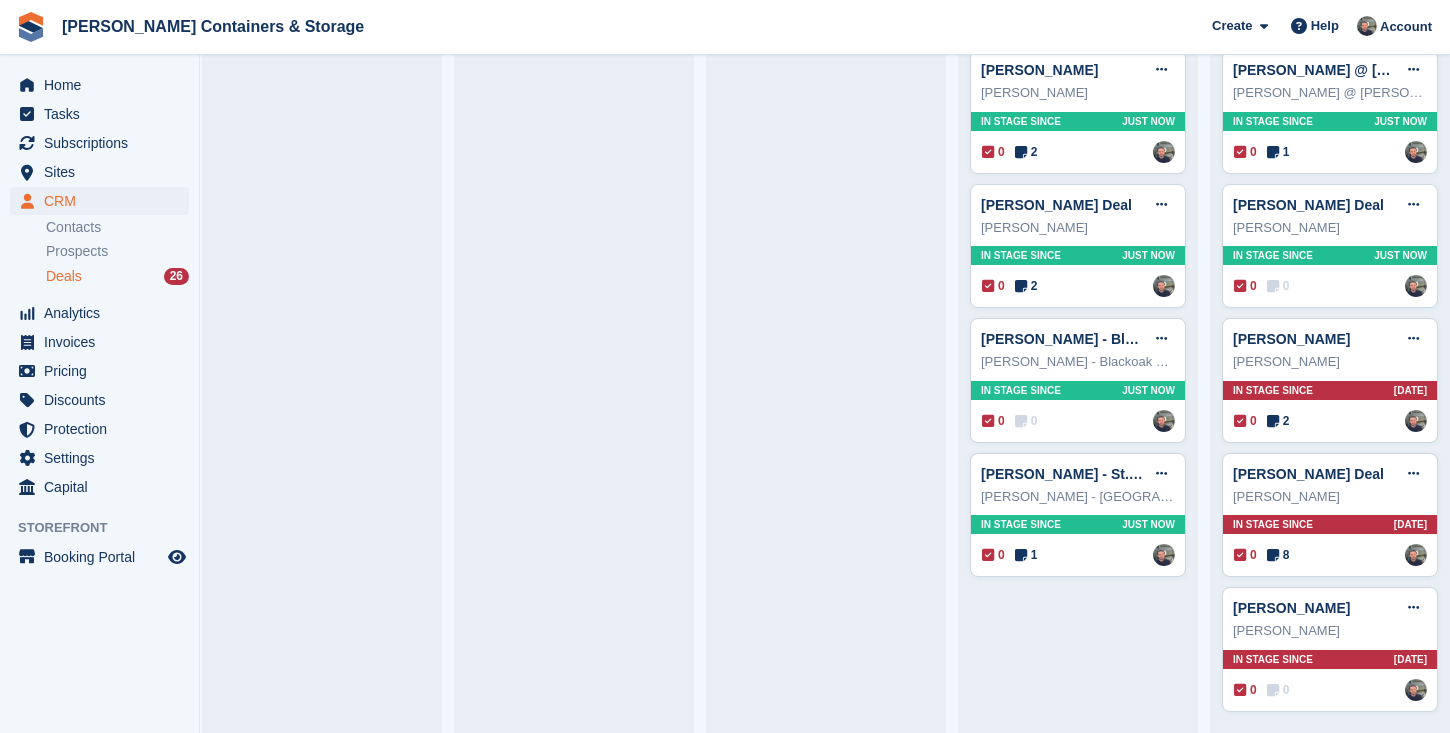 click on "andrew d holland Deal
Edit deal
Mark as won
Mark as lost
Delete deal
andrew d holland
In stage since 2D AGO
0
3
No one is assigned to this deal" at bounding box center [826, -18] 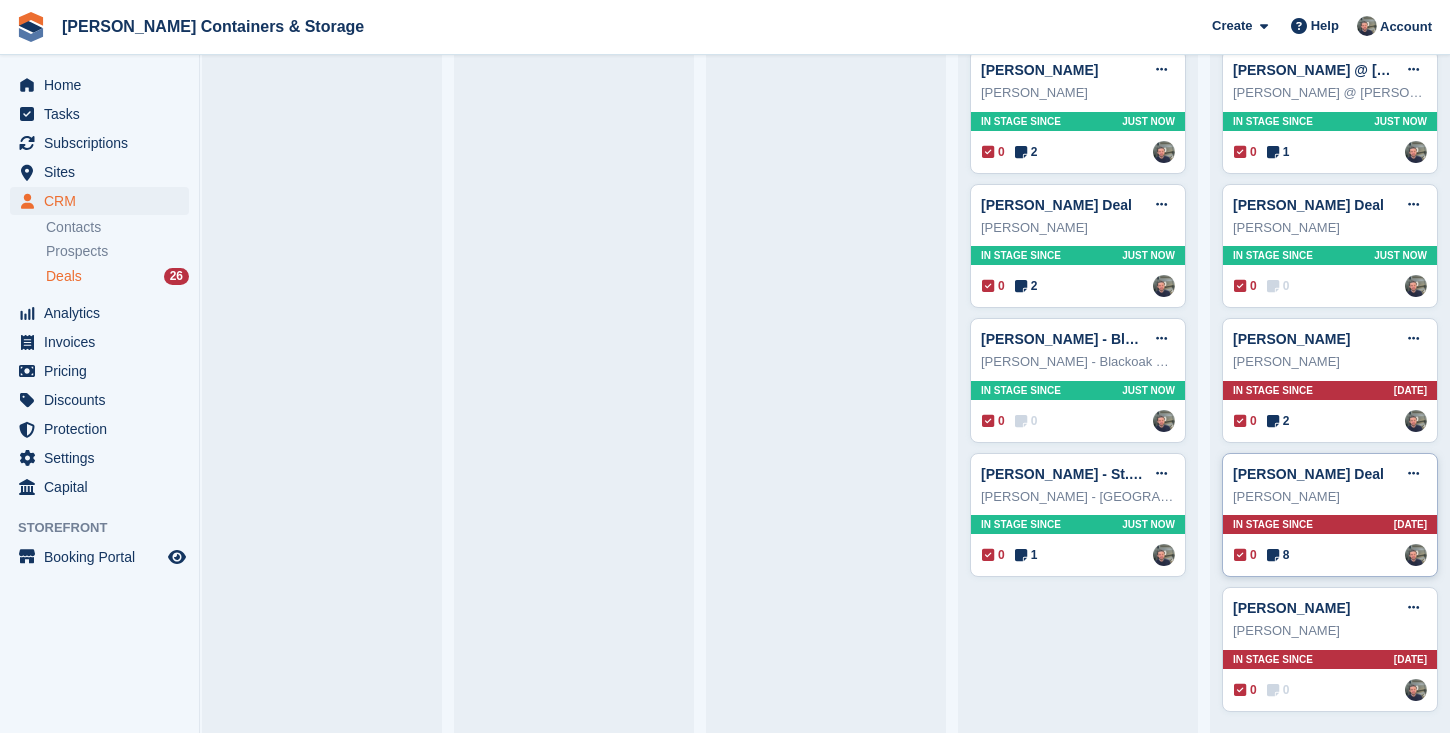 type 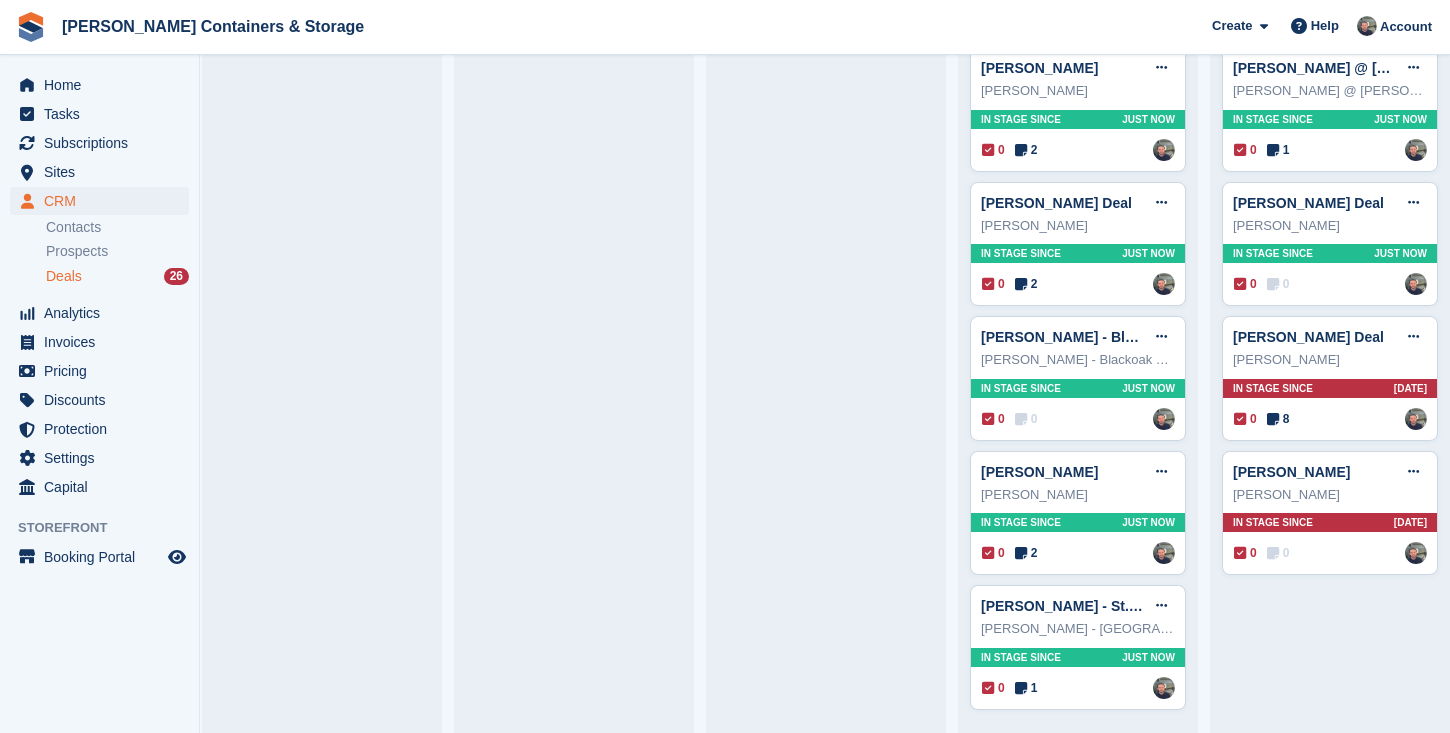 scroll, scrollTop: 1029, scrollLeft: 0, axis: vertical 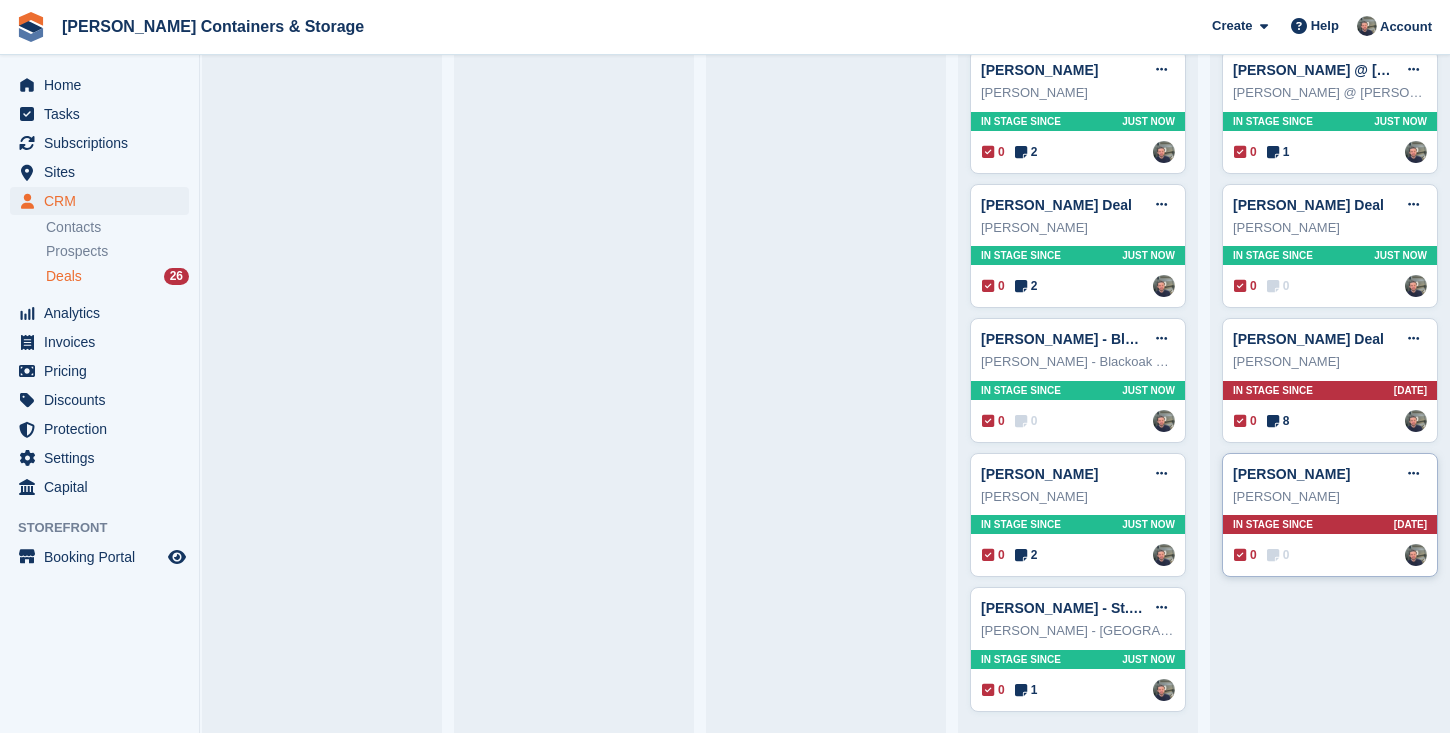 type 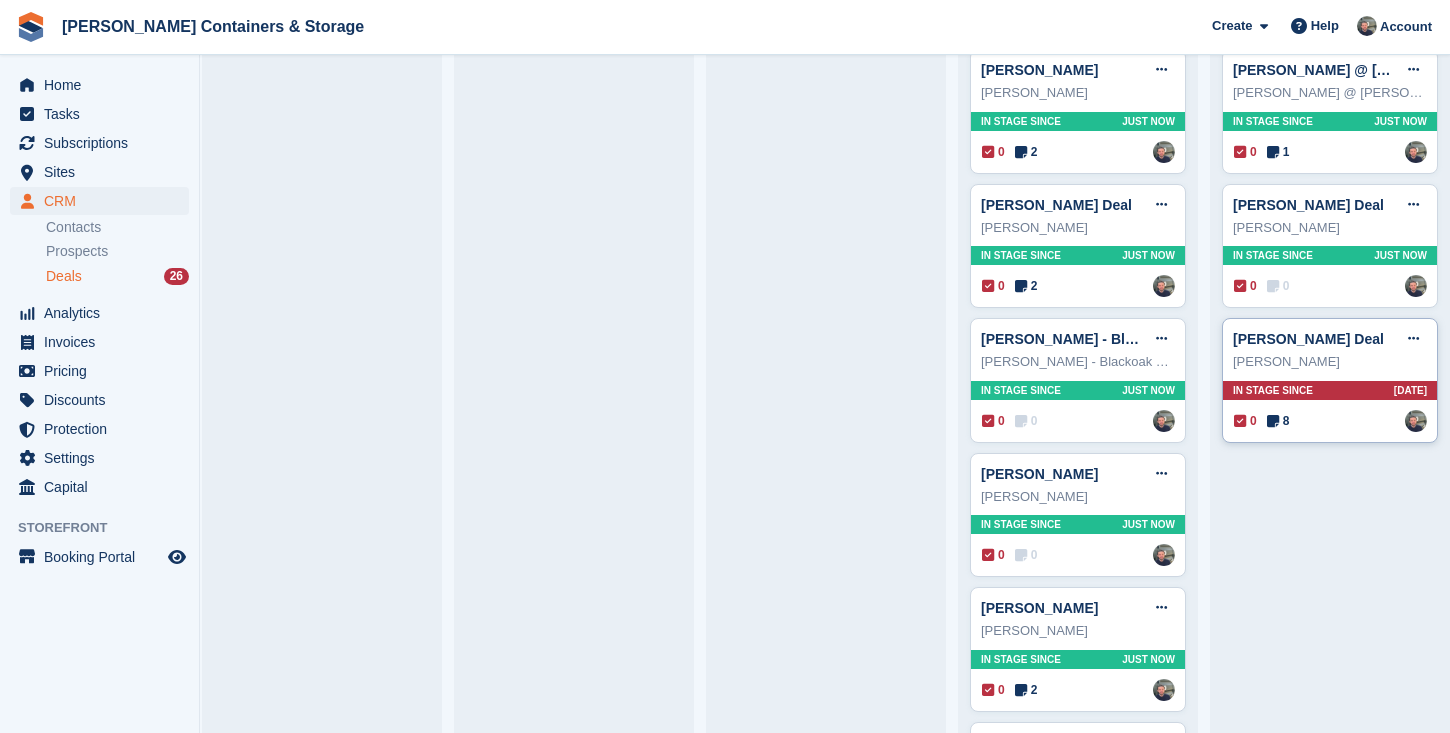 type 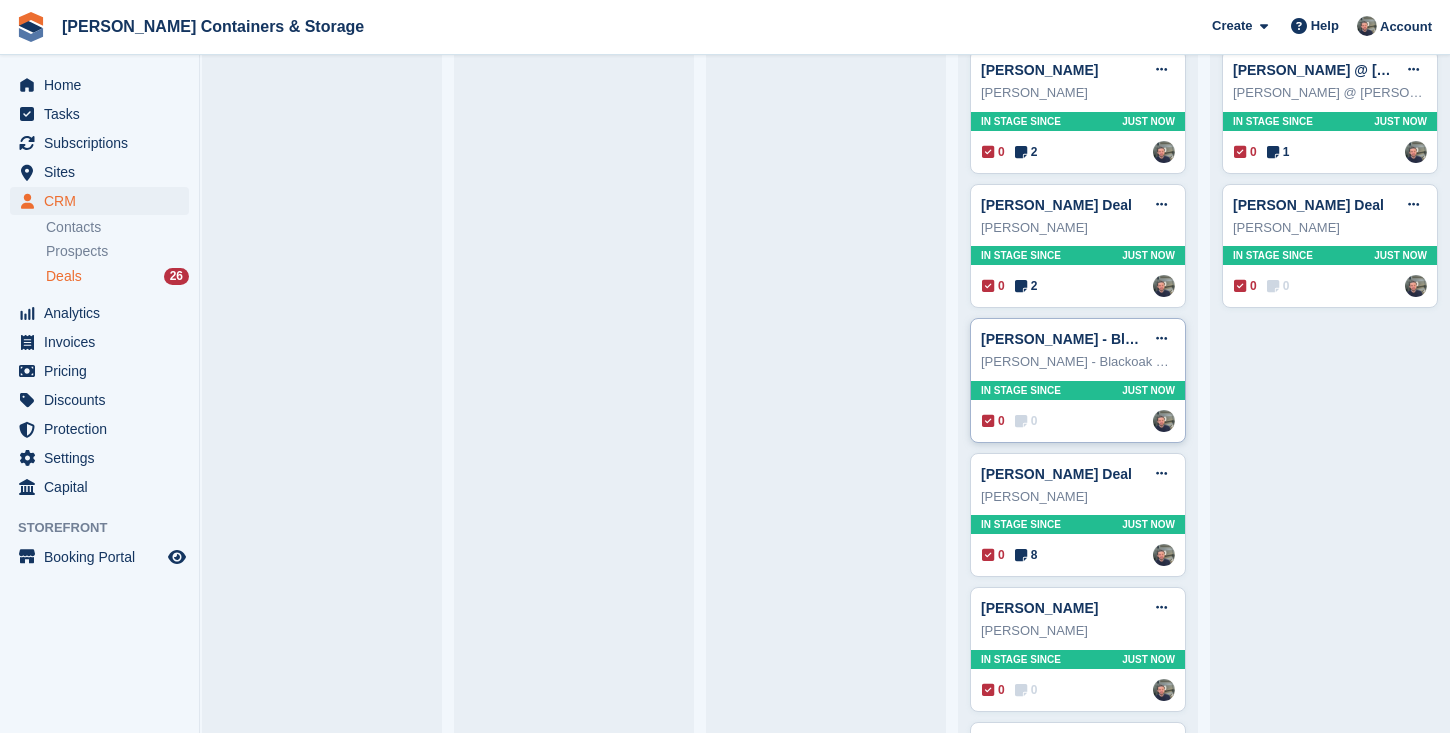 type 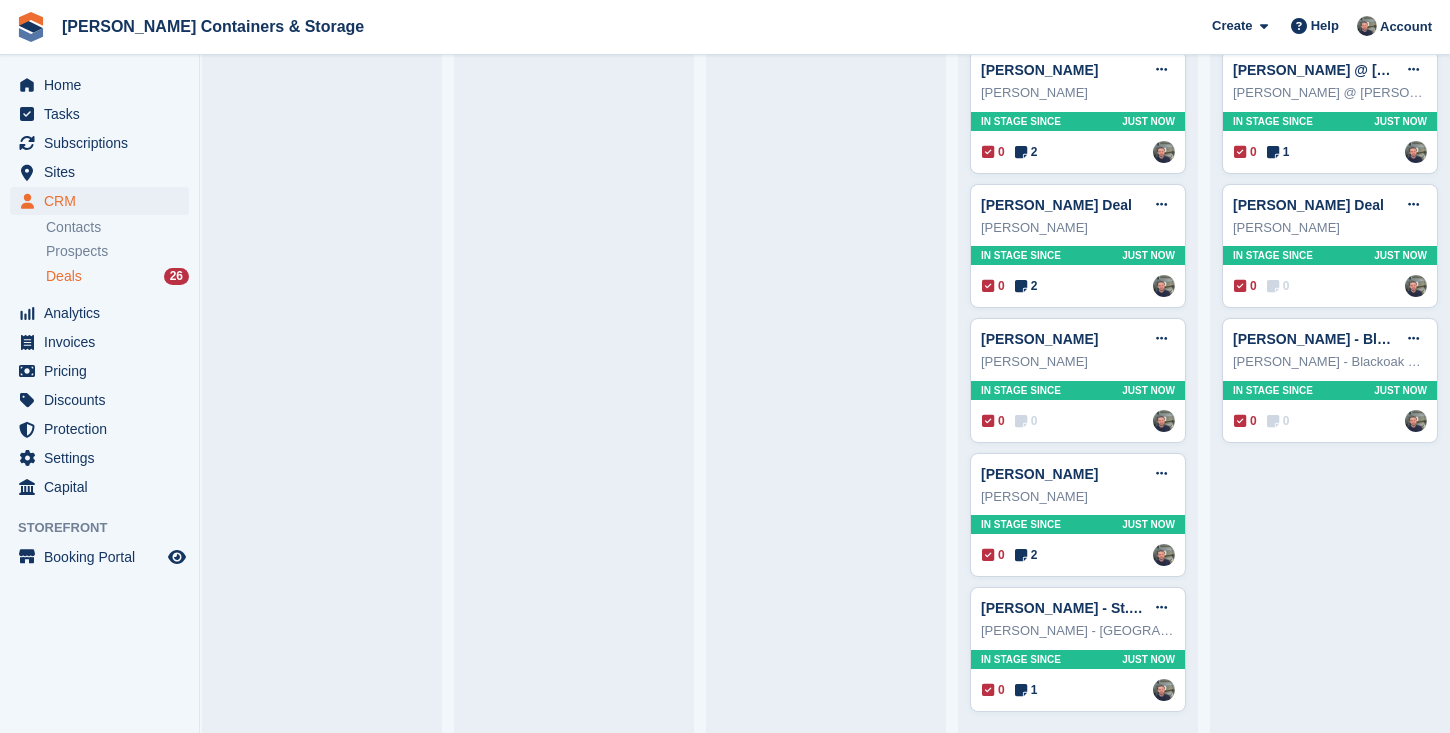 type 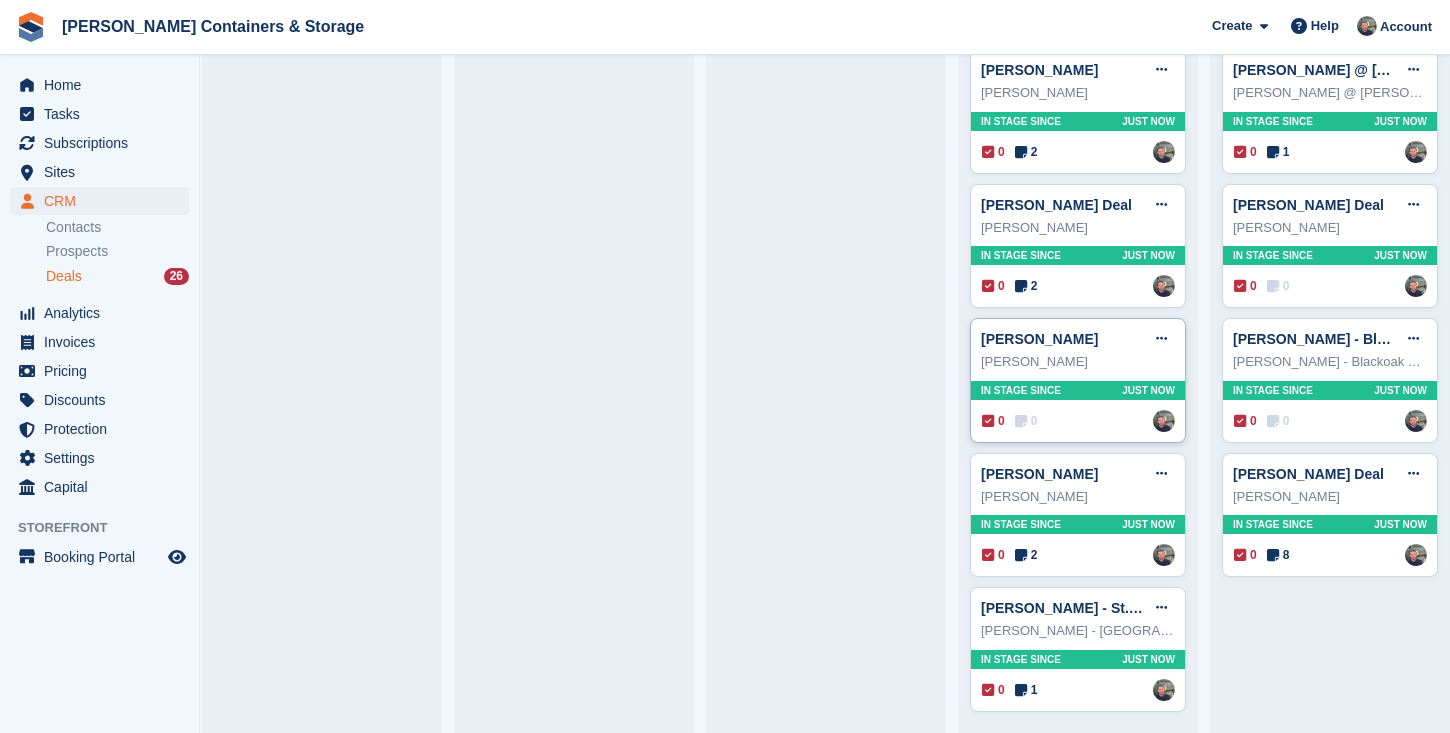 type 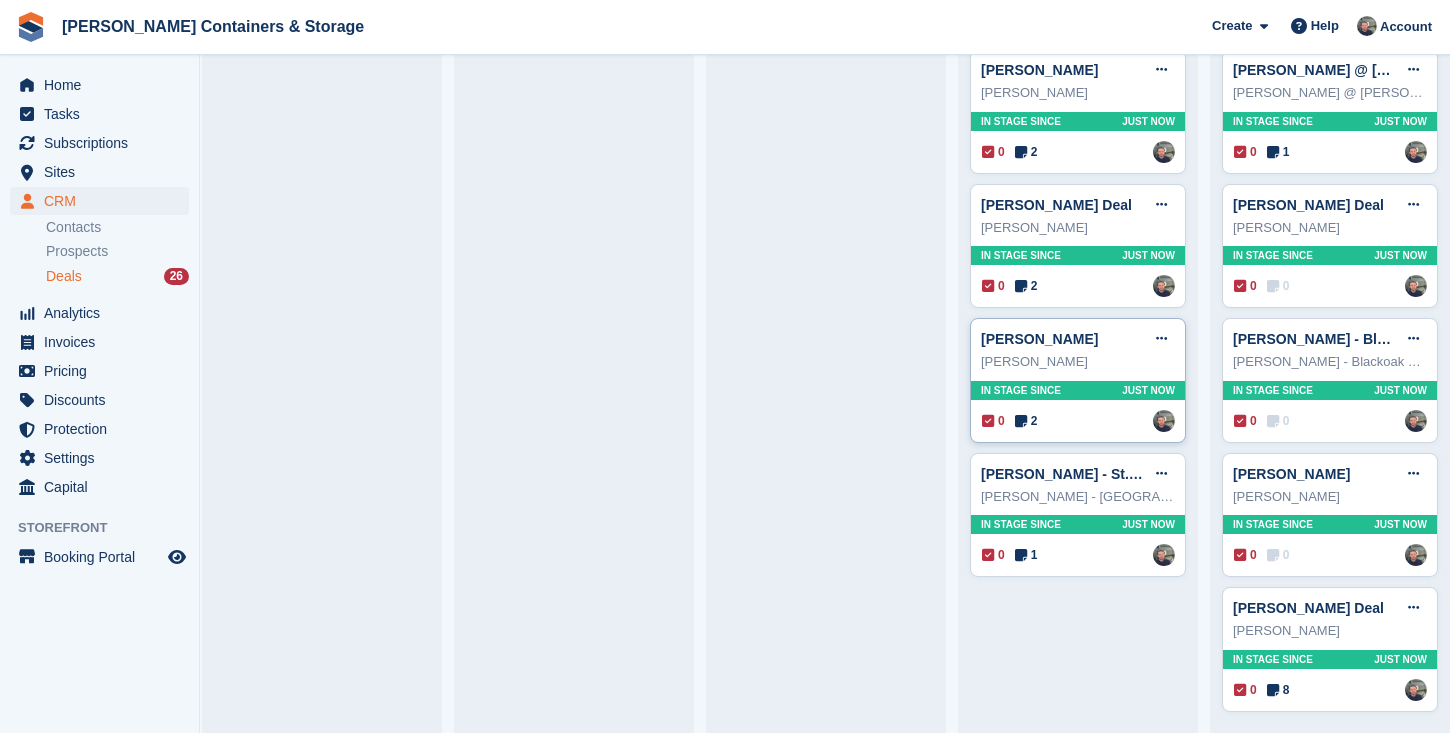 type 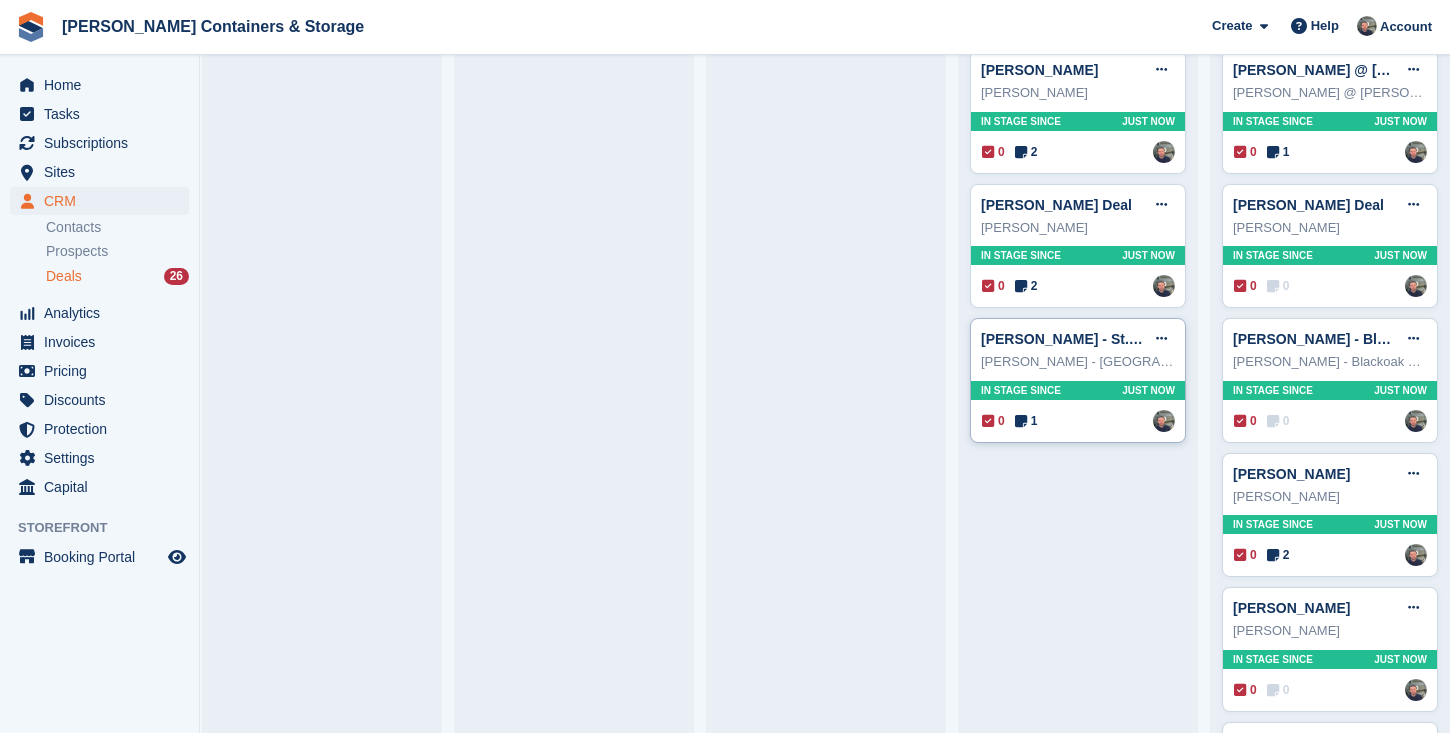 type 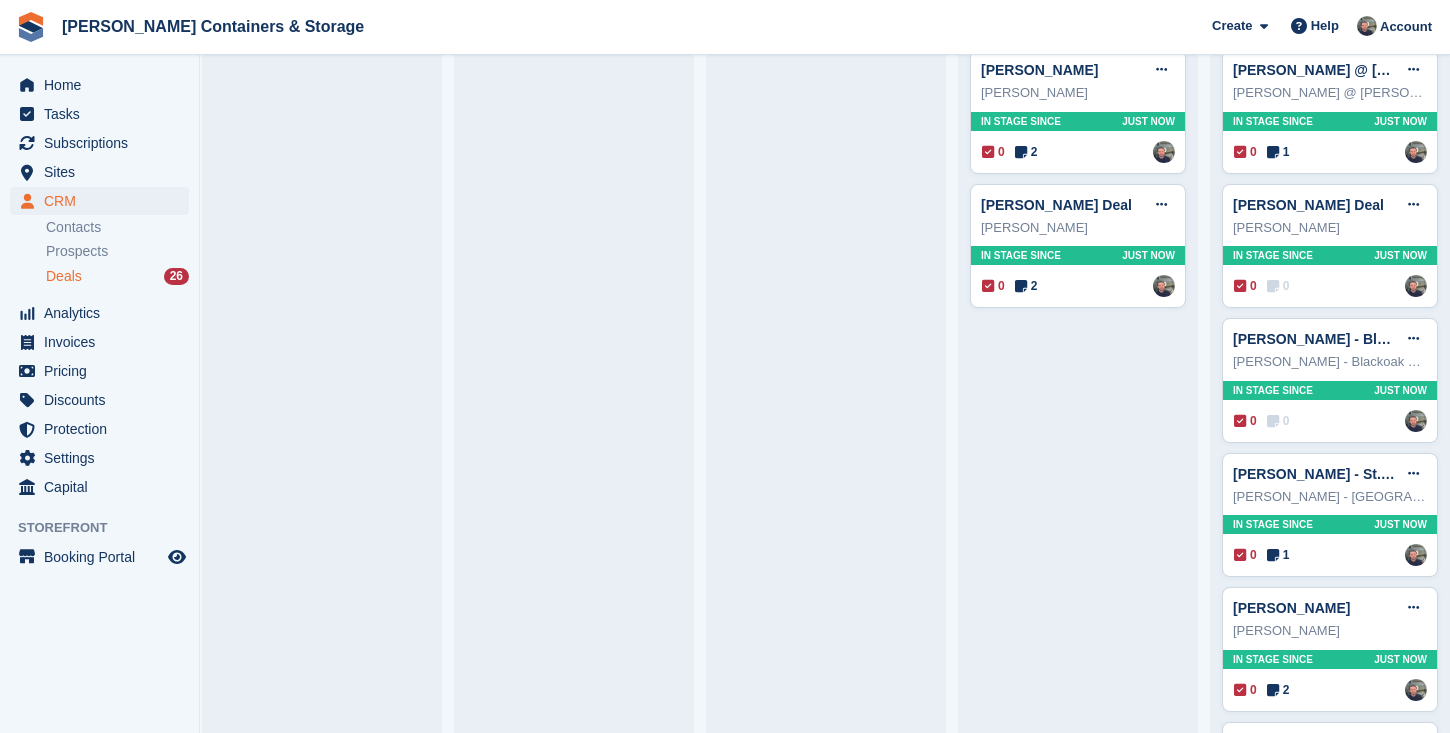 scroll, scrollTop: 824, scrollLeft: 0, axis: vertical 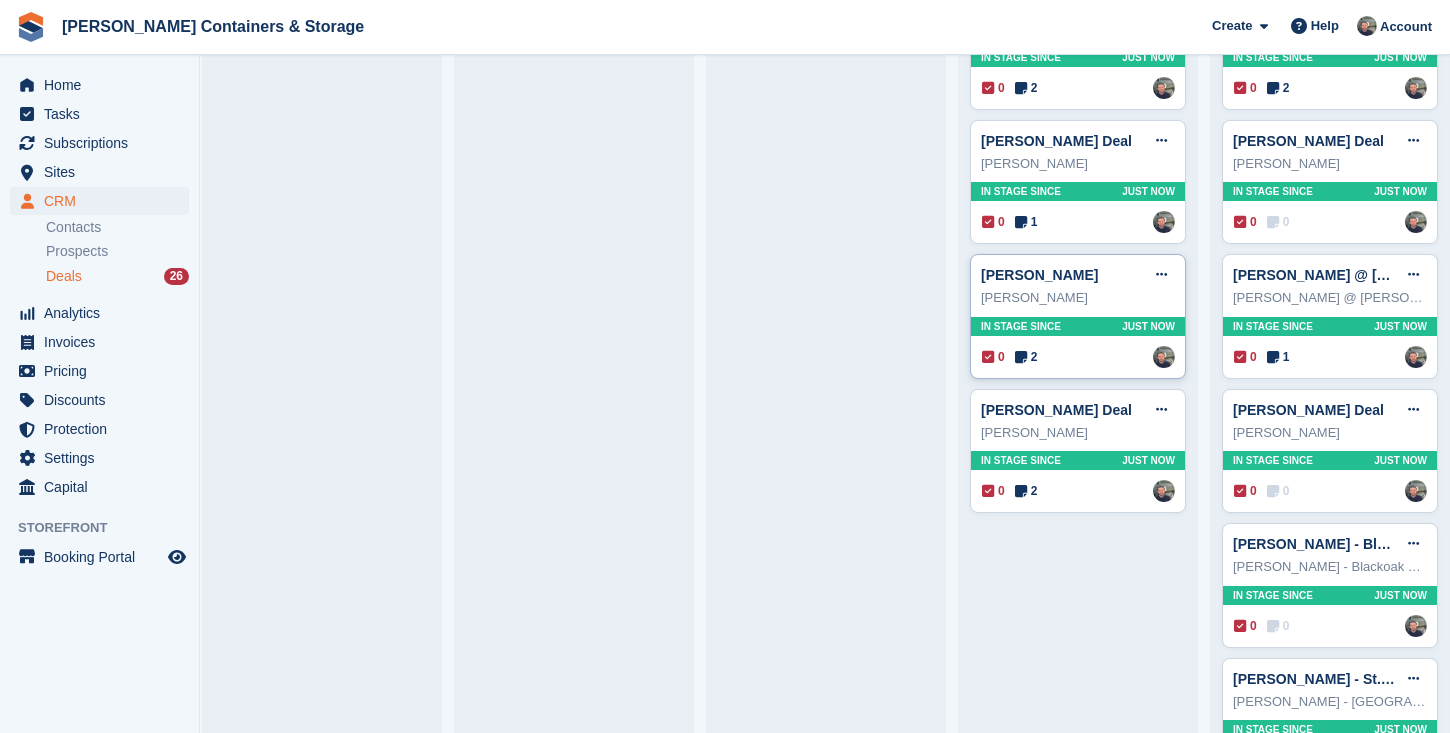 type 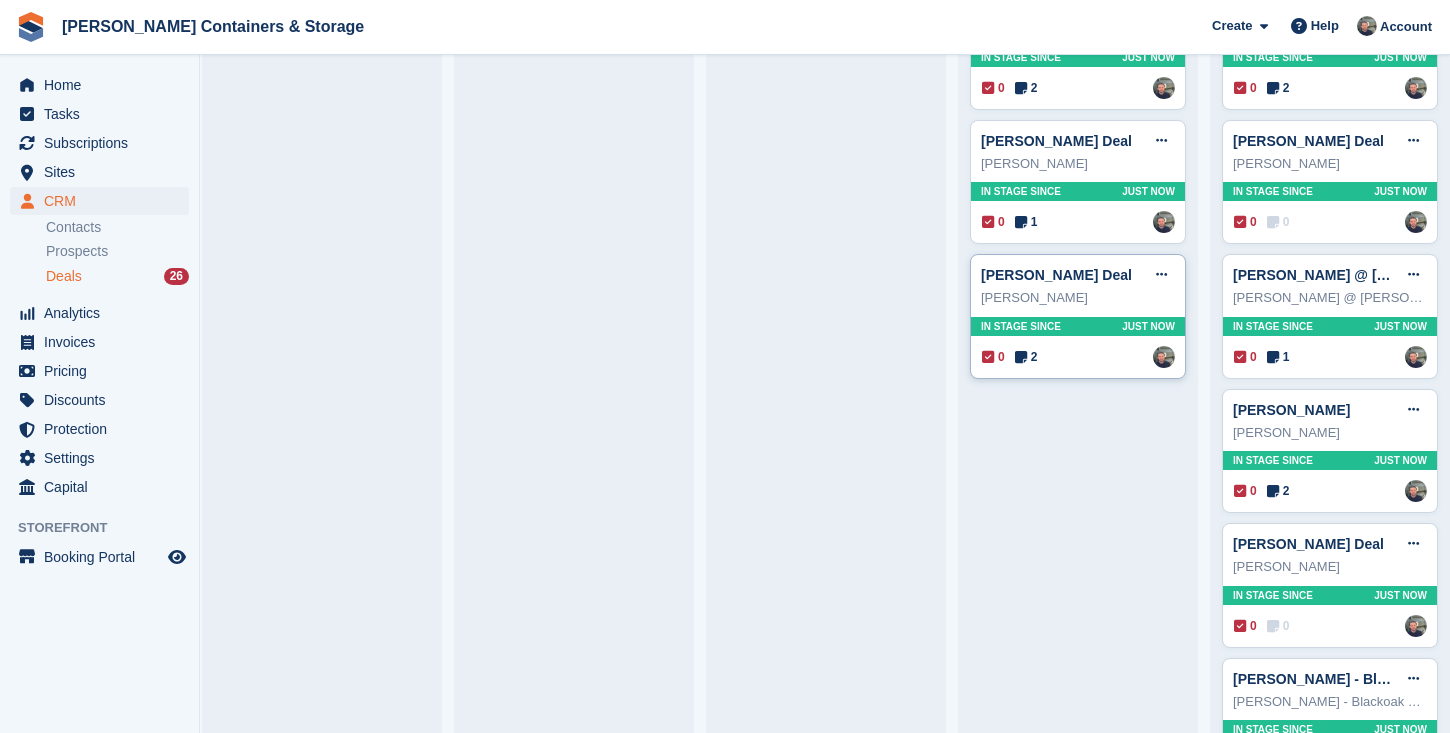 type 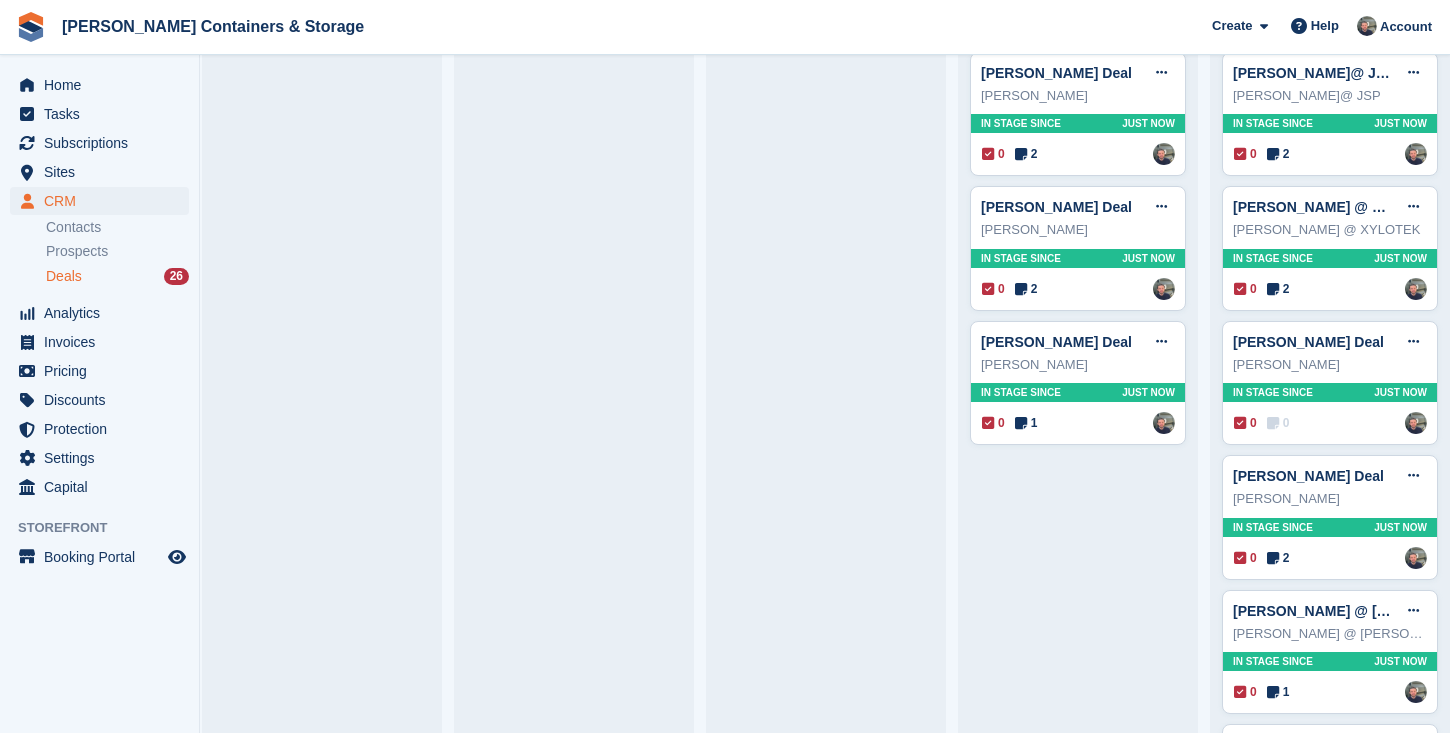 scroll, scrollTop: 483, scrollLeft: 0, axis: vertical 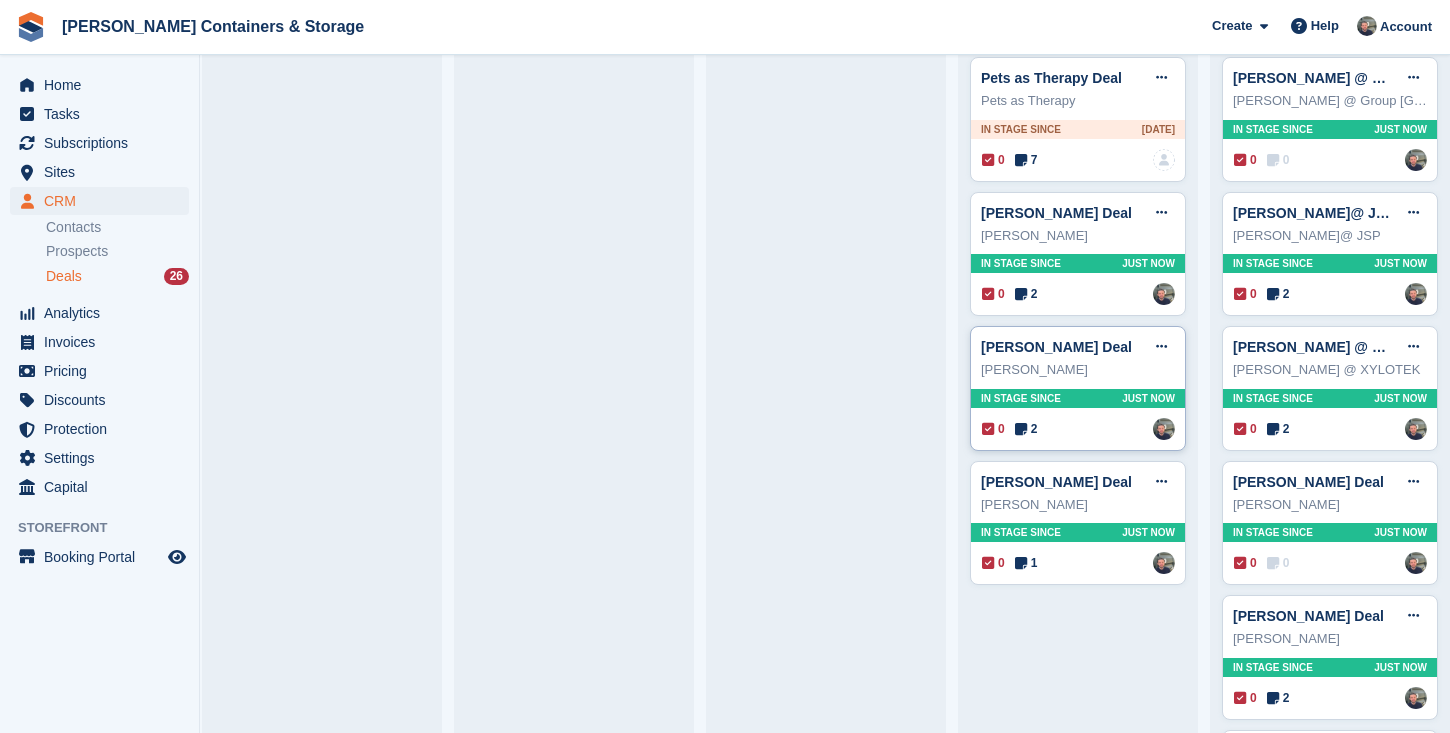 type 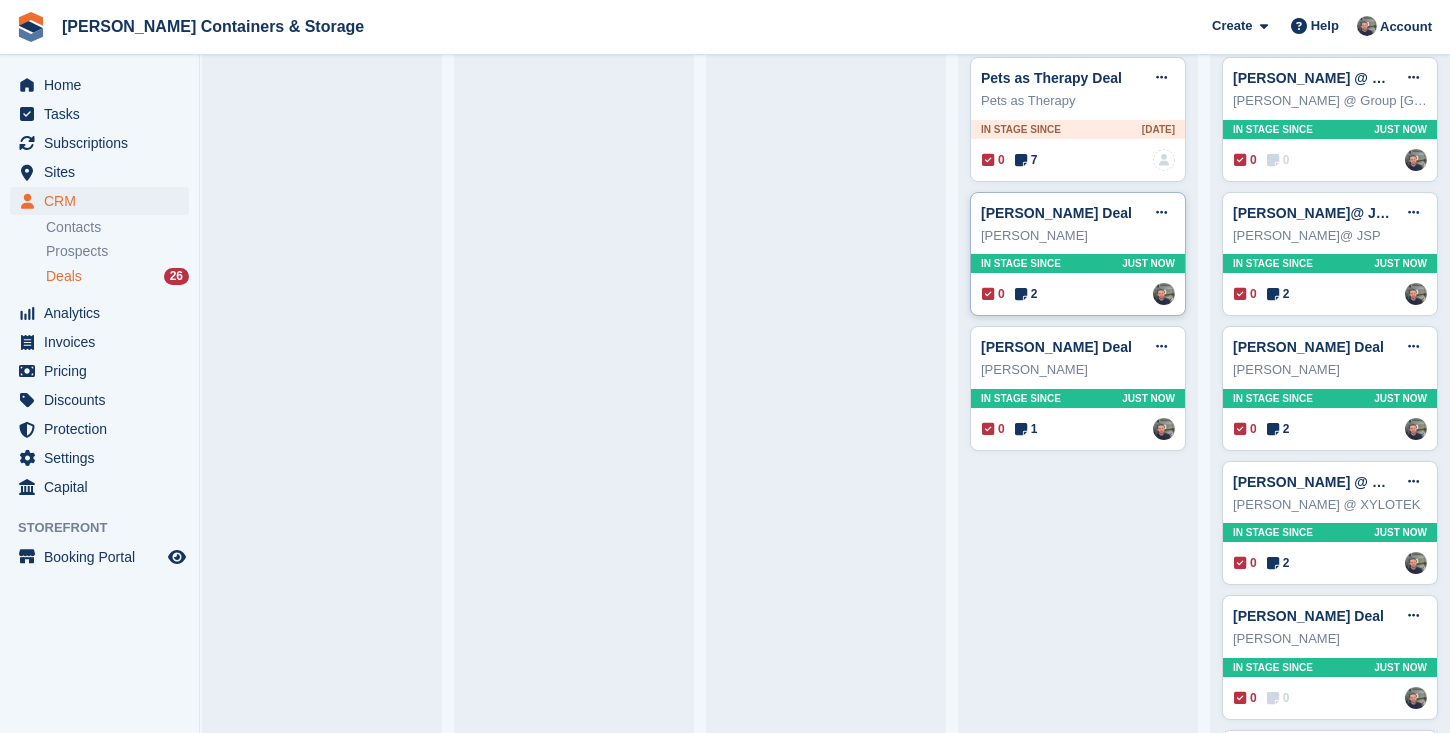 type 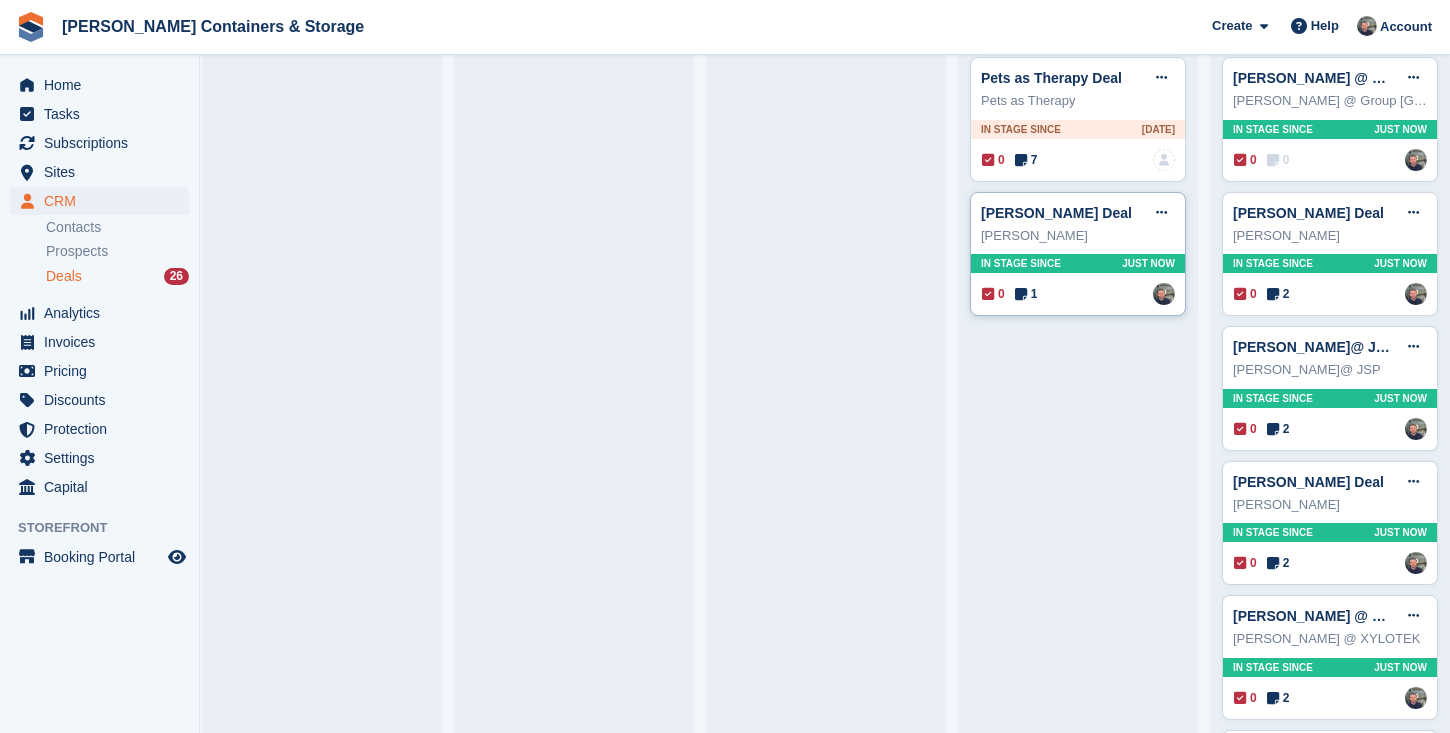 type 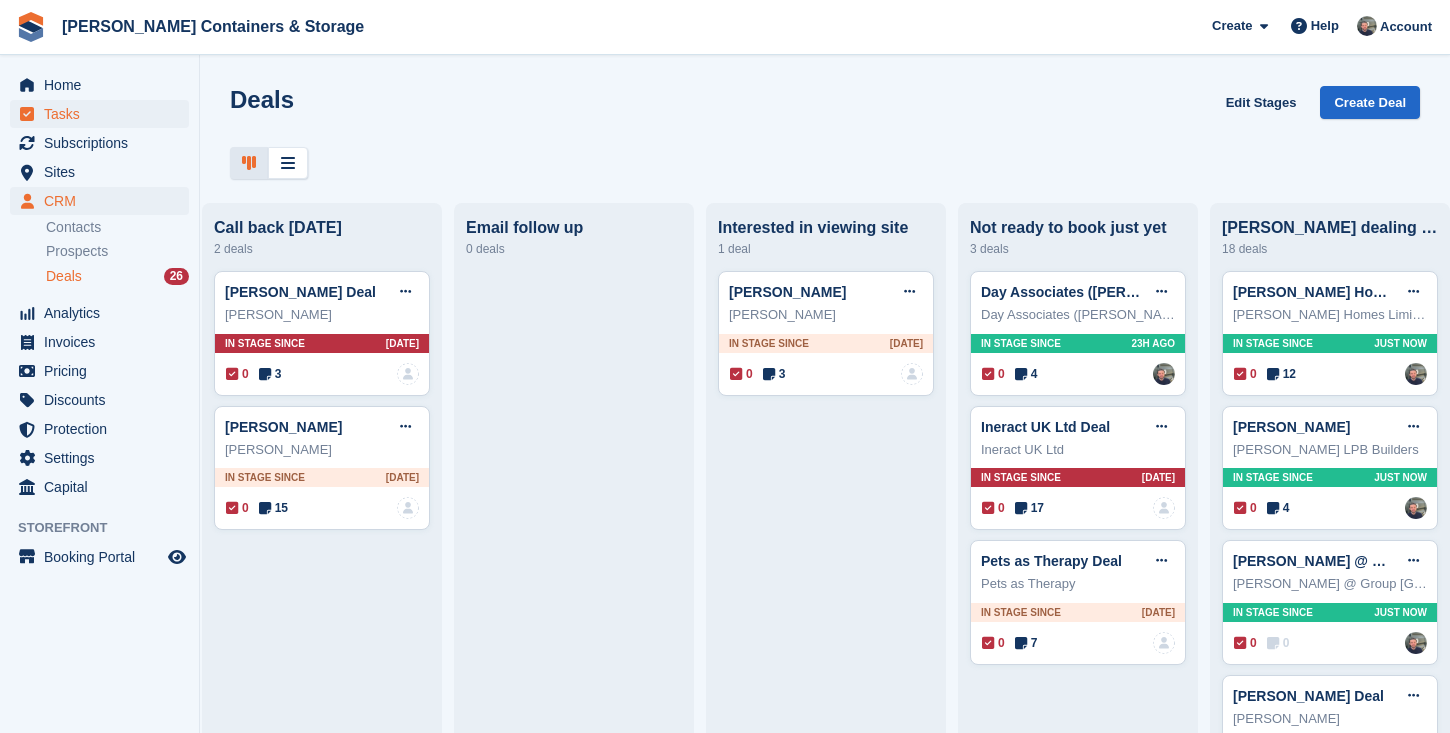 scroll, scrollTop: 0, scrollLeft: 0, axis: both 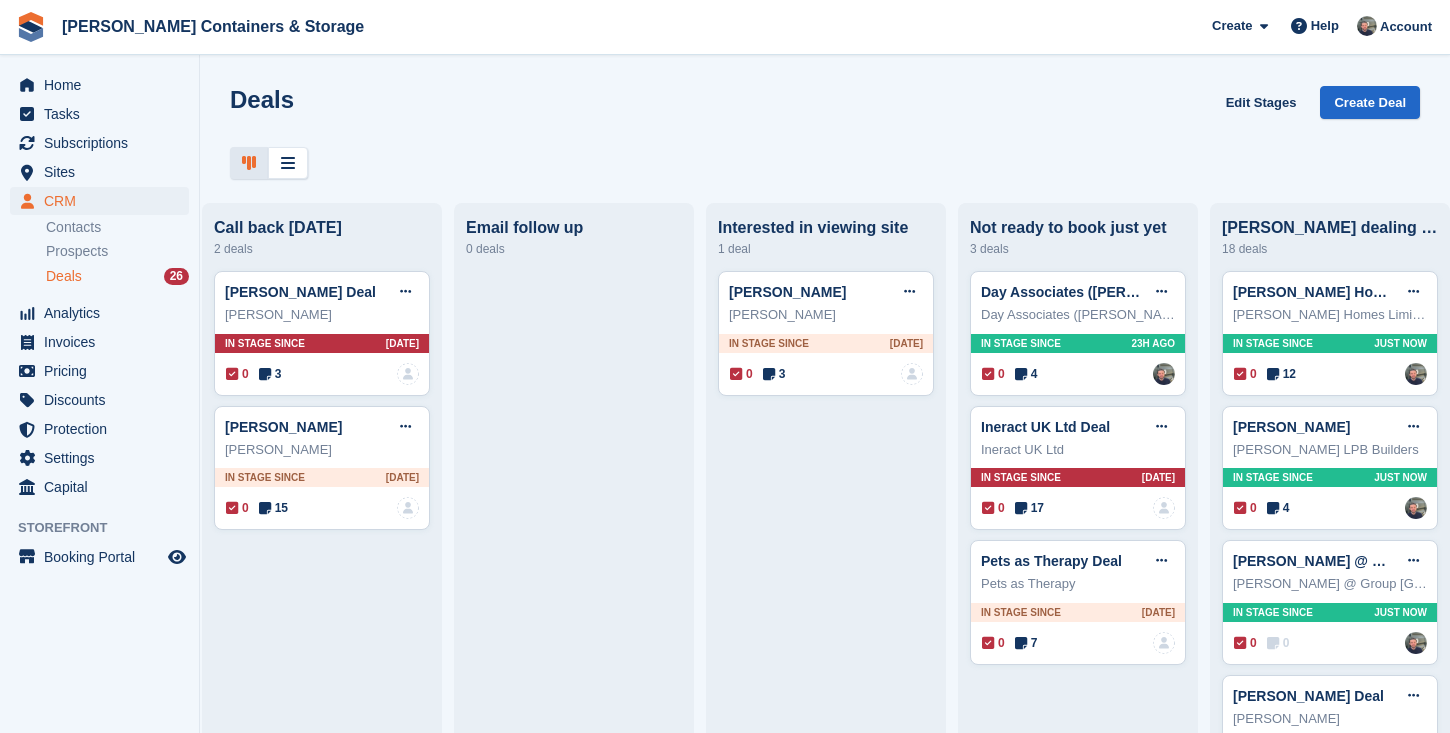 click on "Home
Tasks
Subscriptions
Subscriptions
Subscriptions
Contracts
Price increases
NEW
Contracts
Price increases
NEW
Sites
Sites
Sites
Chalgrove
Container Rentals" at bounding box center (99, 282) 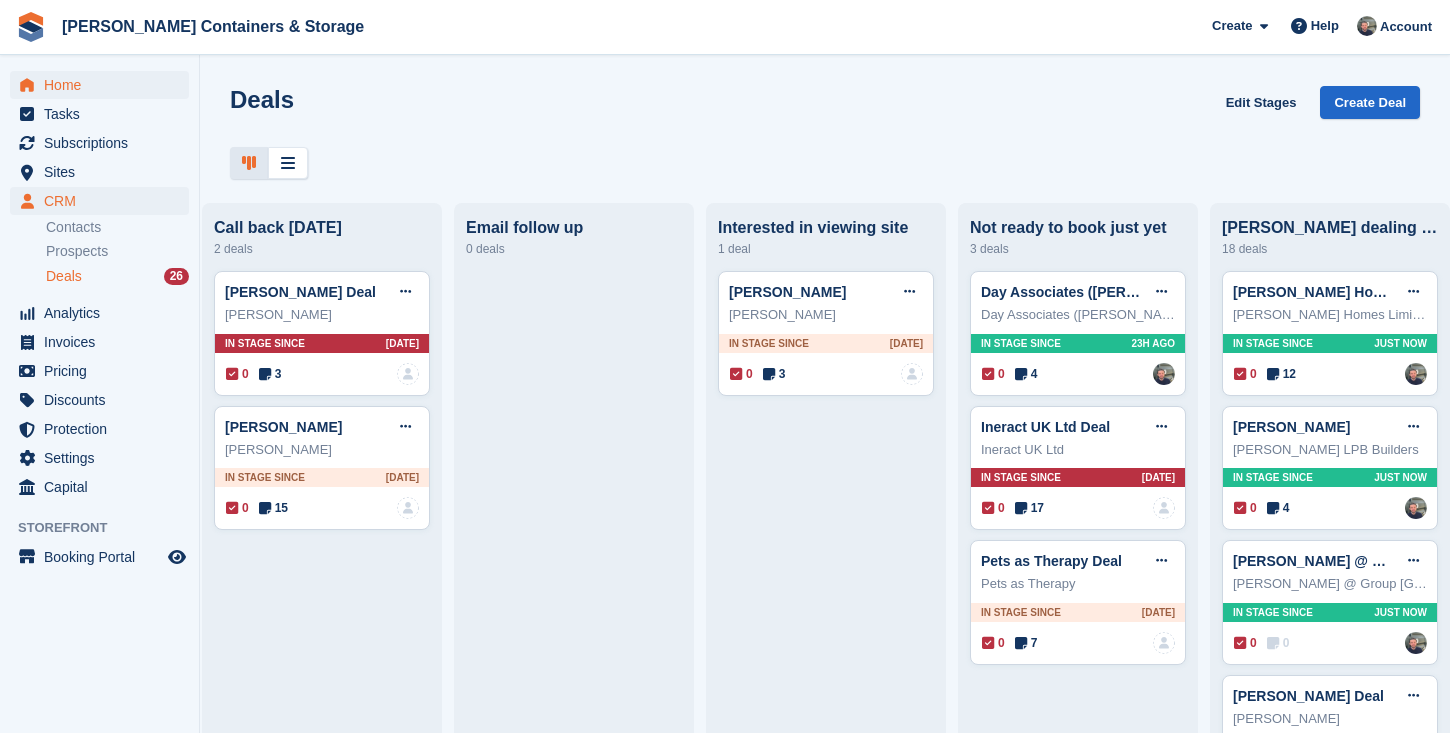 click on "Home" at bounding box center (104, 85) 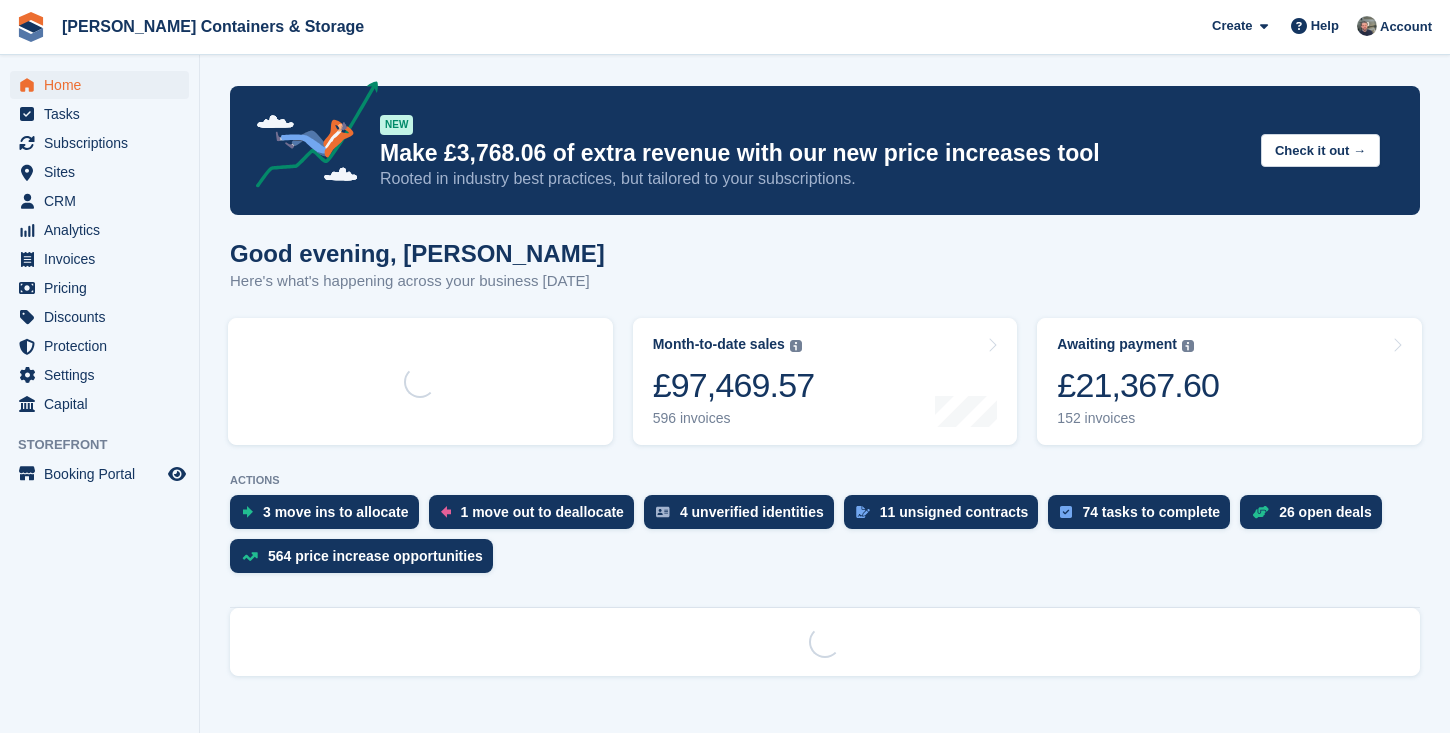 scroll, scrollTop: 0, scrollLeft: 0, axis: both 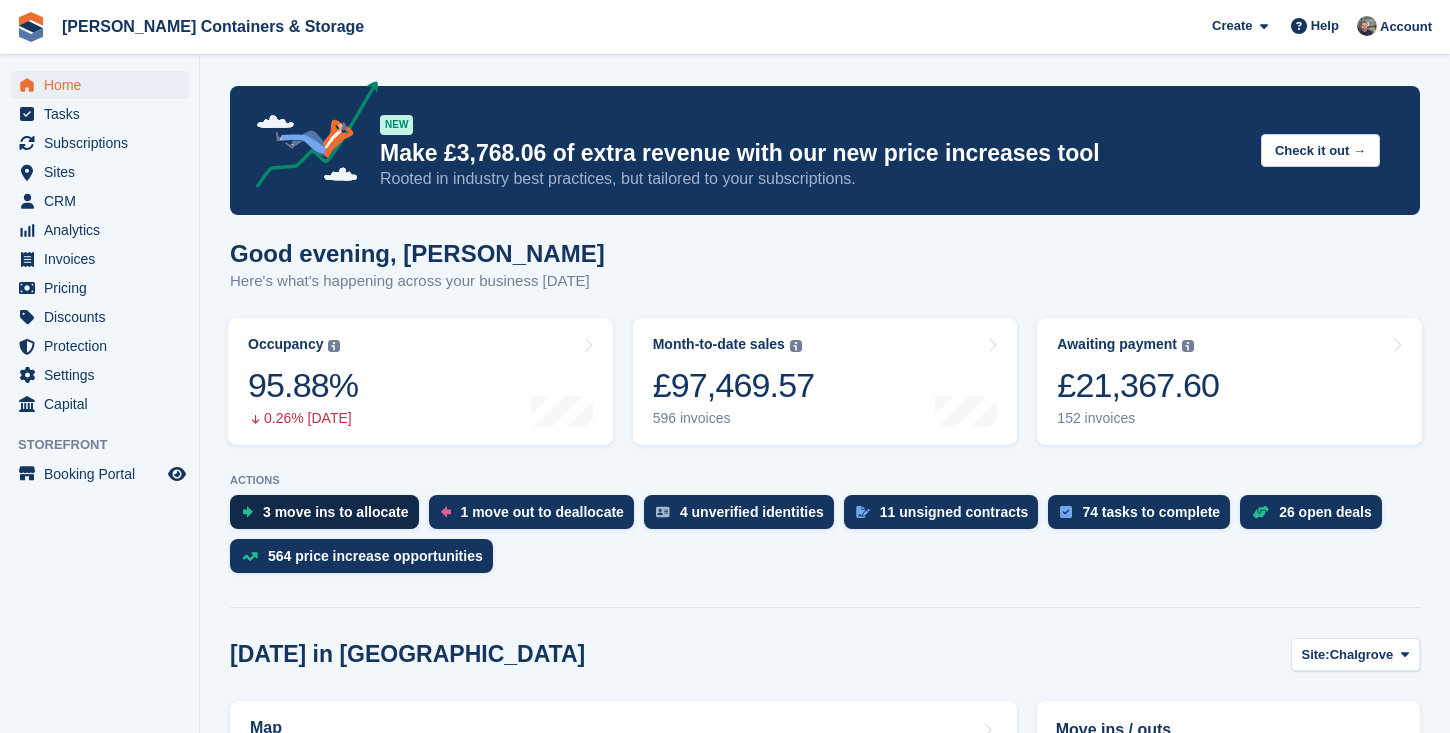 click on "3
move ins to allocate" at bounding box center (324, 512) 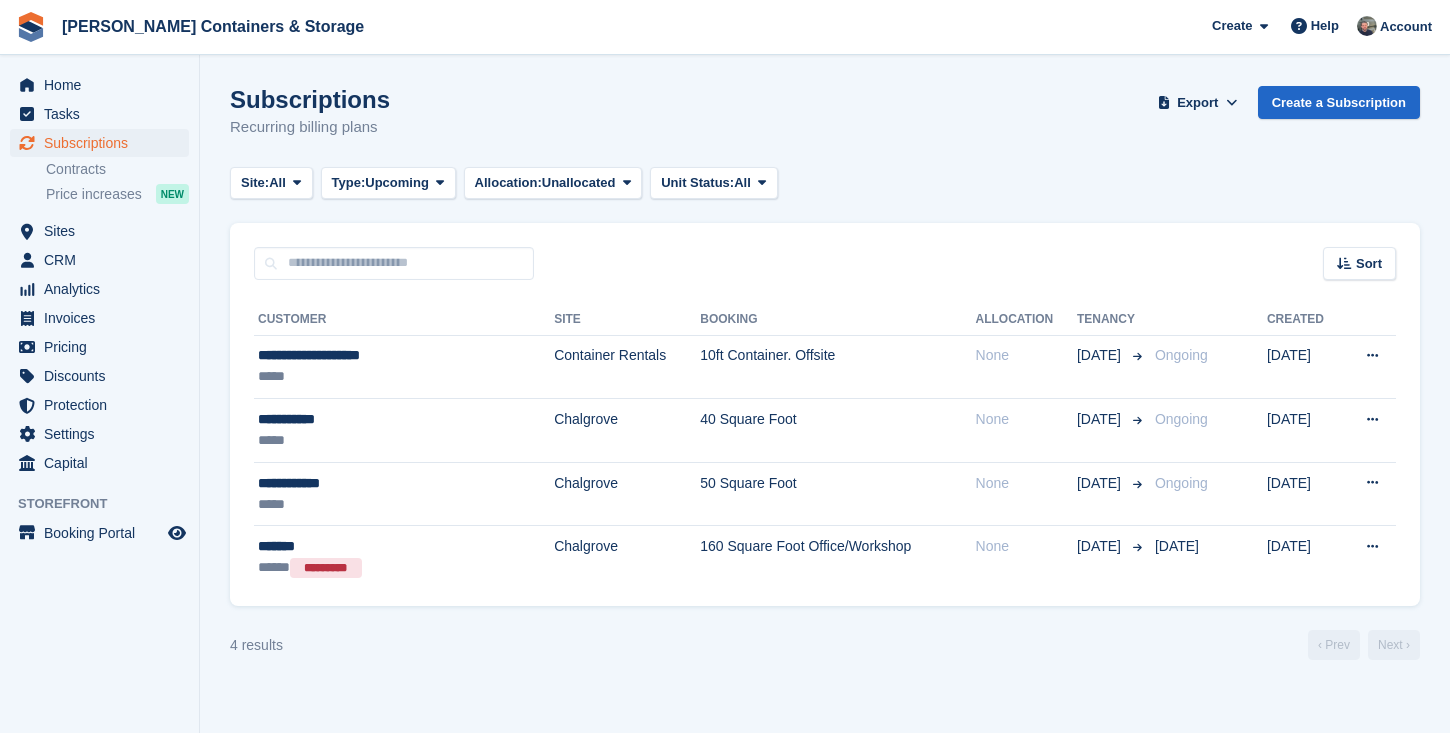 scroll, scrollTop: 0, scrollLeft: 0, axis: both 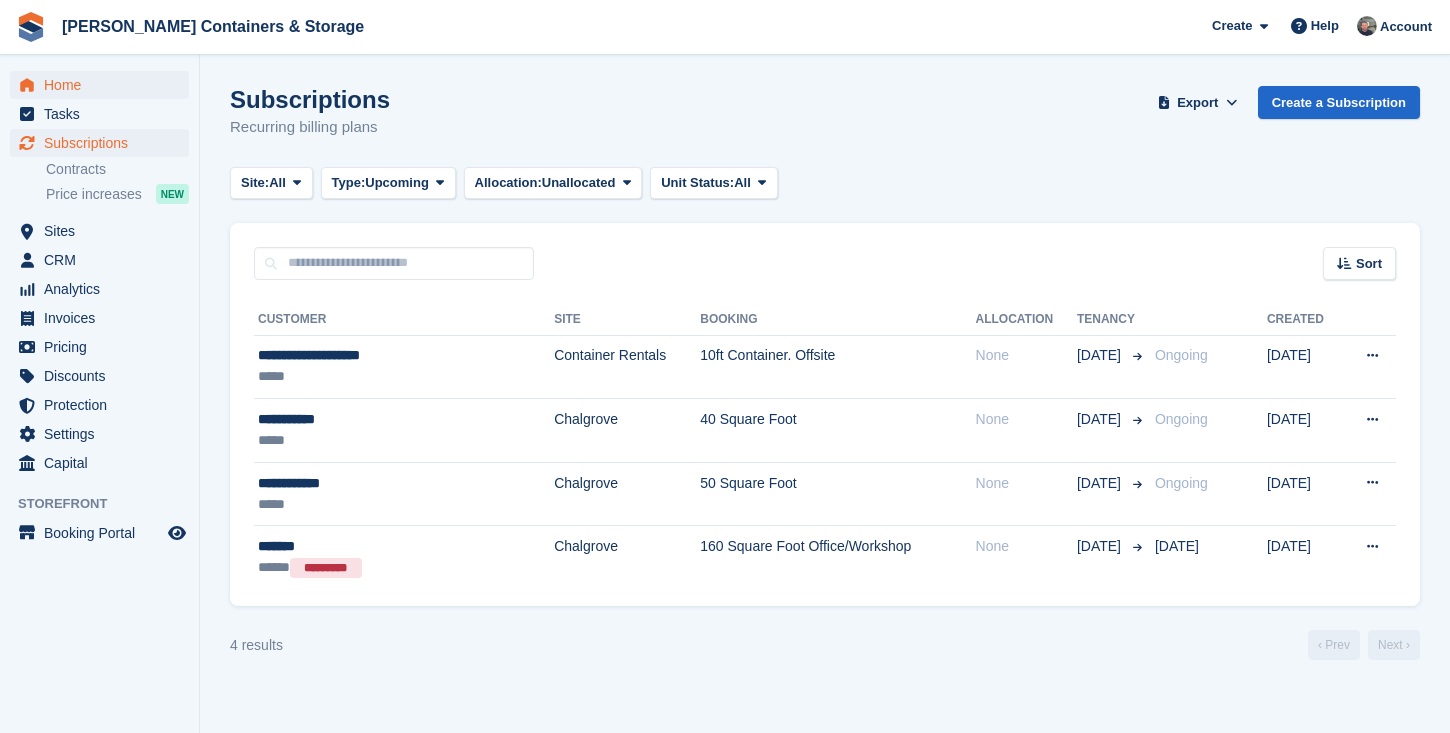 click on "Home" at bounding box center (104, 85) 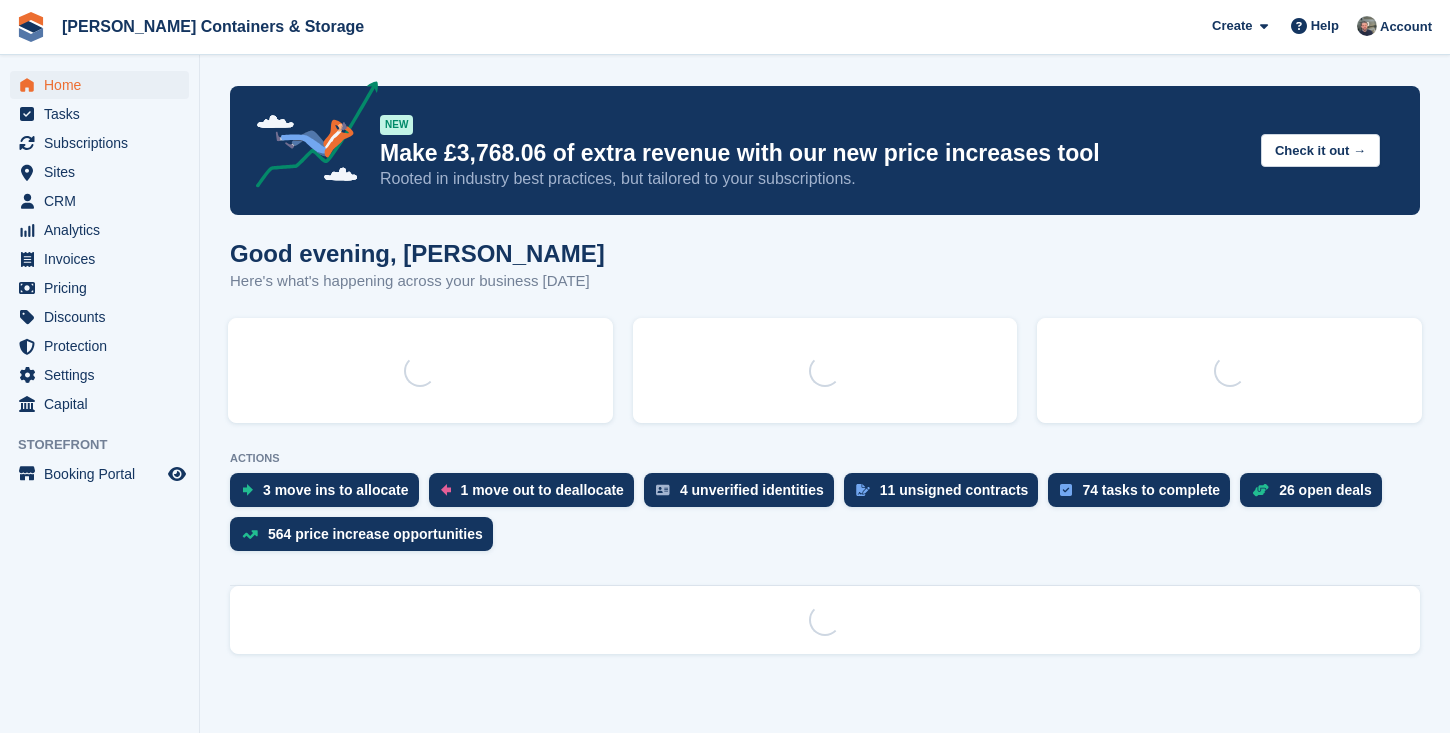 scroll, scrollTop: 0, scrollLeft: 0, axis: both 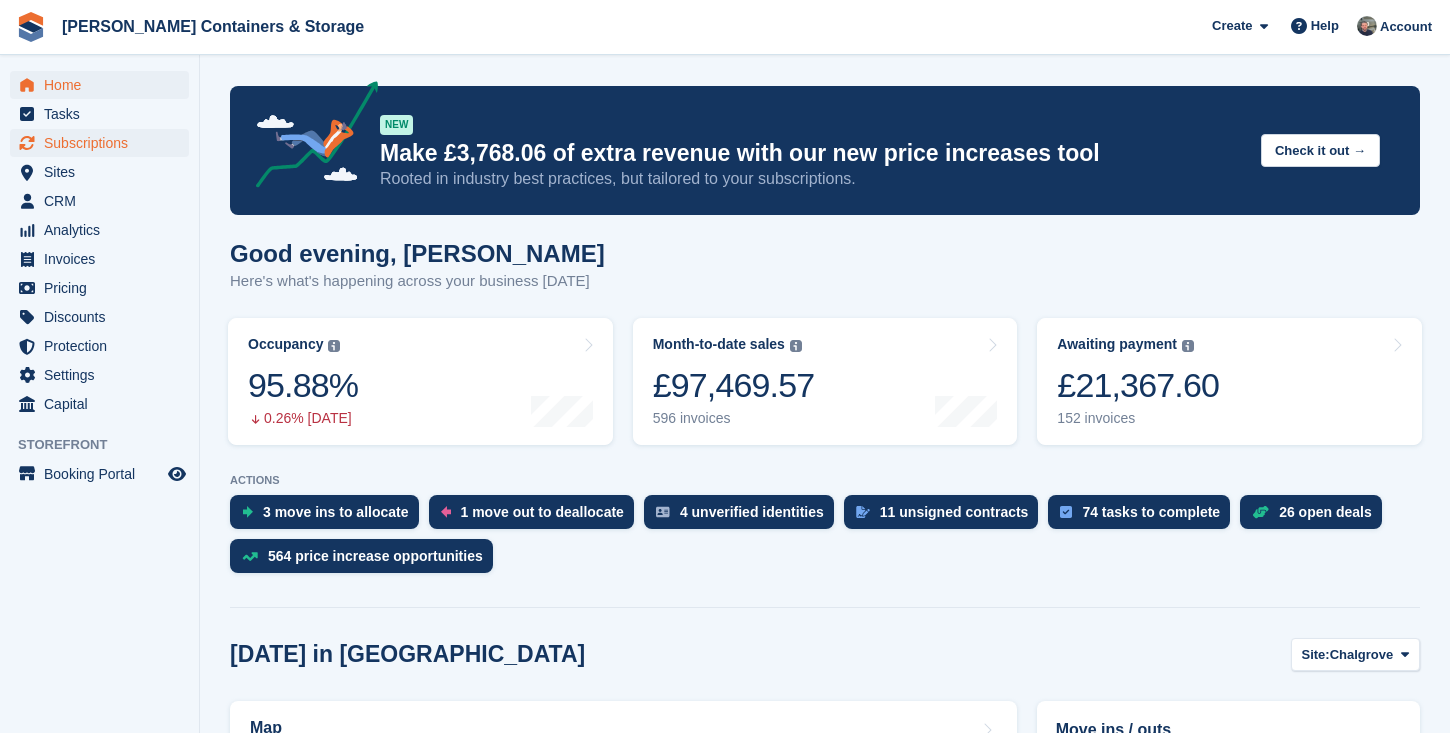 click on "Subscriptions" at bounding box center [104, 143] 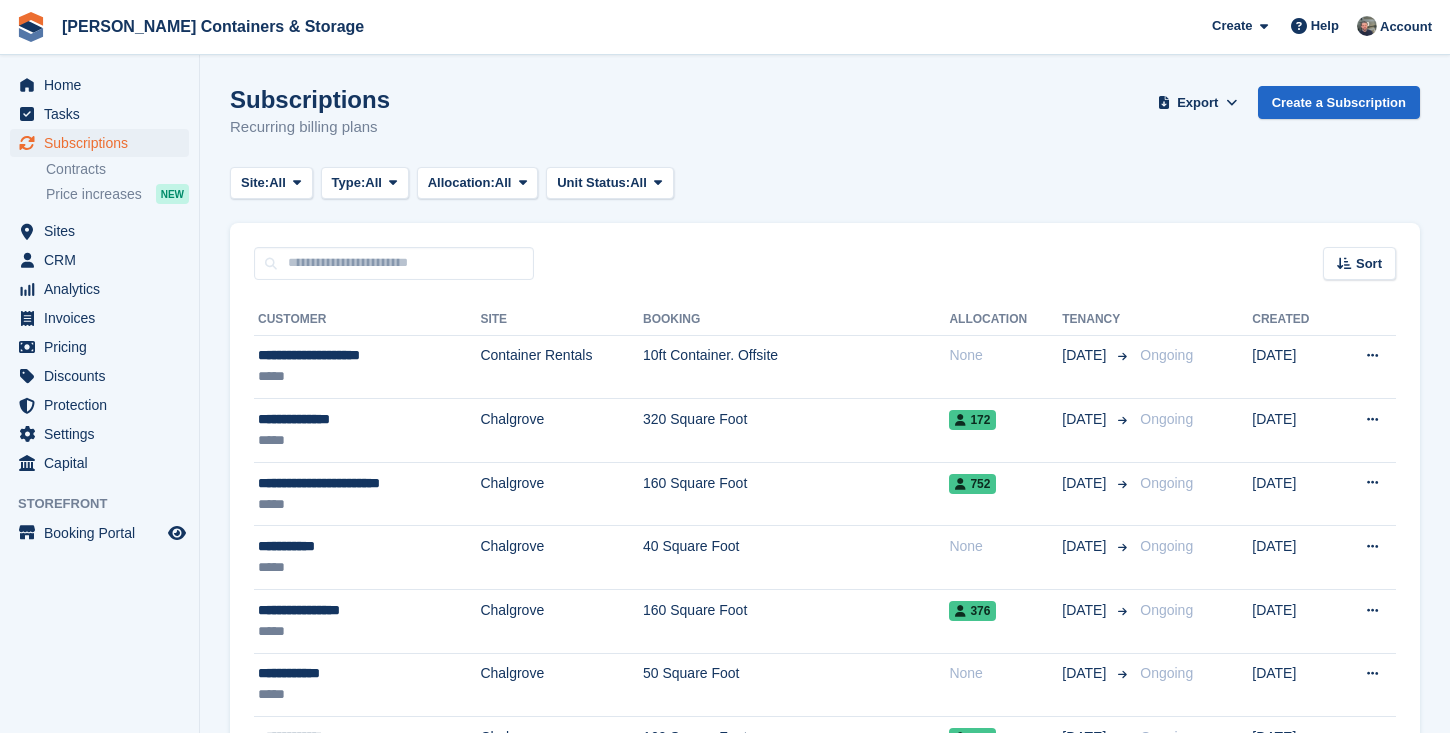 scroll, scrollTop: 0, scrollLeft: 0, axis: both 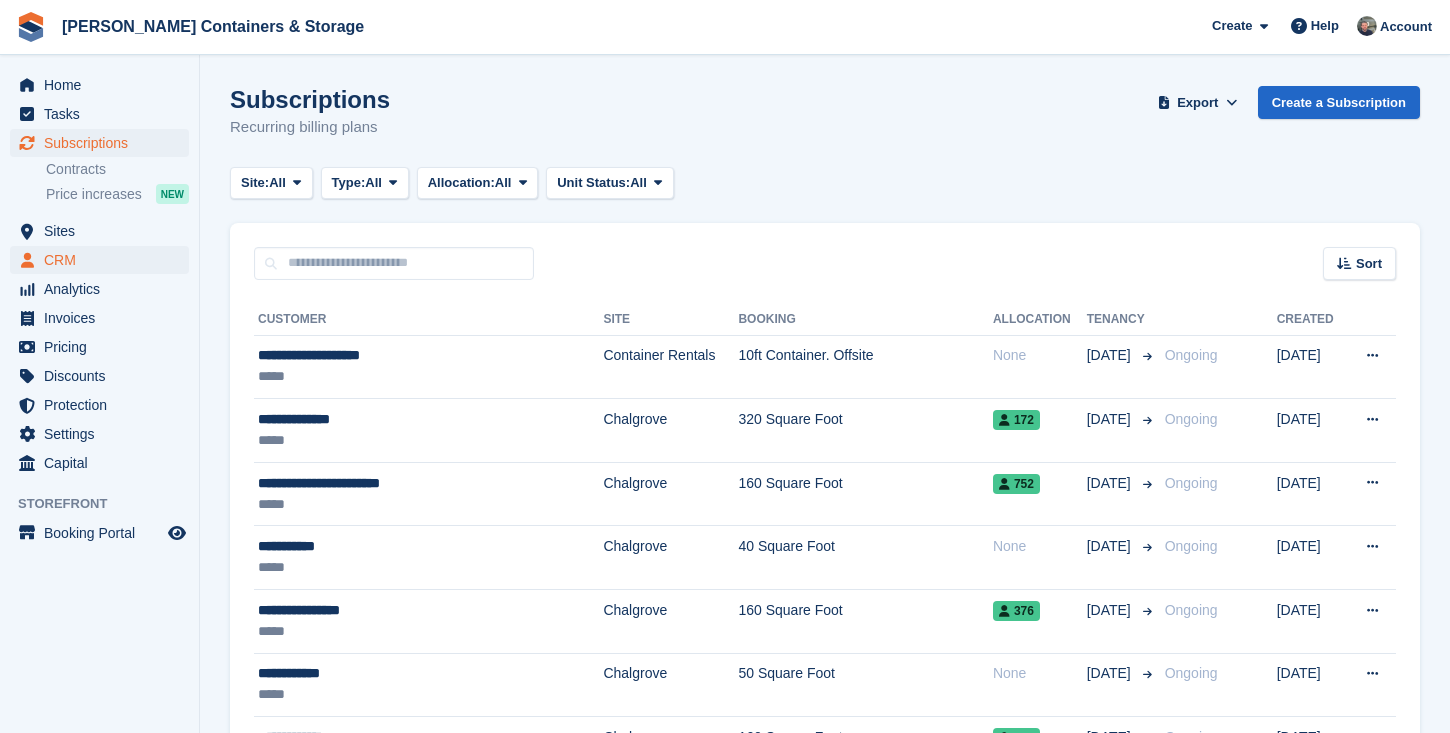 click on "CRM" at bounding box center [104, 260] 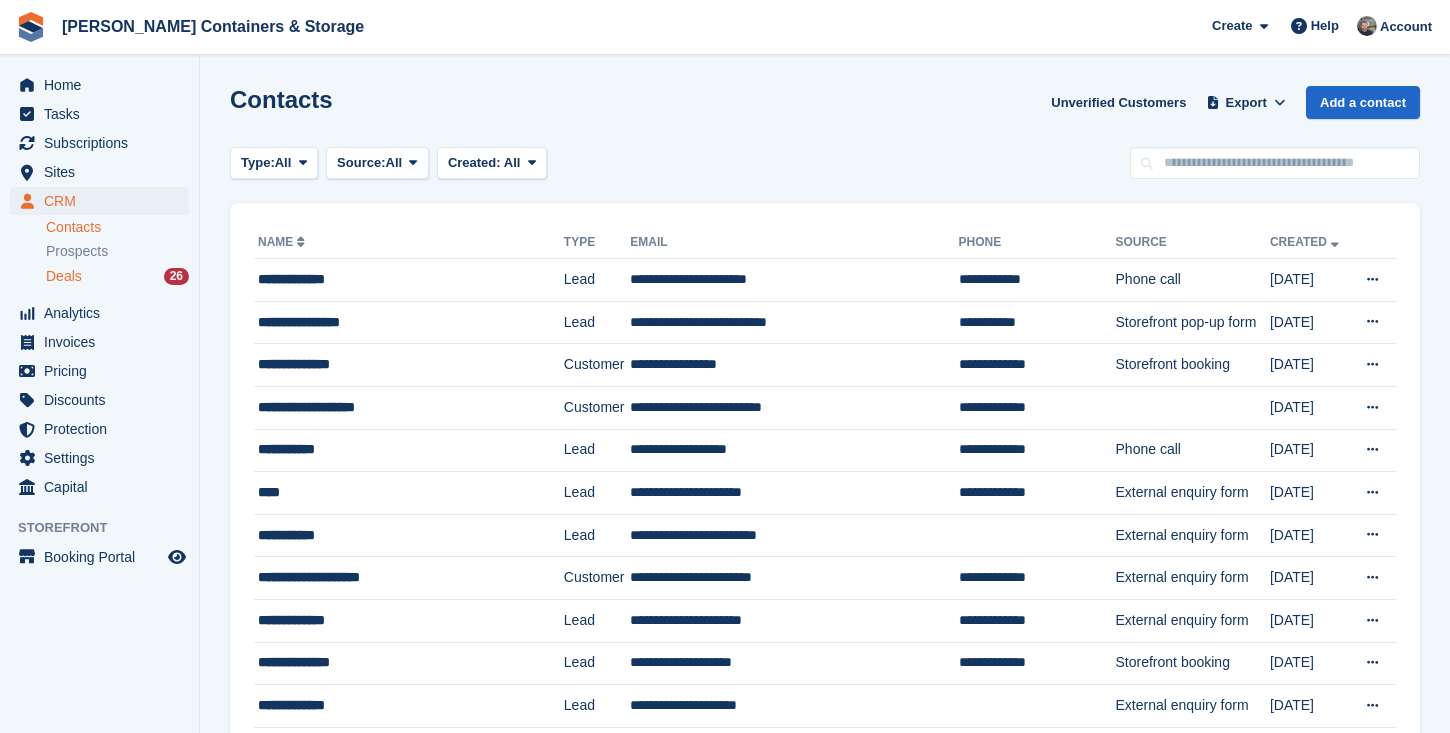 click on "Deals
26" at bounding box center (117, 276) 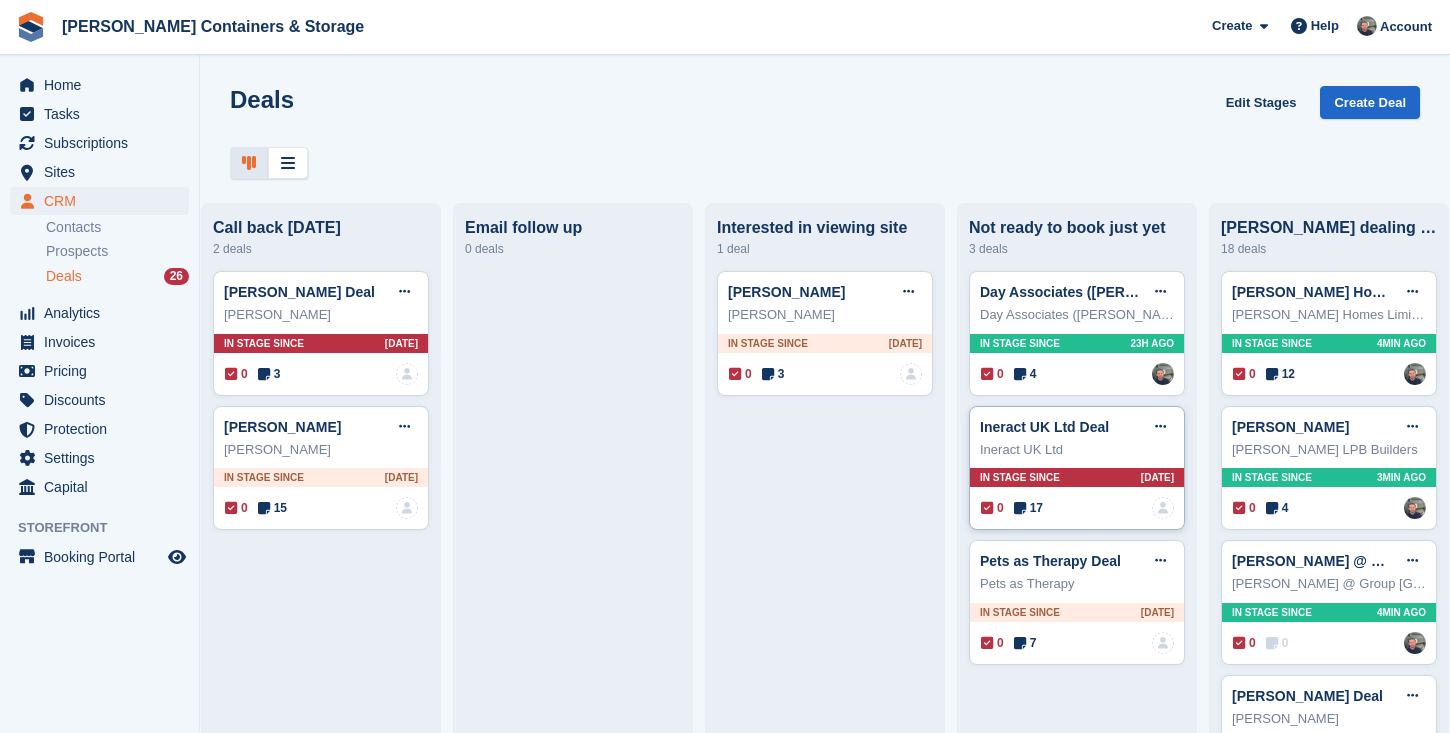 scroll, scrollTop: 0, scrollLeft: 280, axis: horizontal 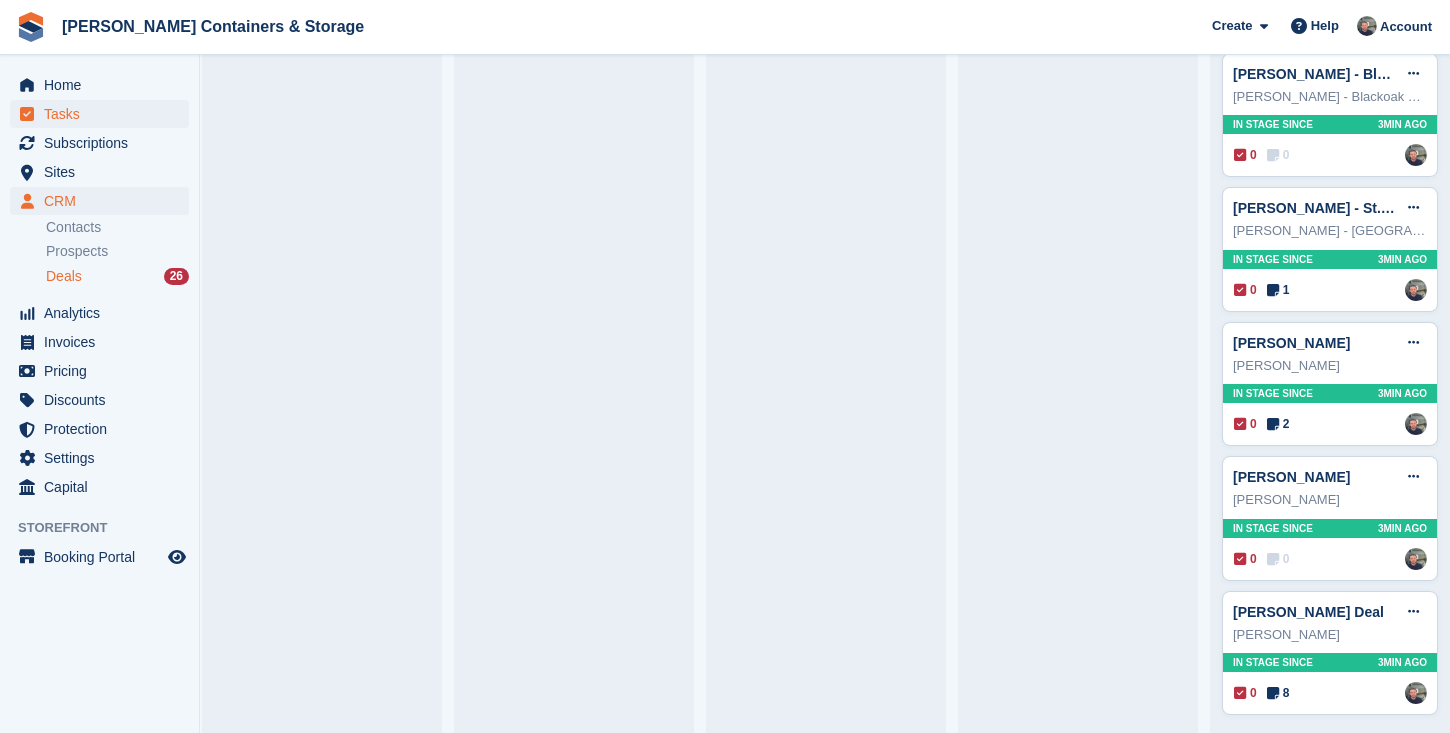 click on "Tasks" at bounding box center [104, 114] 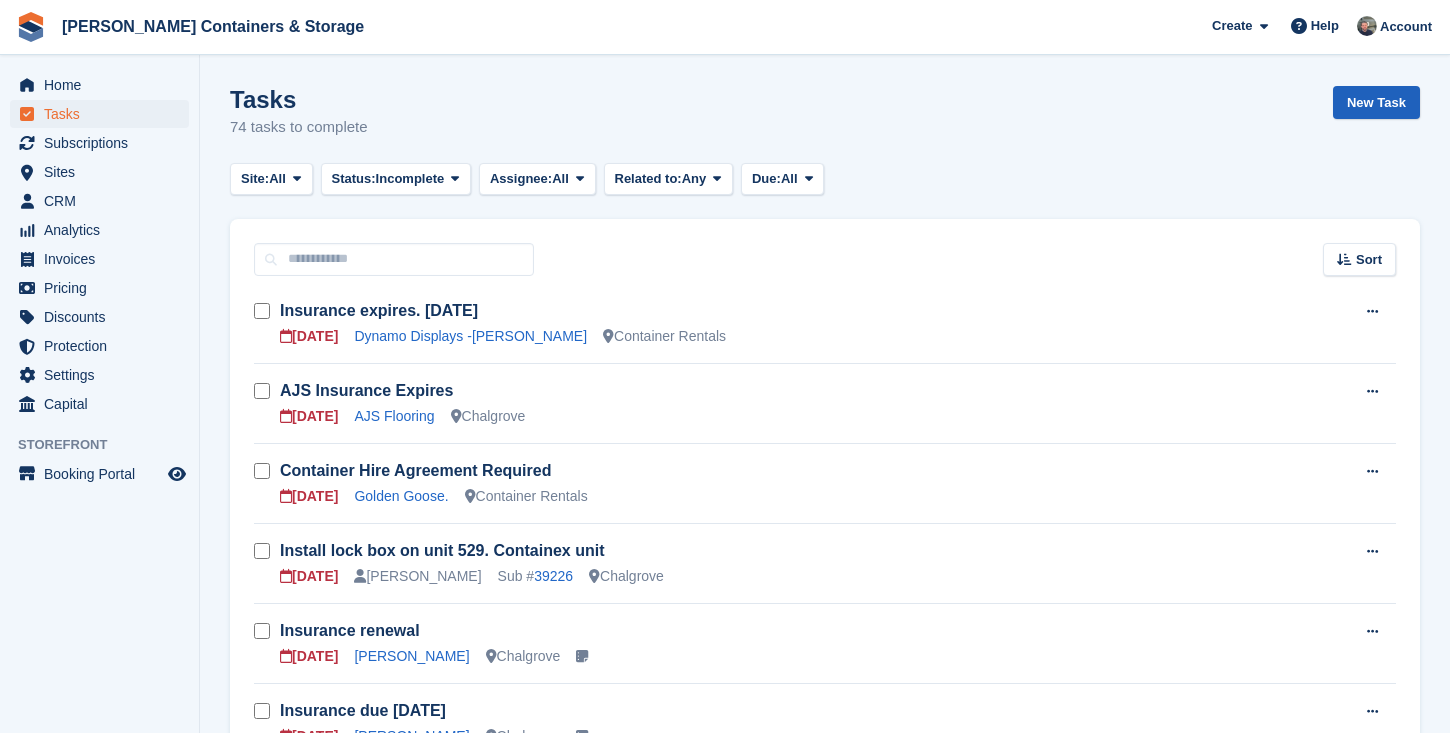 click on "New Task" at bounding box center (1376, 102) 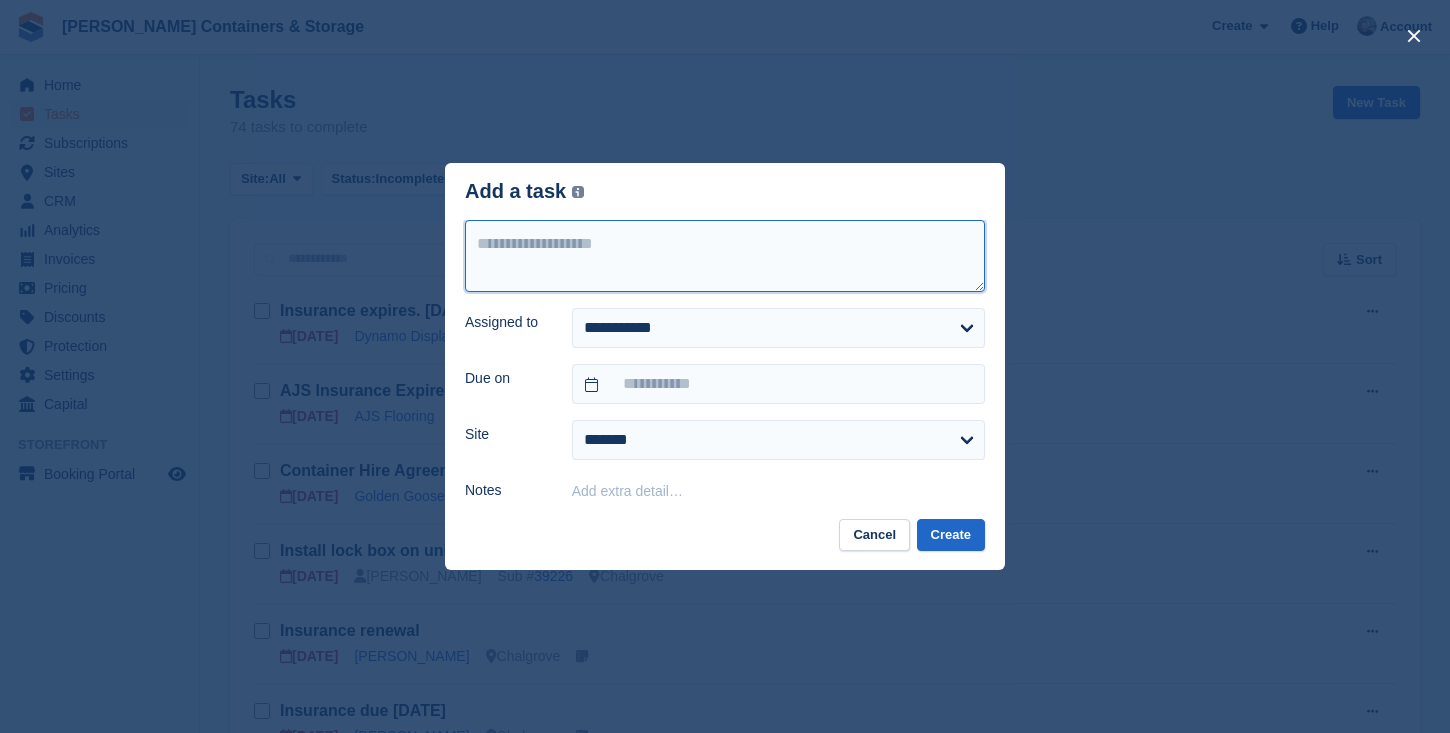 click at bounding box center [725, 256] 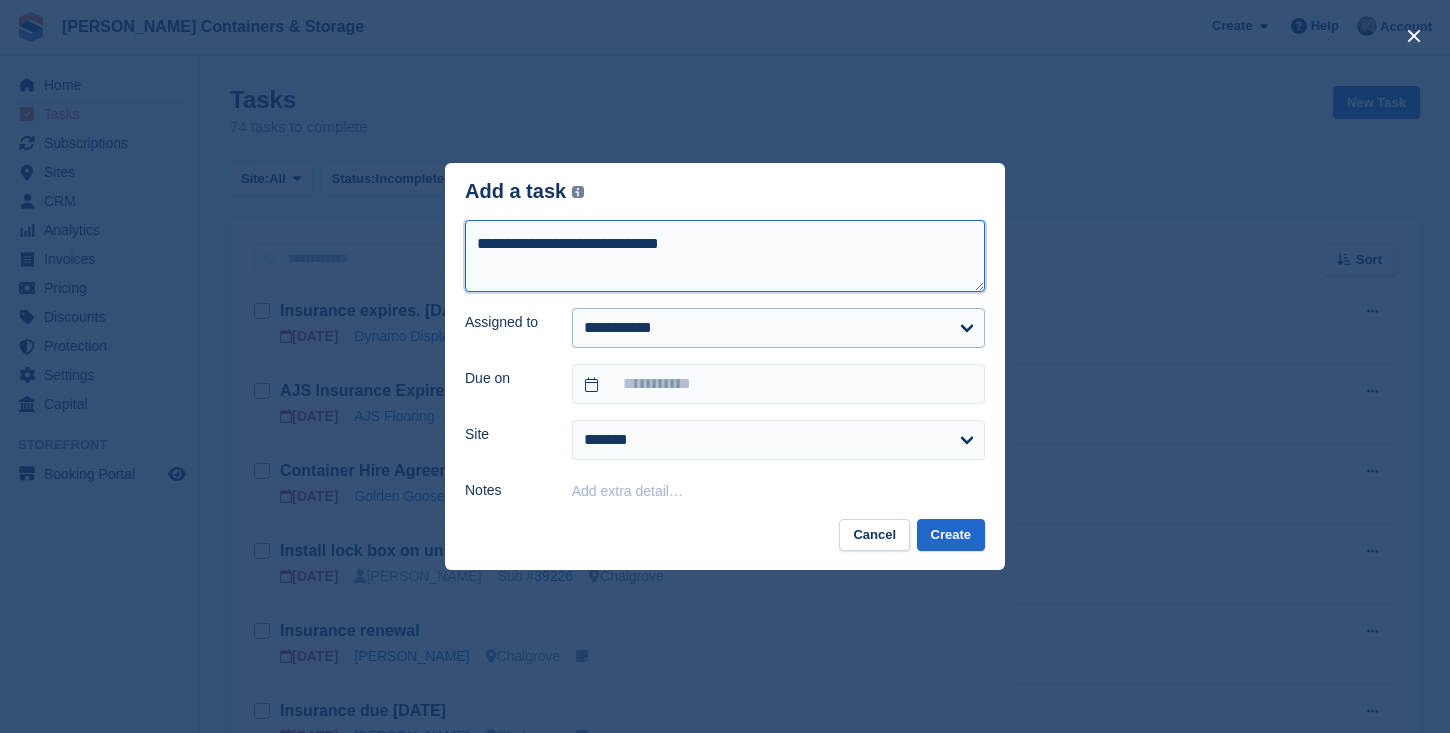 type on "**********" 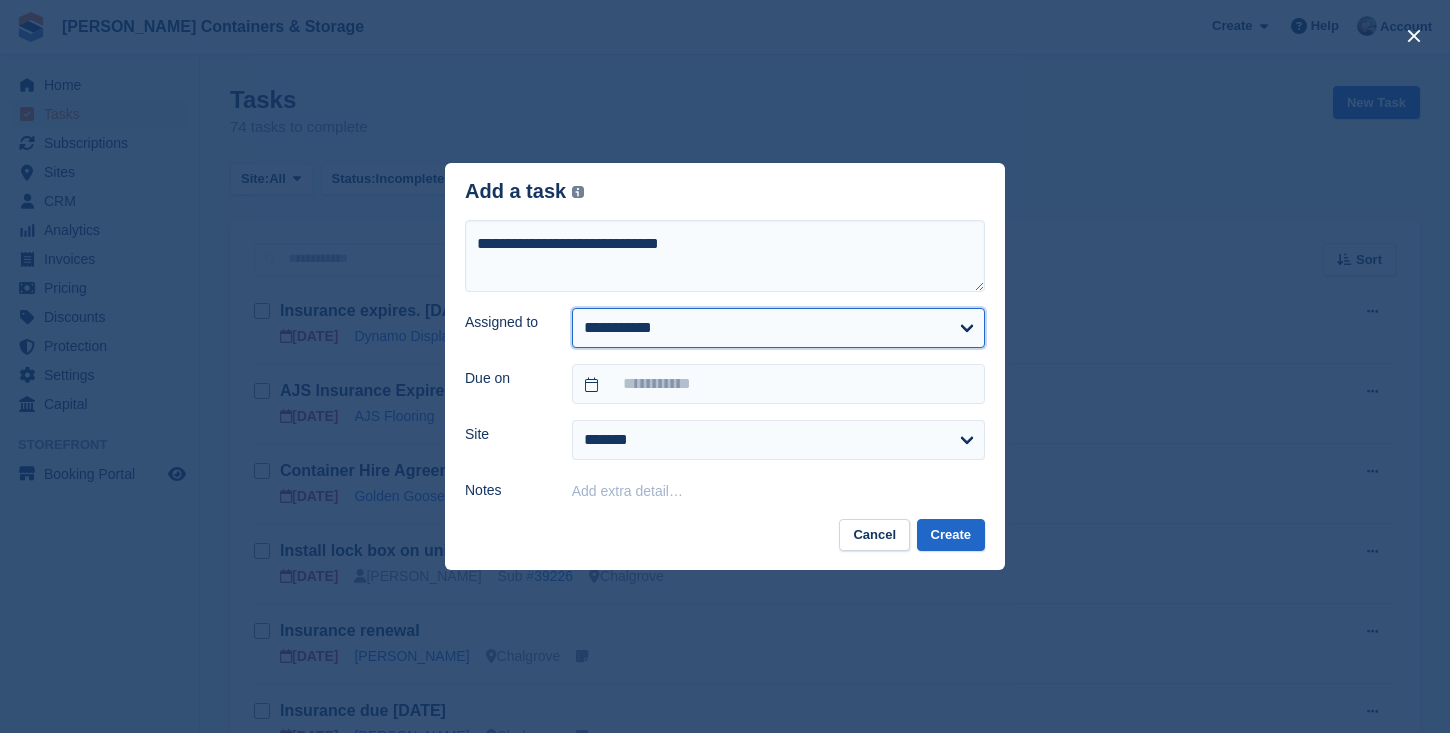 select on "****" 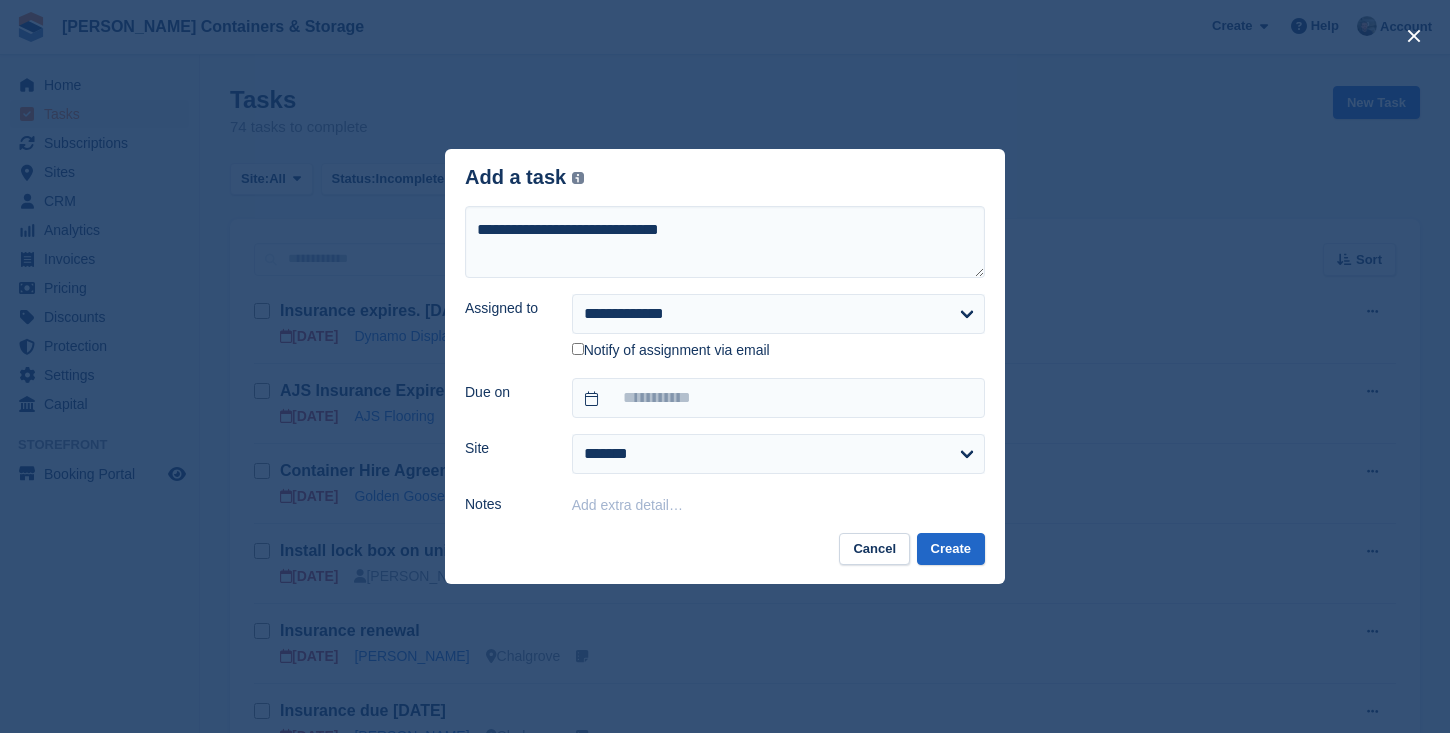 click on "**********" at bounding box center (725, 361) 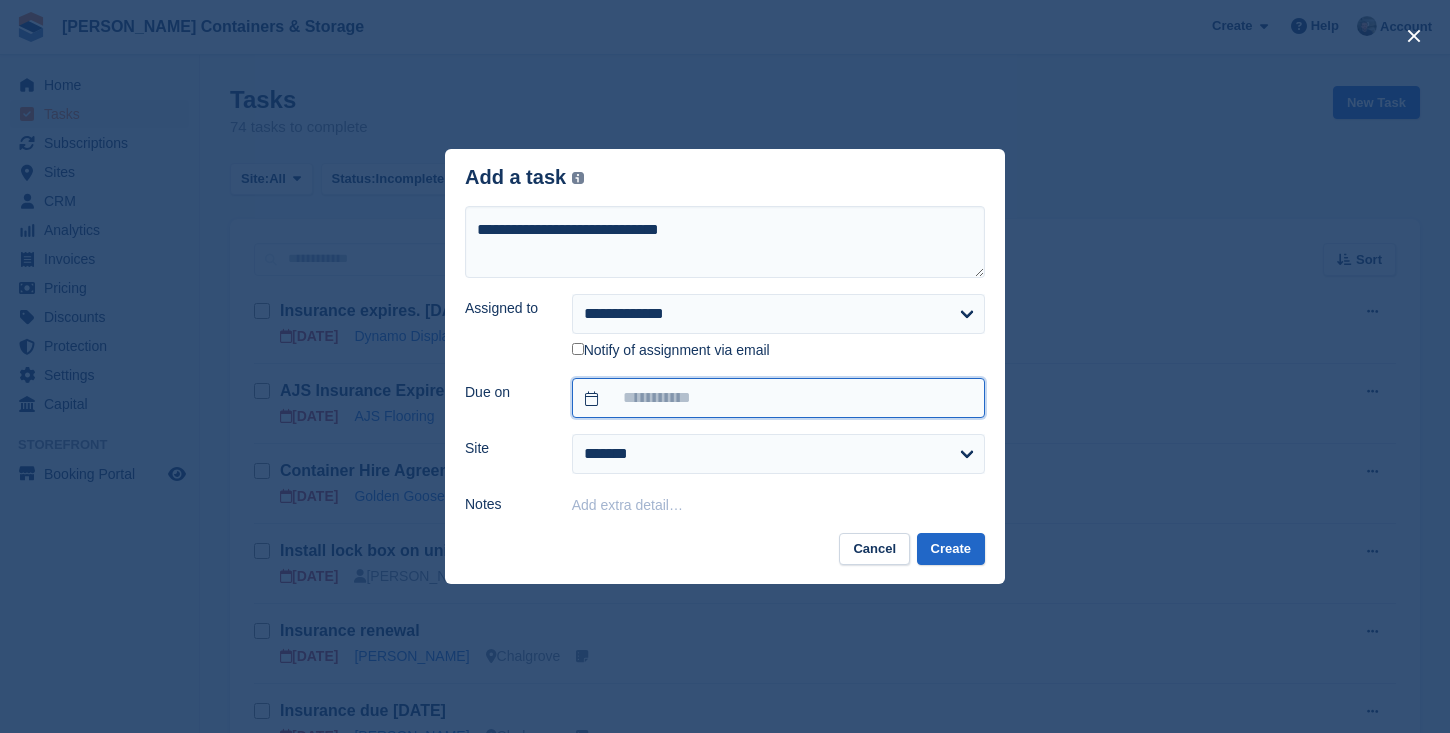 click at bounding box center [778, 398] 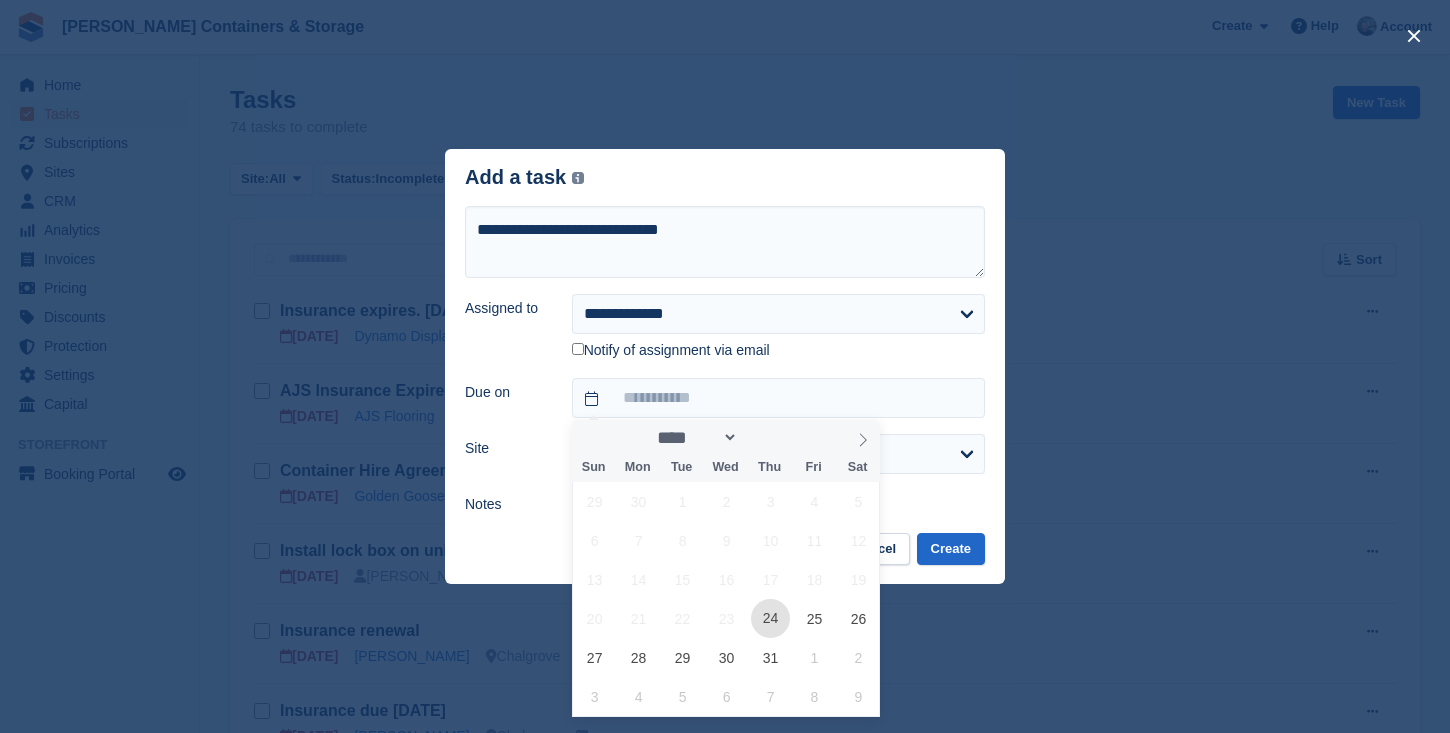 click on "24" at bounding box center (770, 618) 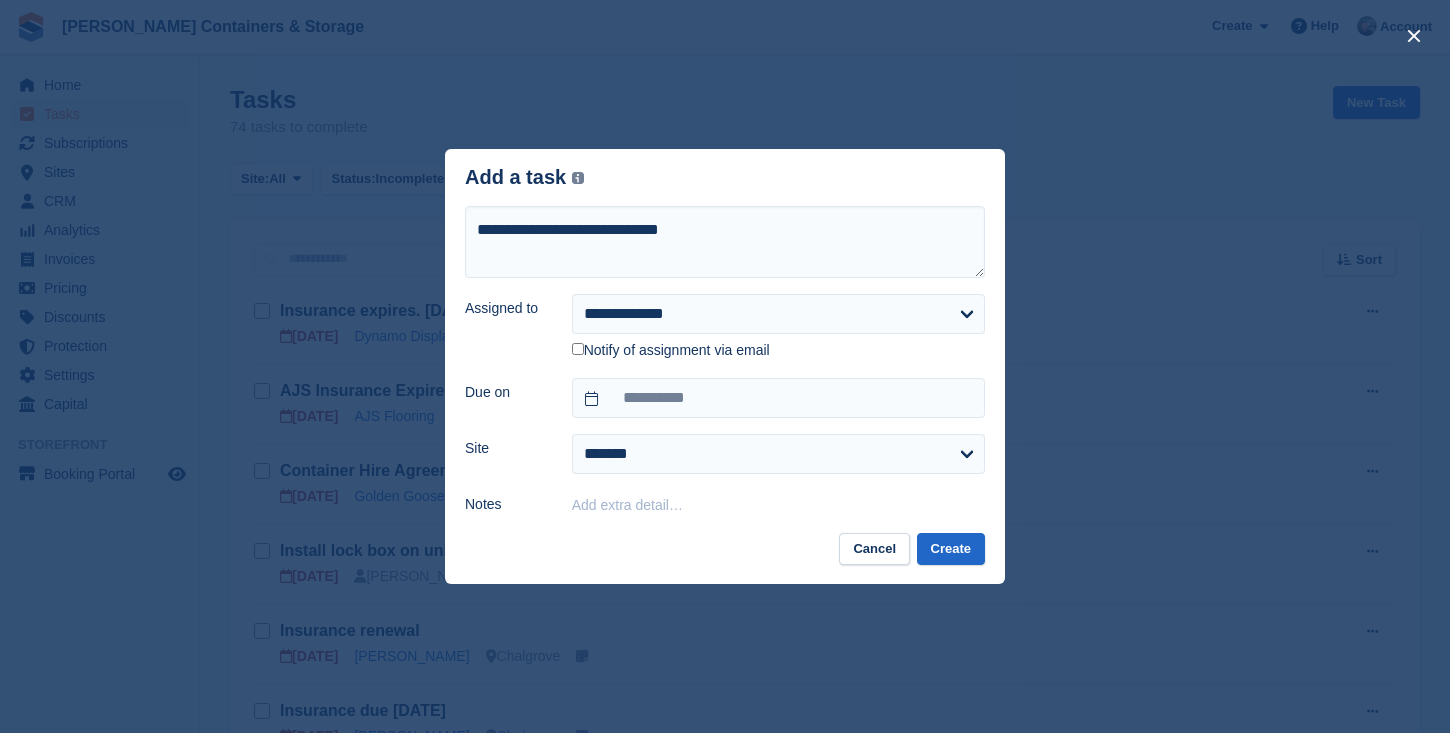 click on "**********" at bounding box center (725, 361) 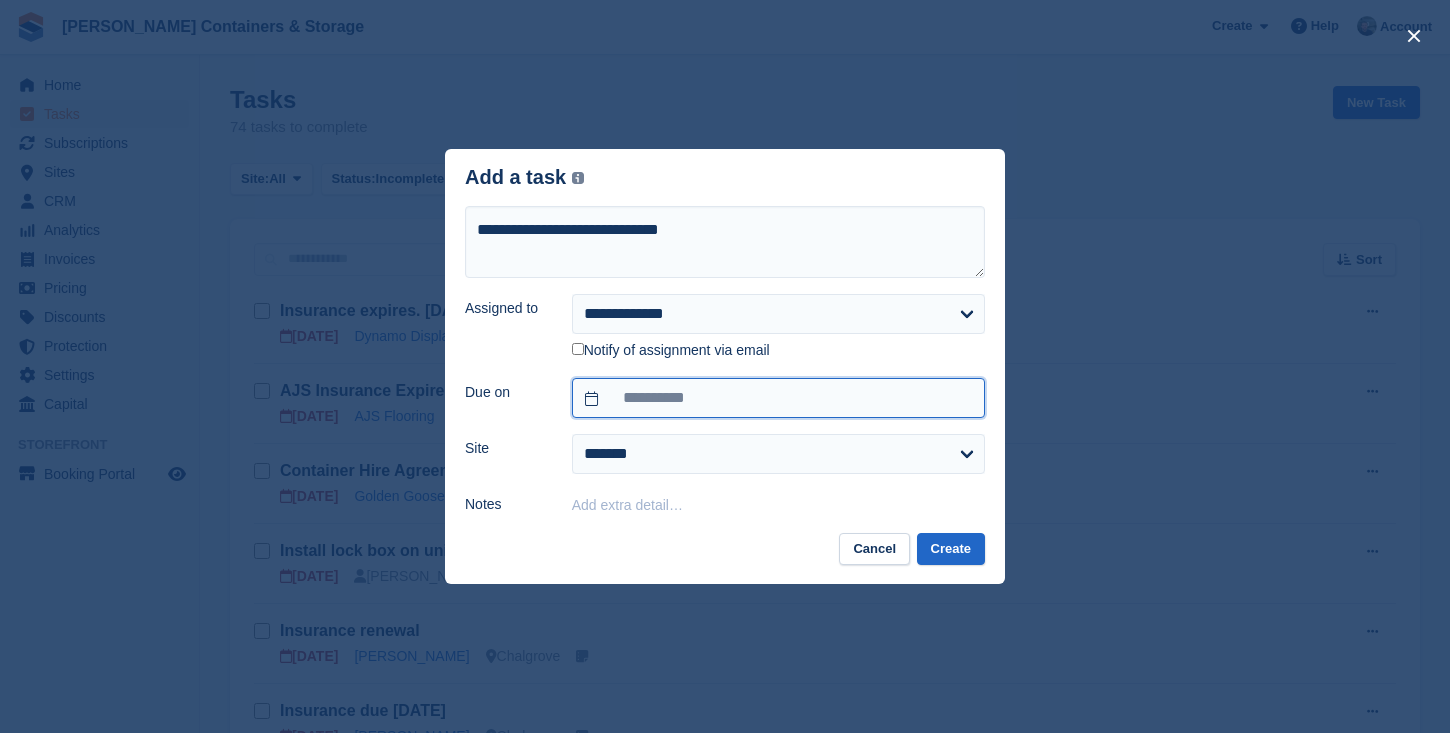 click on "**********" at bounding box center (778, 398) 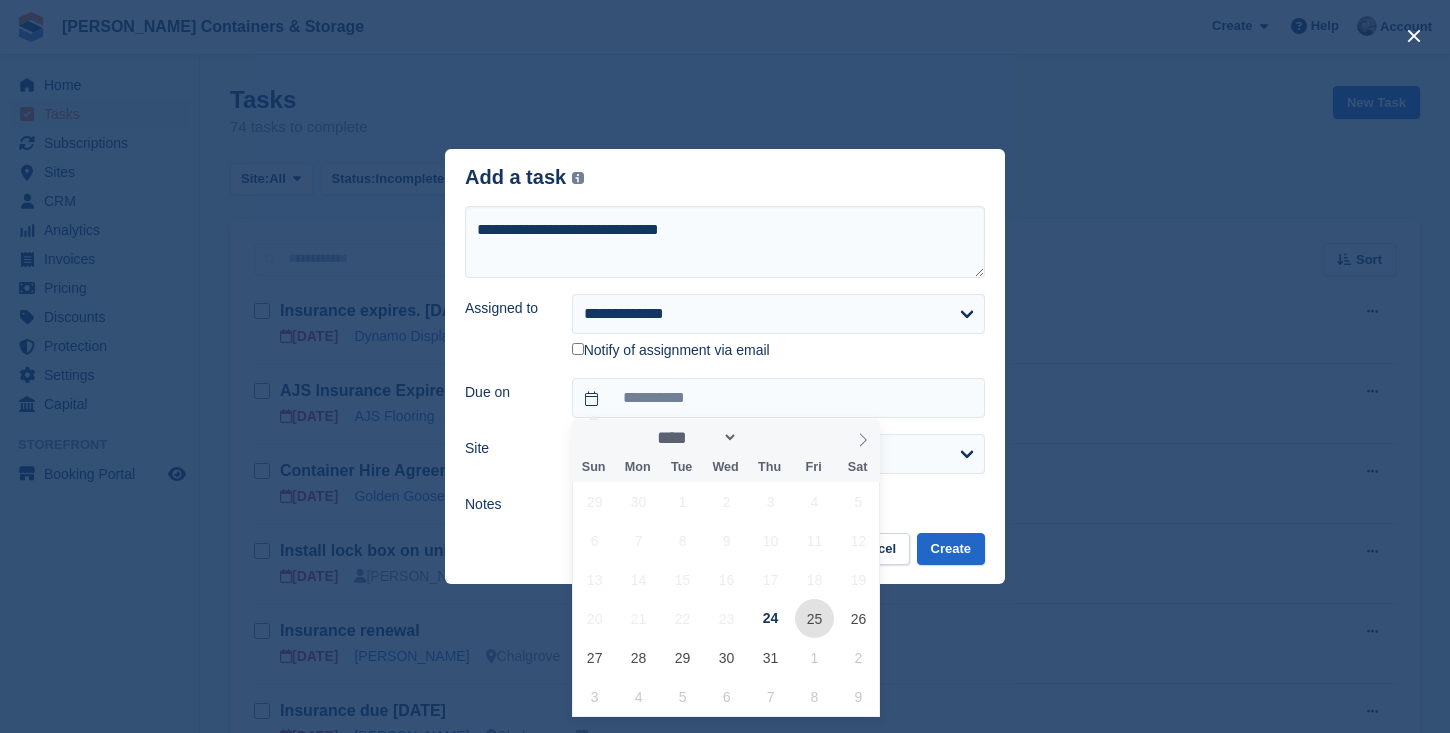click on "25" at bounding box center (814, 618) 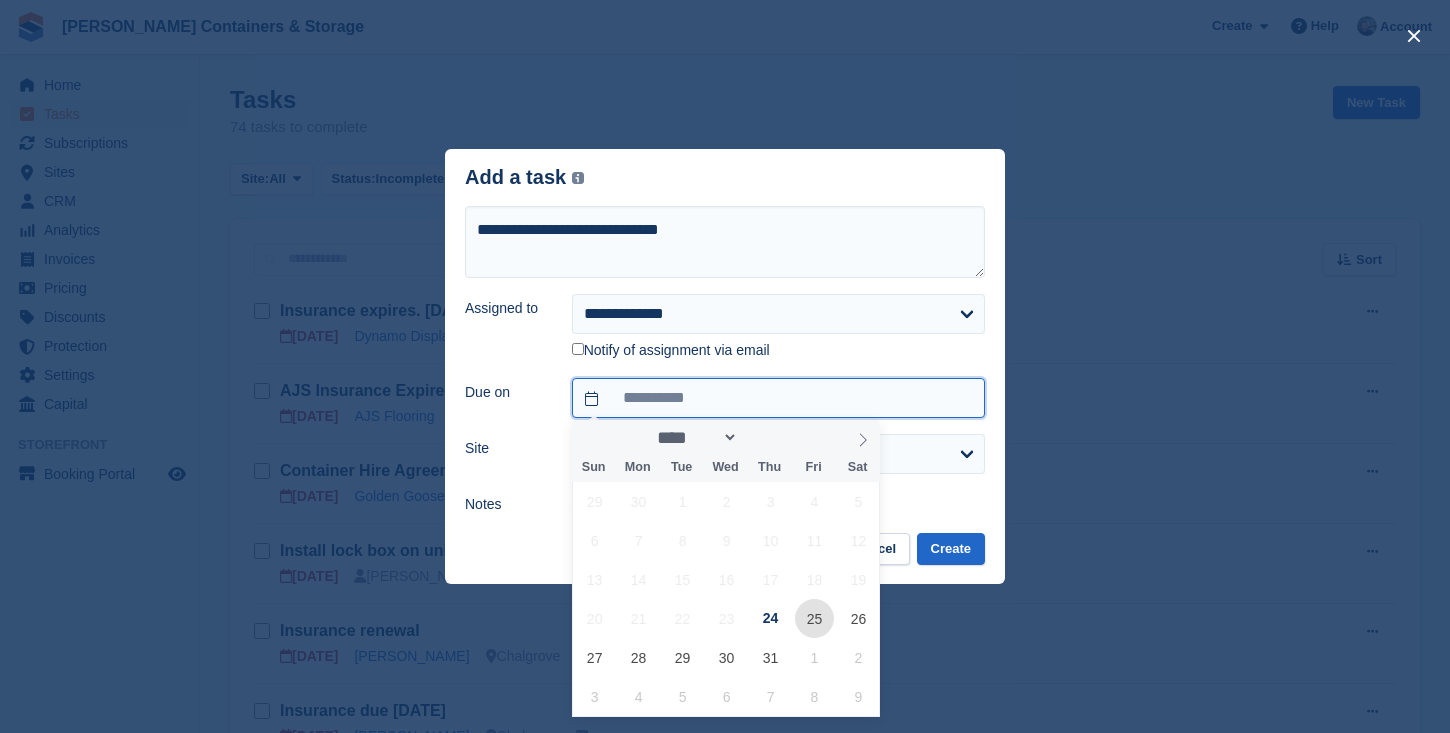 type on "**********" 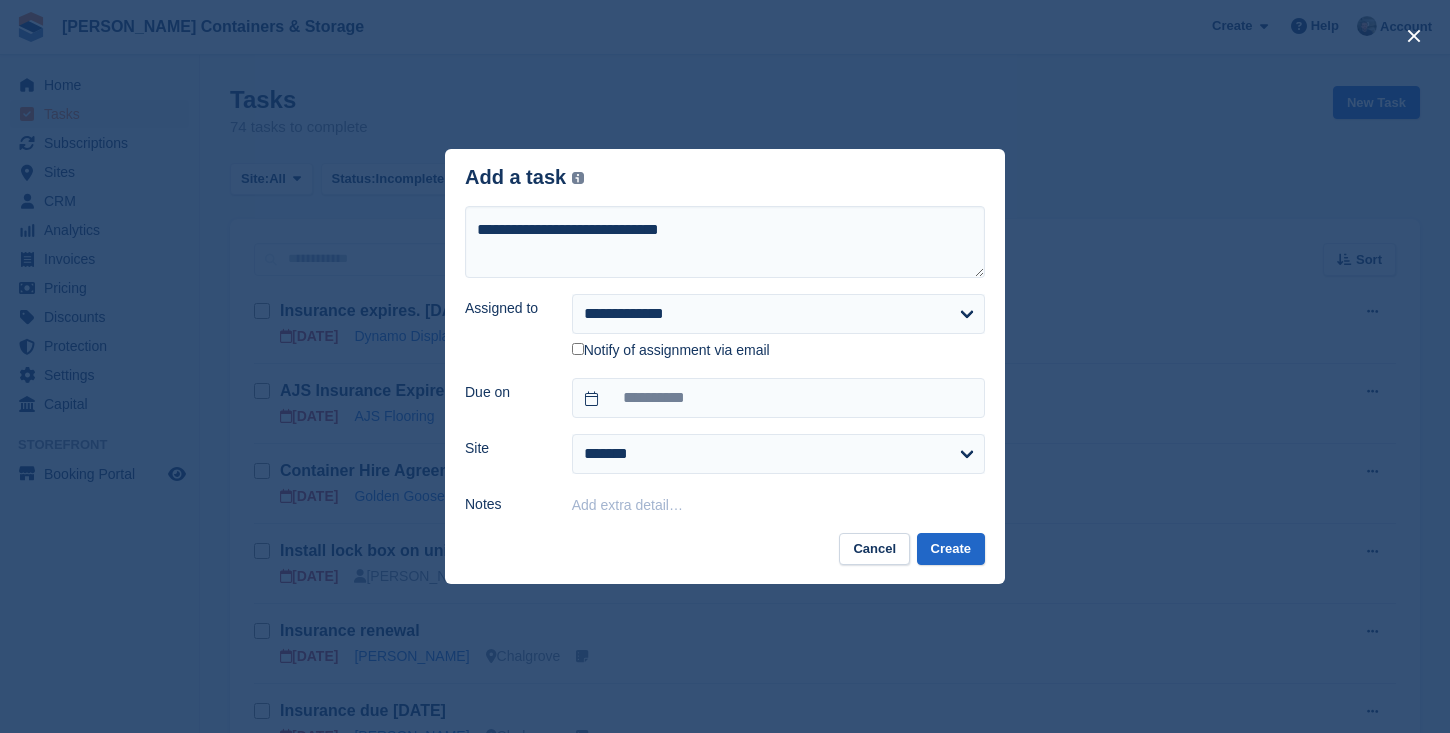 click on "**********" at bounding box center [725, 361] 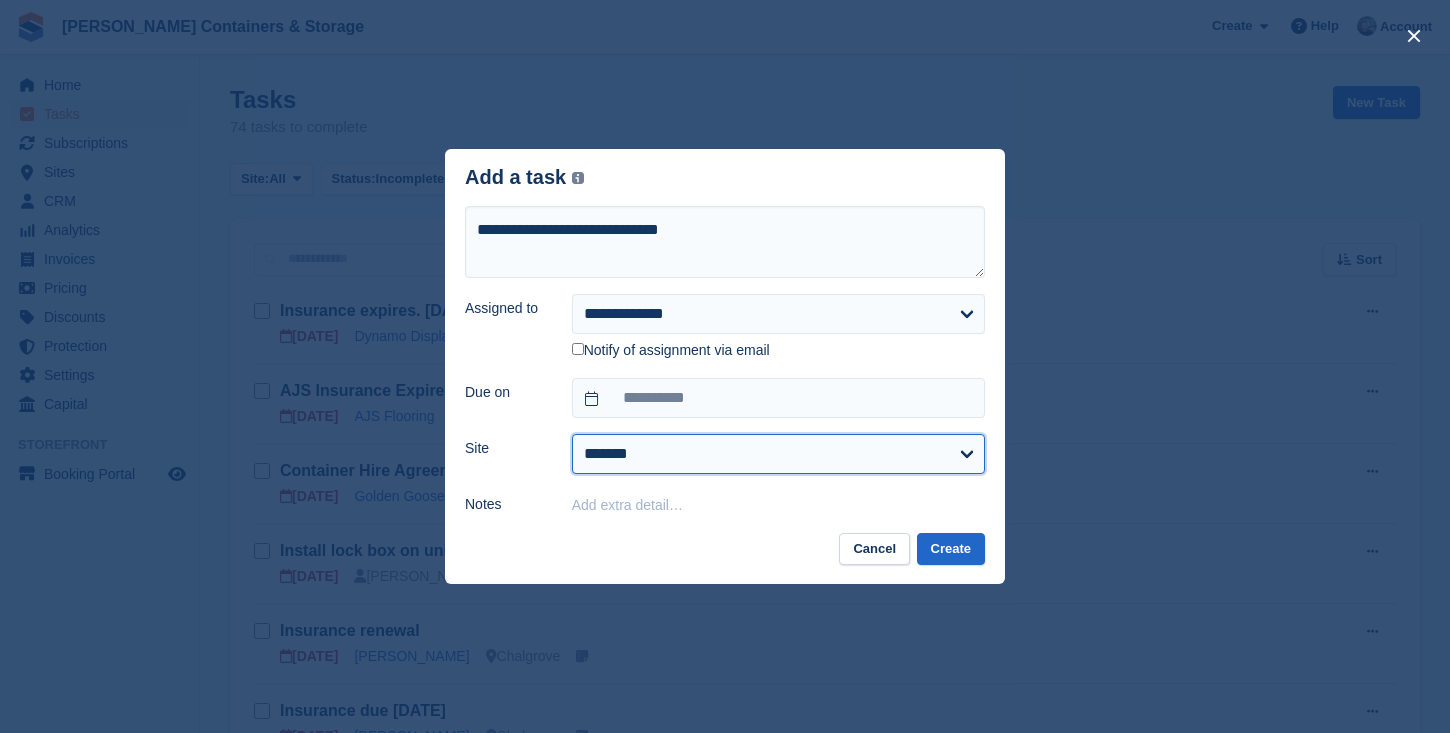select on "***" 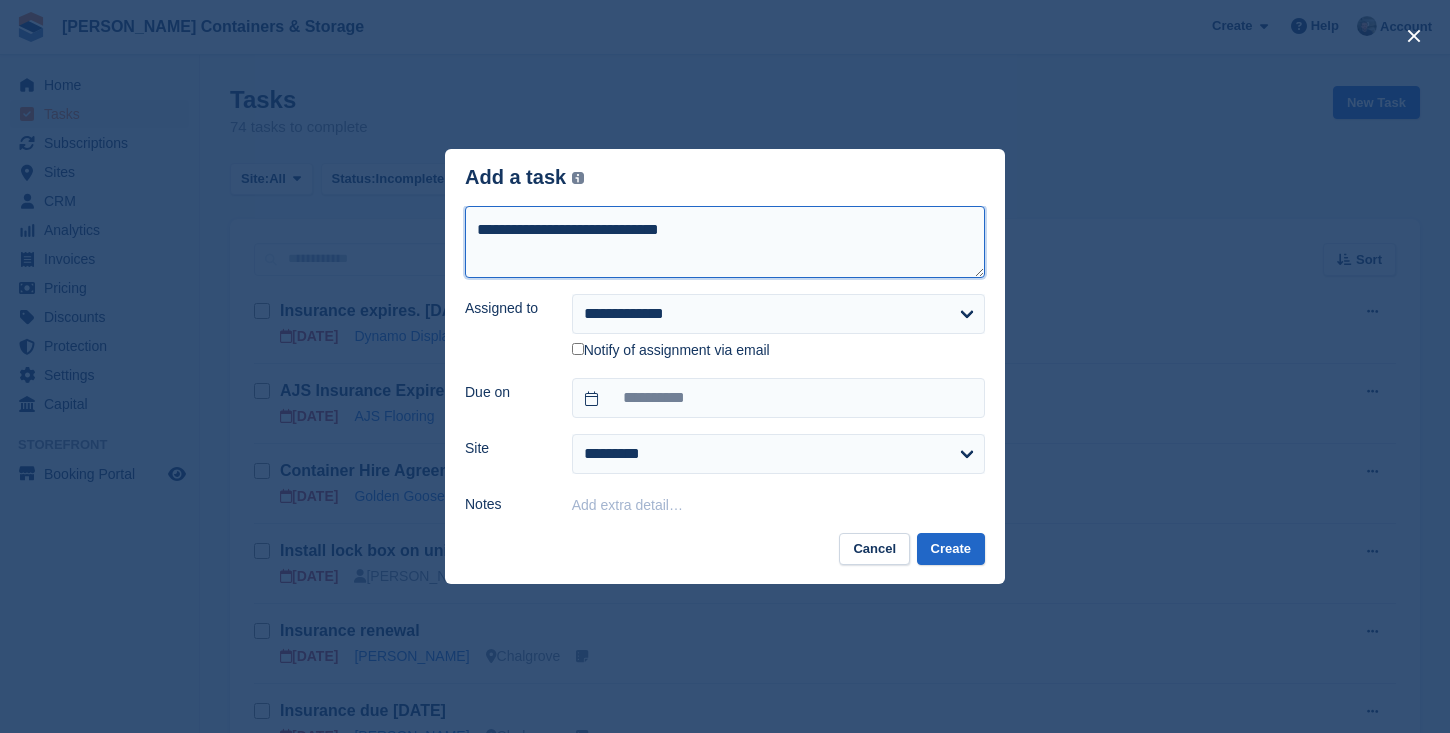 click on "**********" at bounding box center [725, 242] 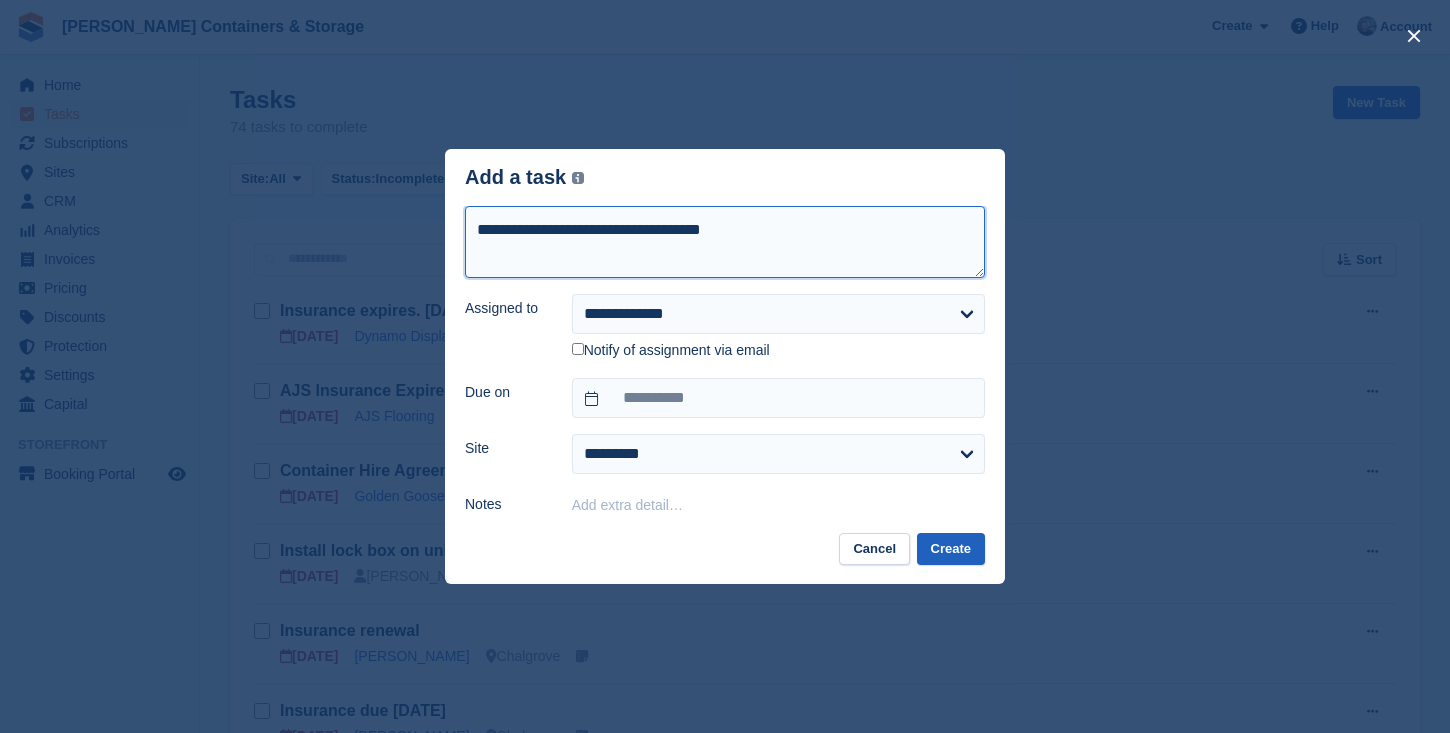 type on "**********" 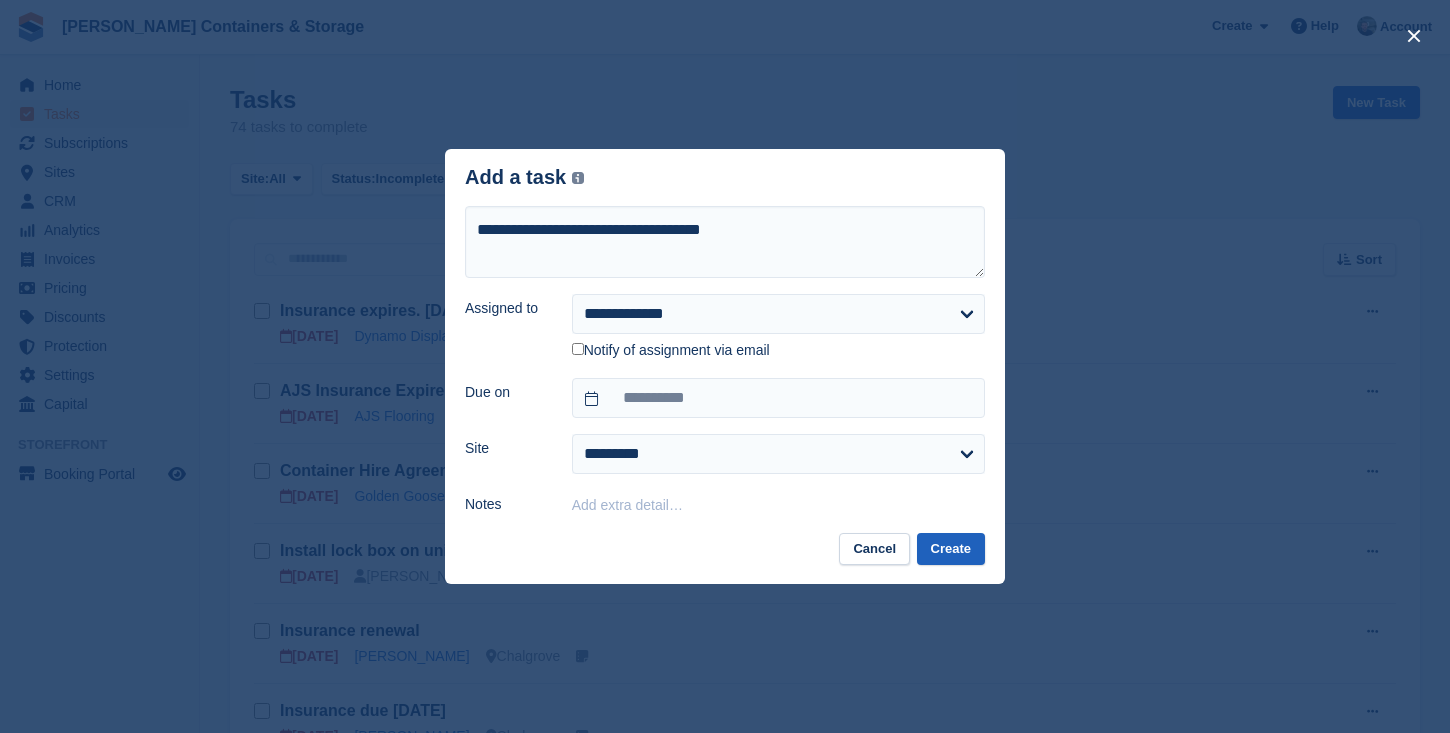 click on "Create" at bounding box center [951, 549] 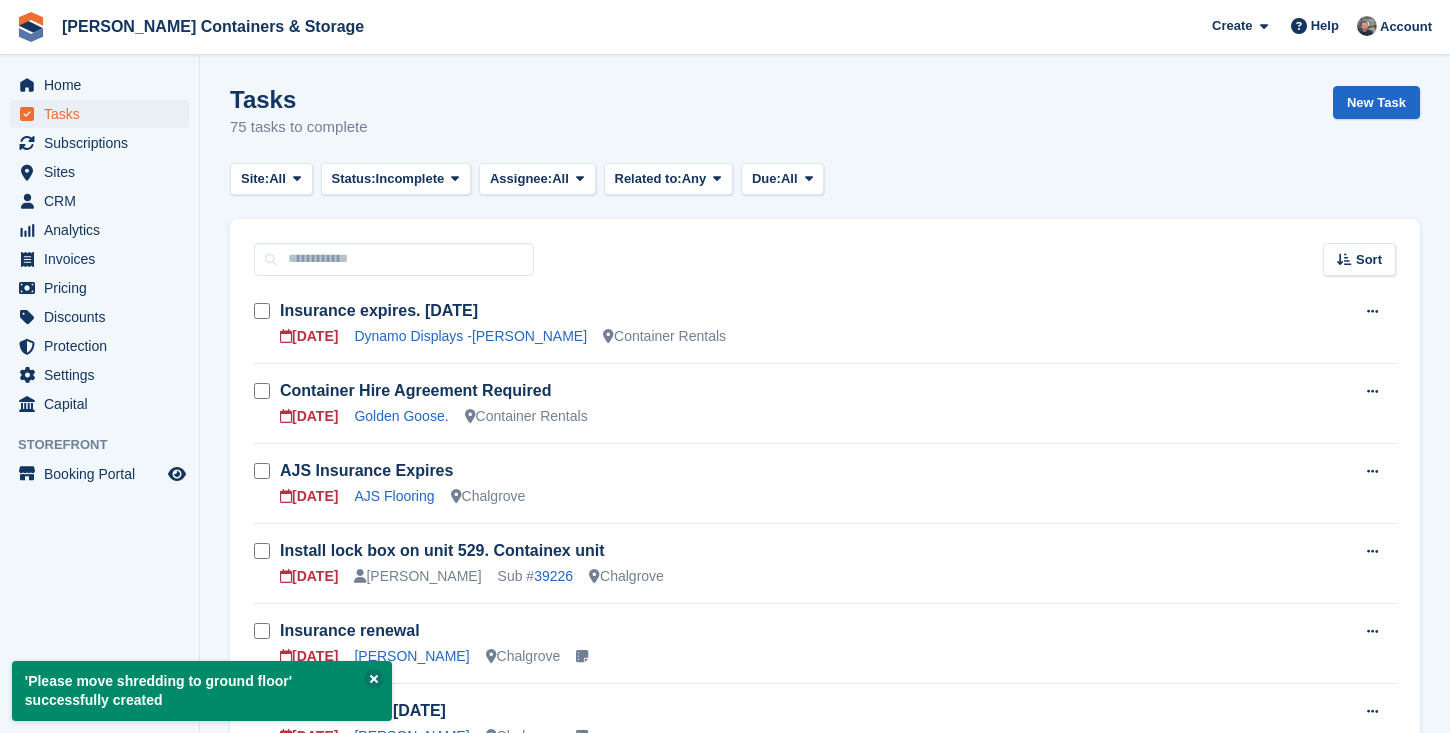click on "Tasks
75 tasks to complete
New Task
Site:
All
All
Chalgrove
Container Rentals
None
Status:
Incomplete
All
Complete
Incomplete
Assignee:
All
All
Julia Marcham
Ricky Sanmarco
Nathan Edwards
Arjun Preetham
Adam Greenhalgh
None
Related to:
Any
Any
A subscription
A unit
A contact" at bounding box center (825, 2248) 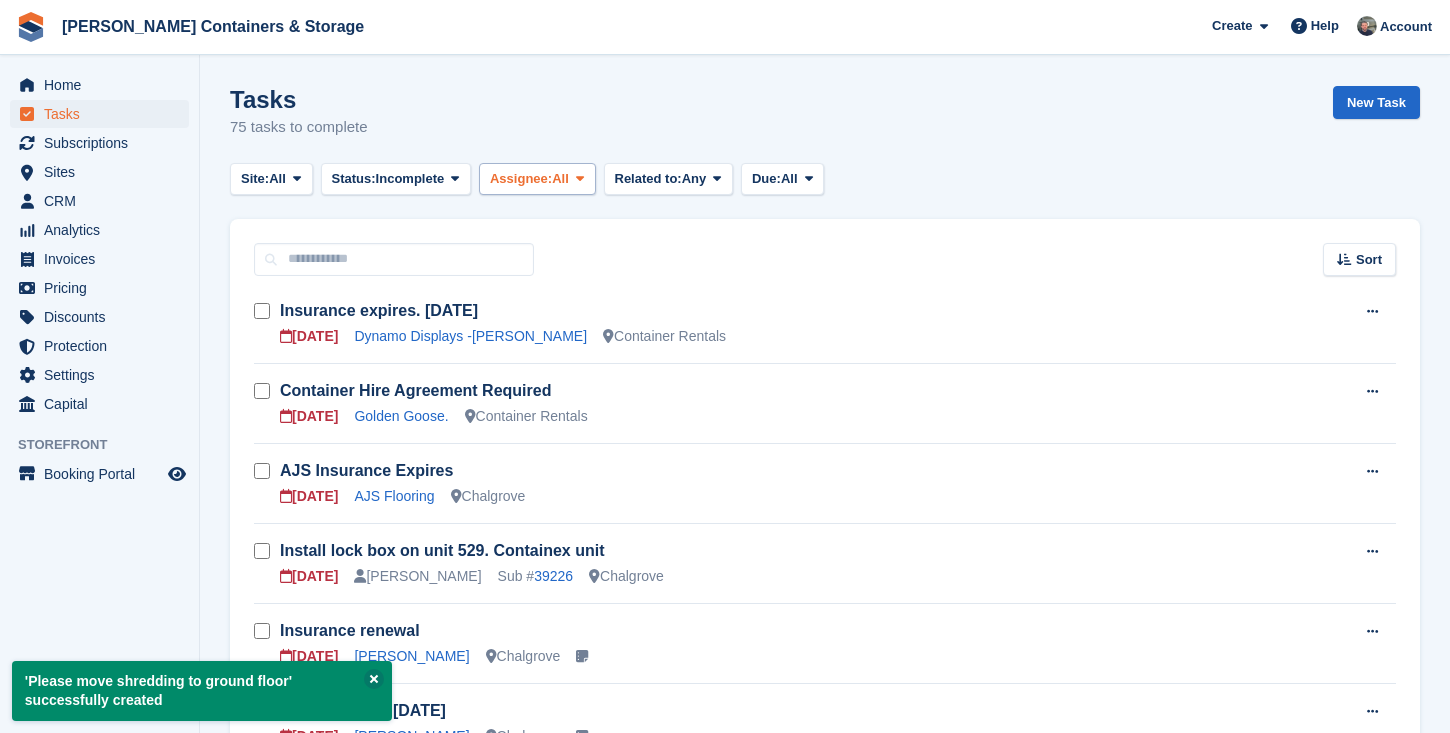 click on "Assignee:
All" at bounding box center (537, 179) 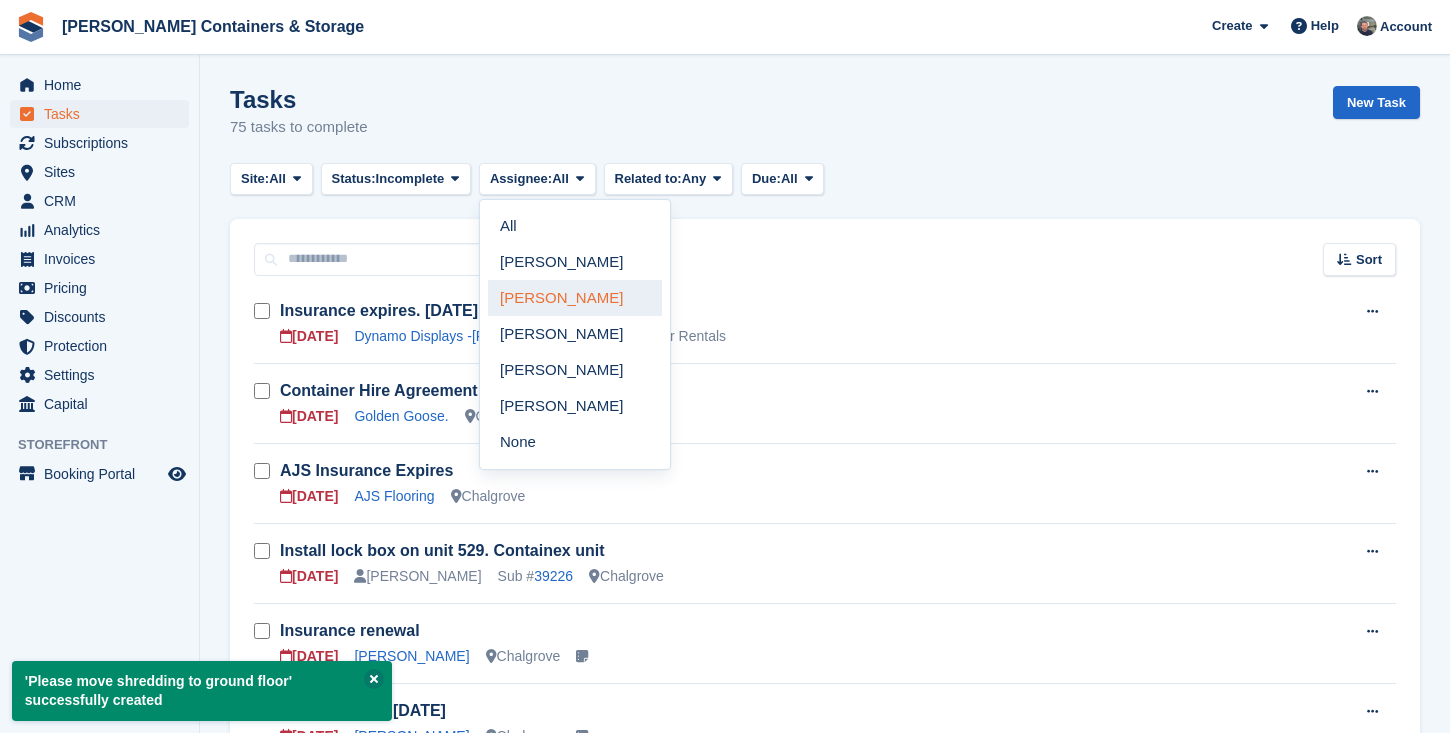 click on "Ricky Sanmarco" at bounding box center (575, 298) 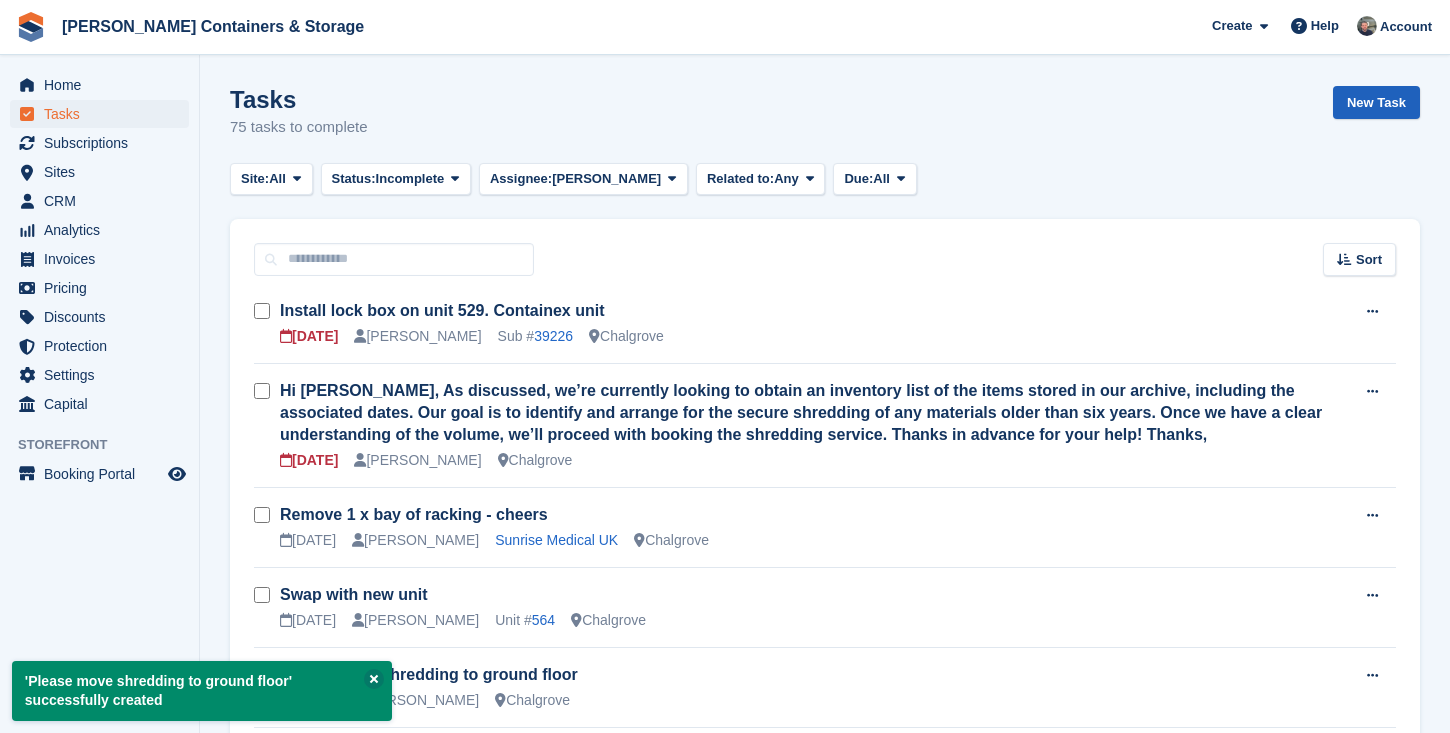 scroll, scrollTop: 0, scrollLeft: 0, axis: both 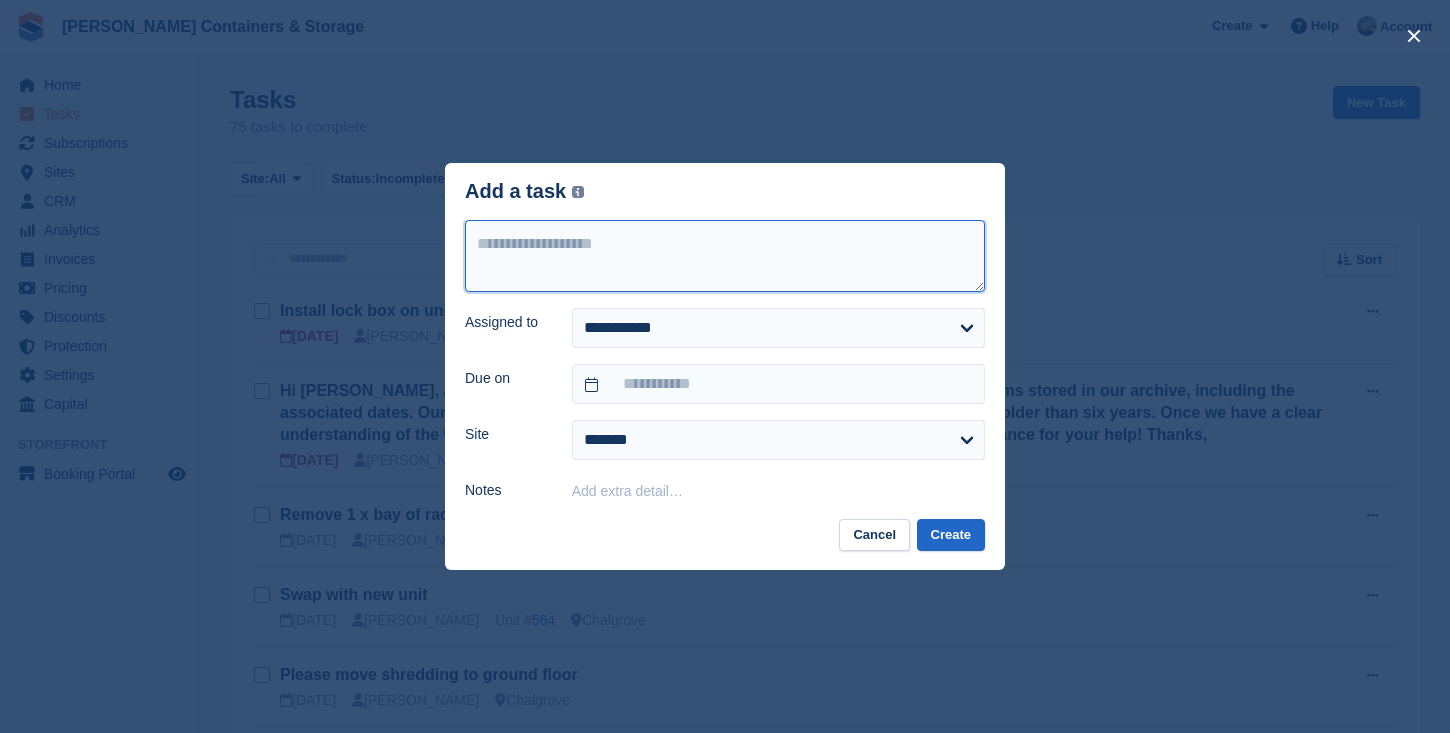 click at bounding box center (725, 256) 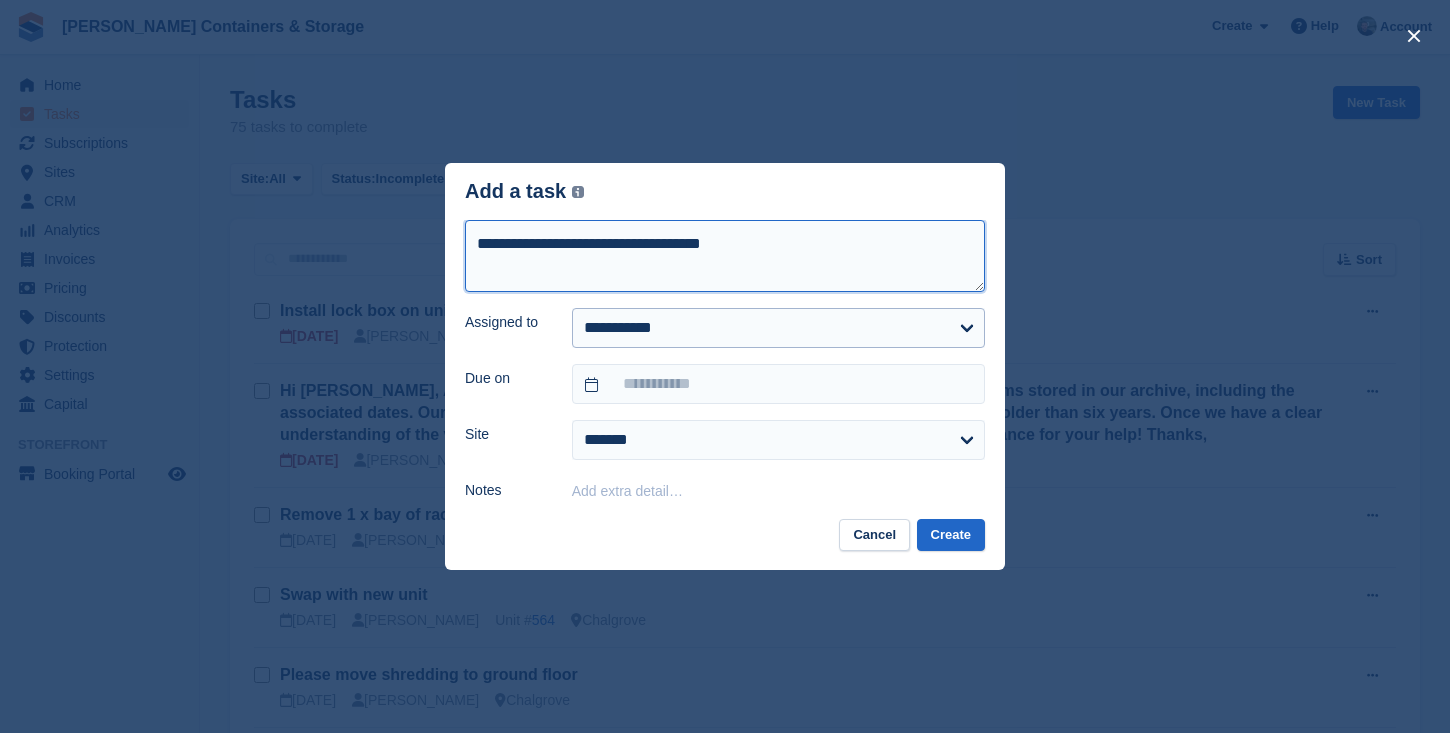 type on "**********" 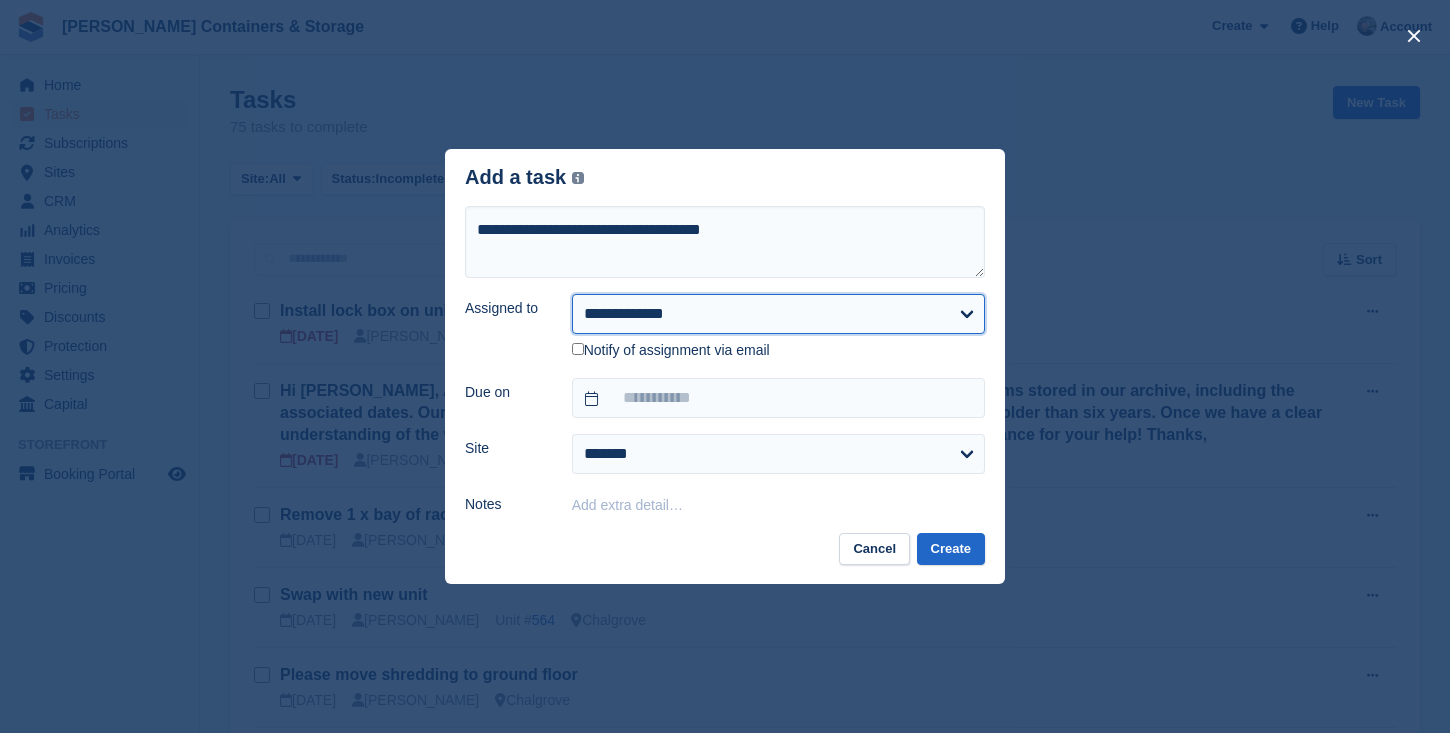 select on "****" 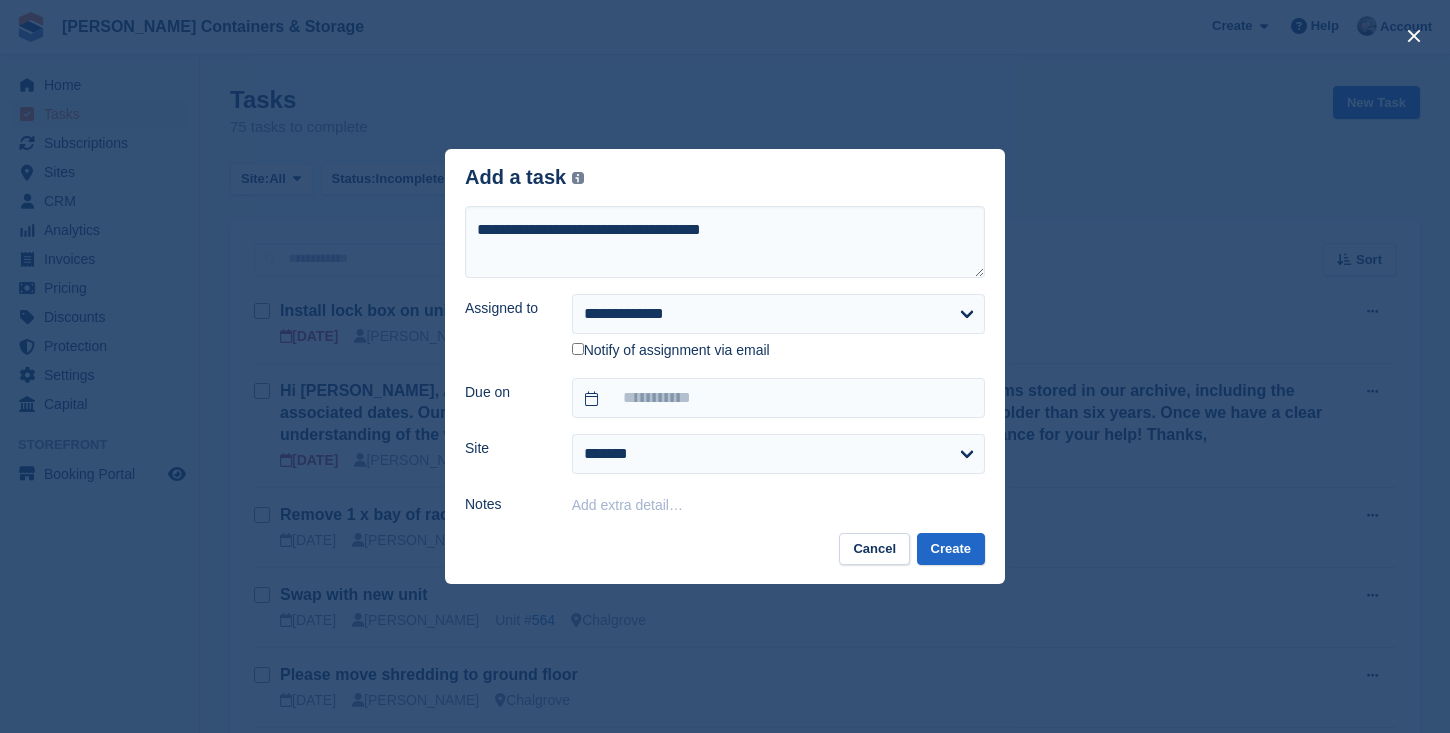 click on "Notify of assignment via email" at bounding box center [671, 351] 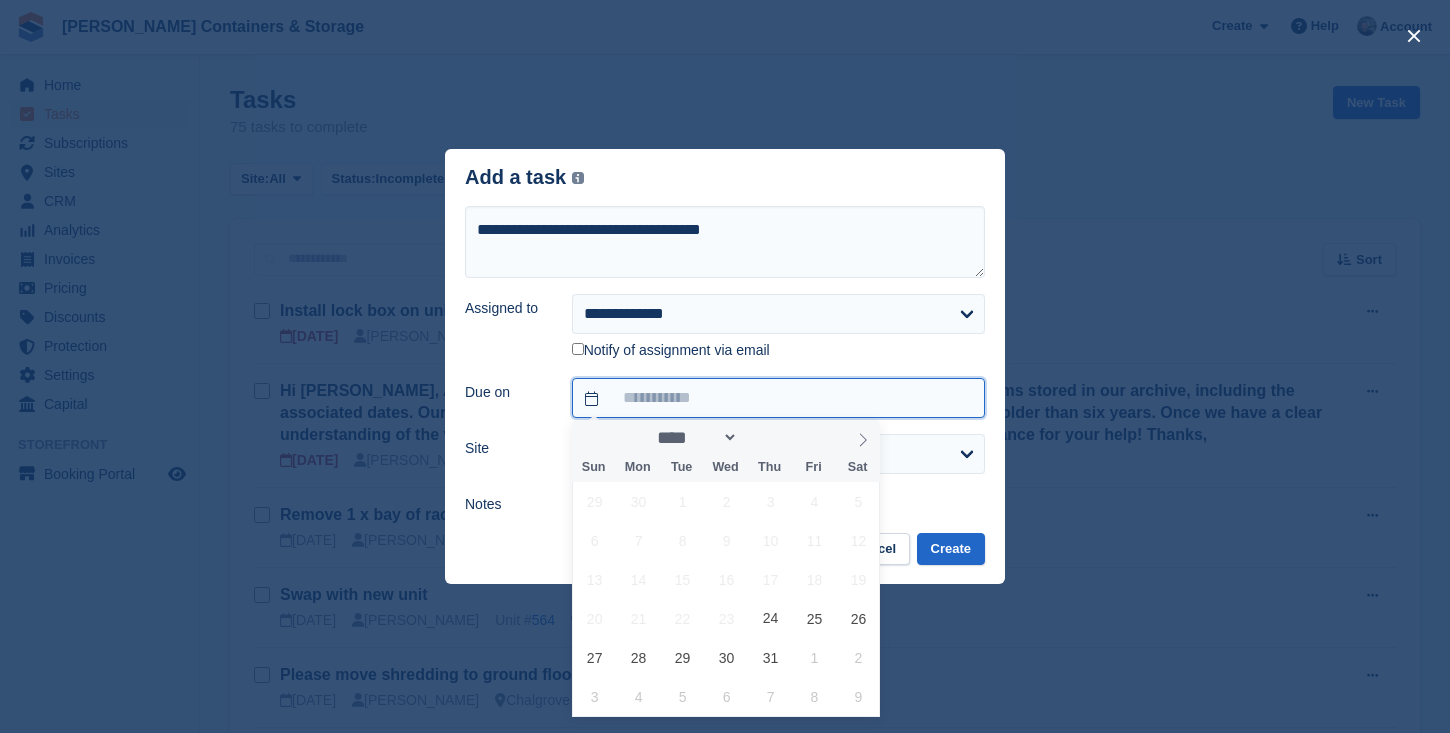 click at bounding box center (778, 398) 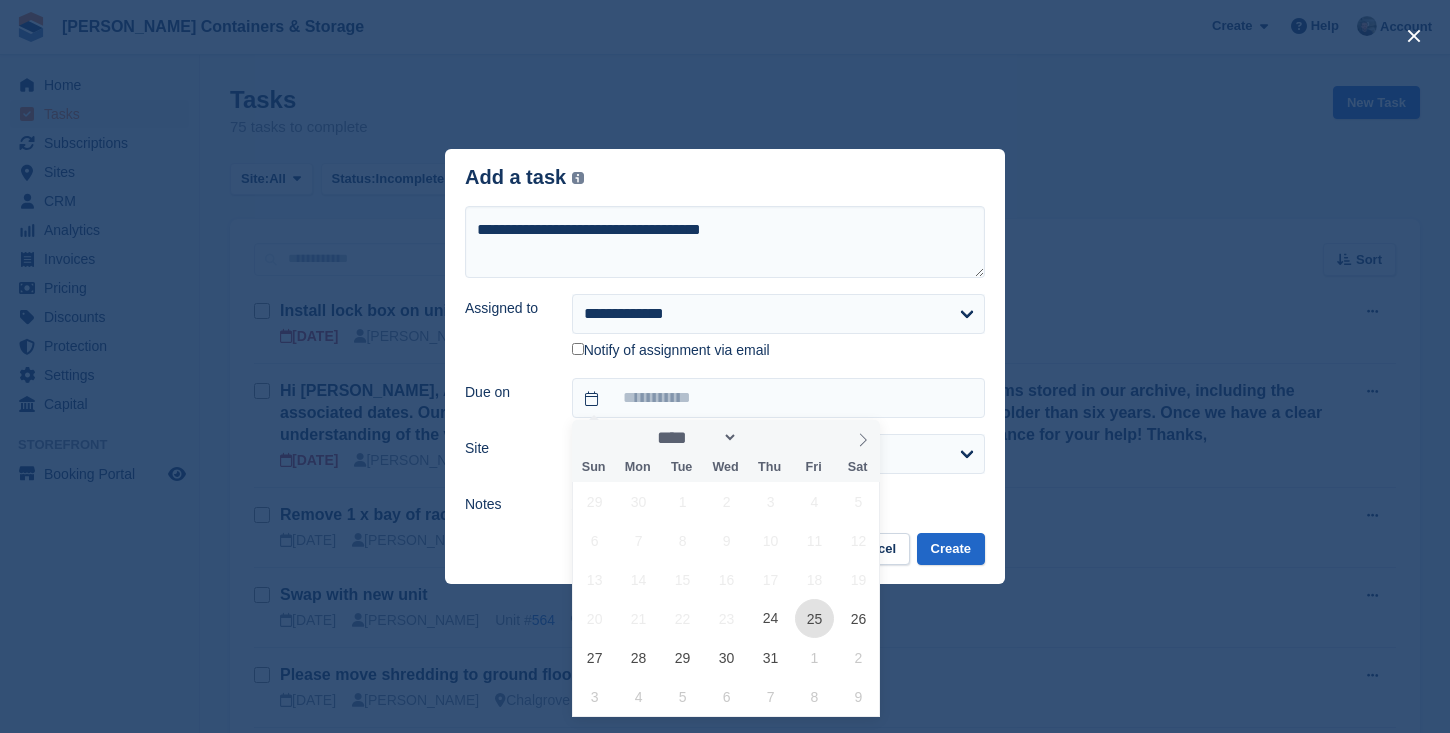 click on "25" at bounding box center (814, 618) 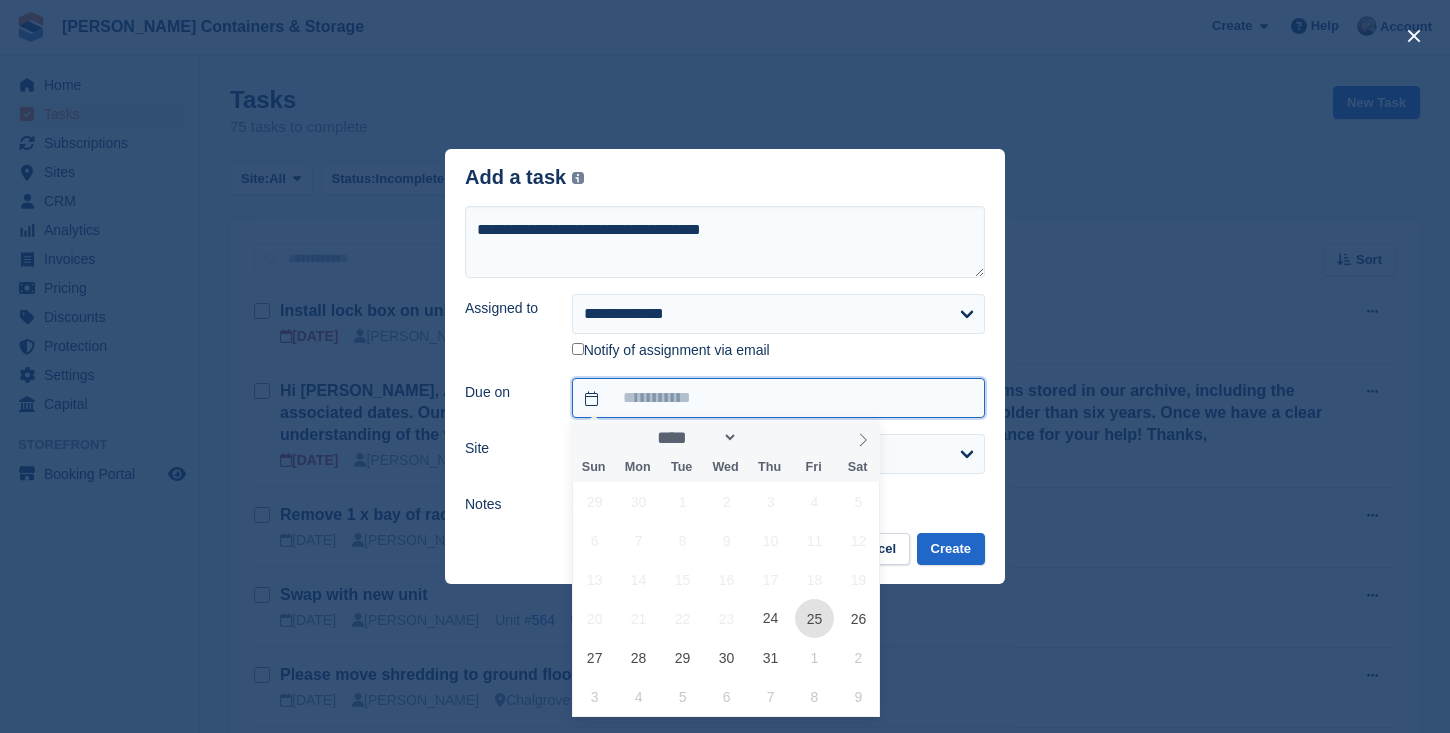 type on "**********" 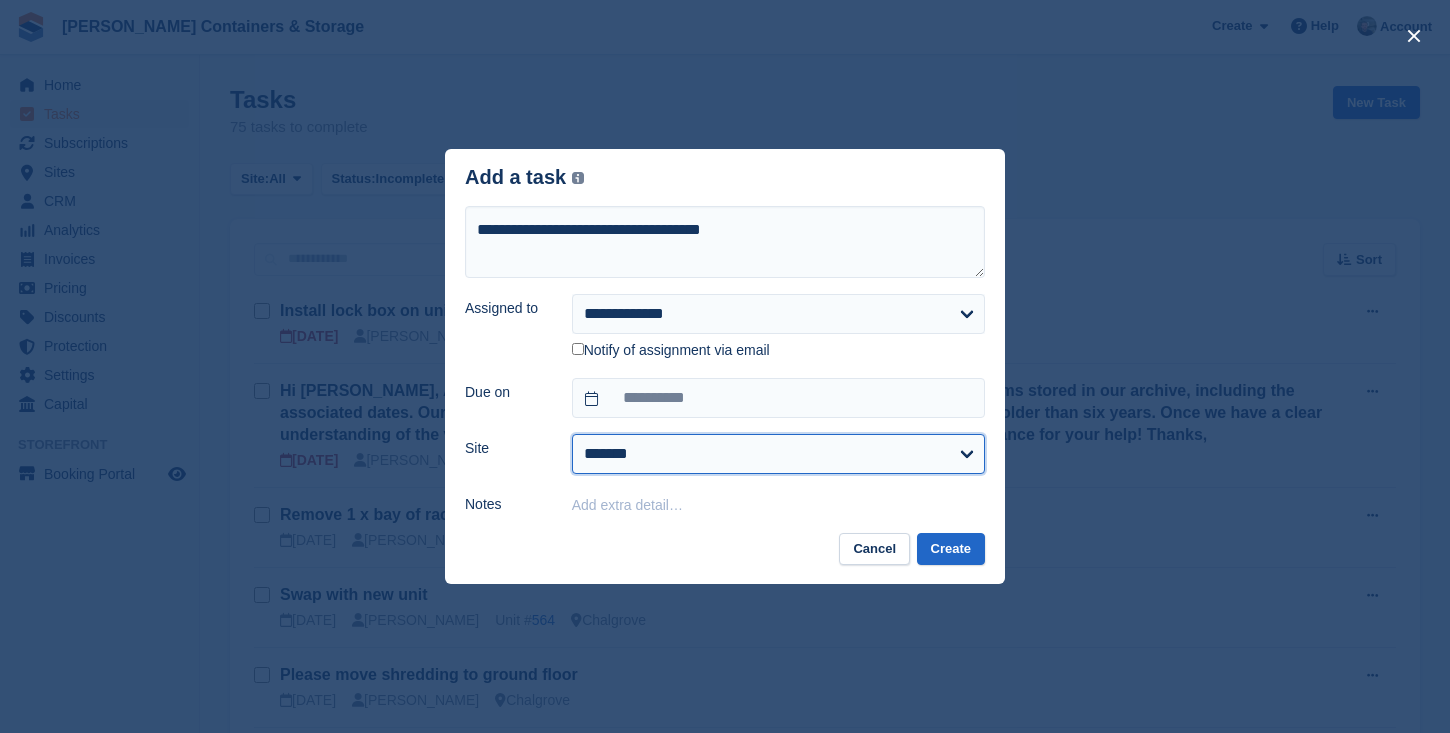 select on "***" 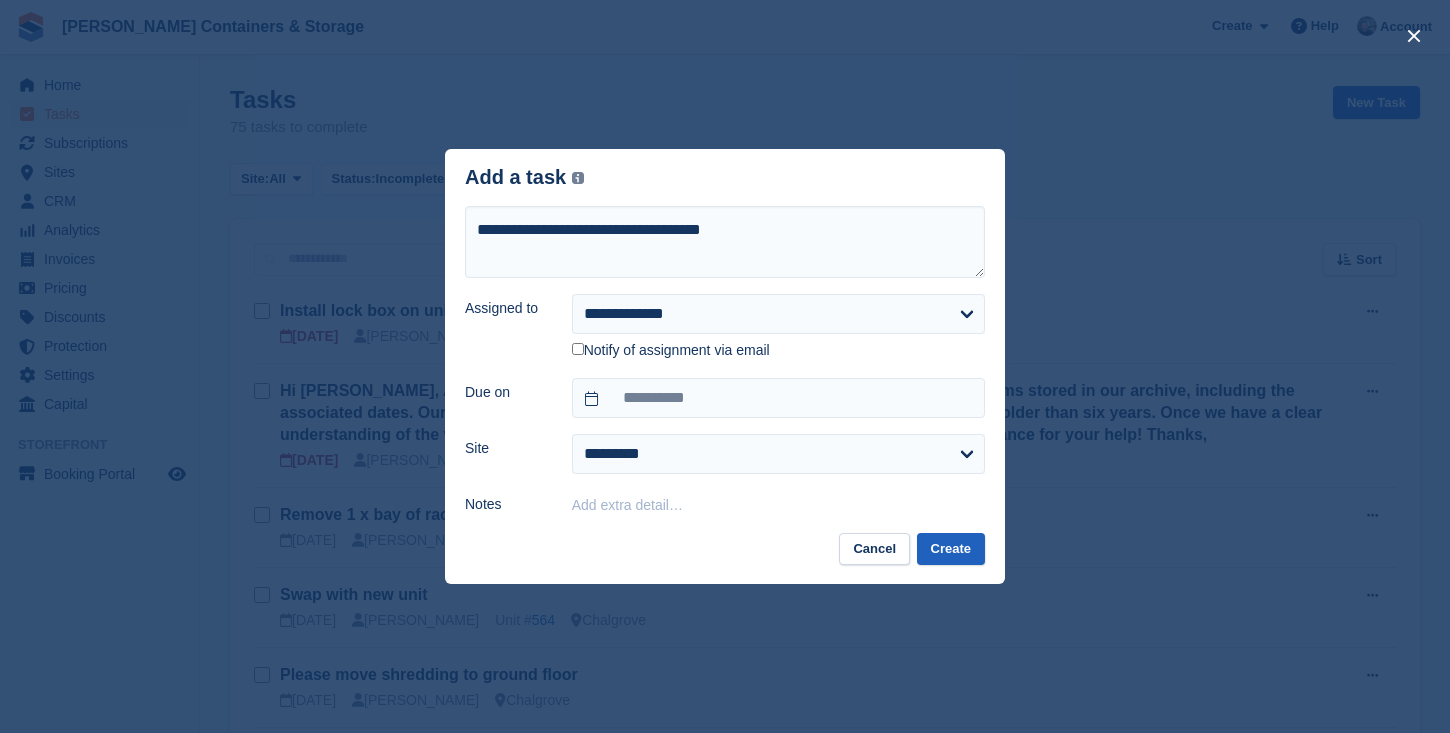 click on "Create" at bounding box center [951, 549] 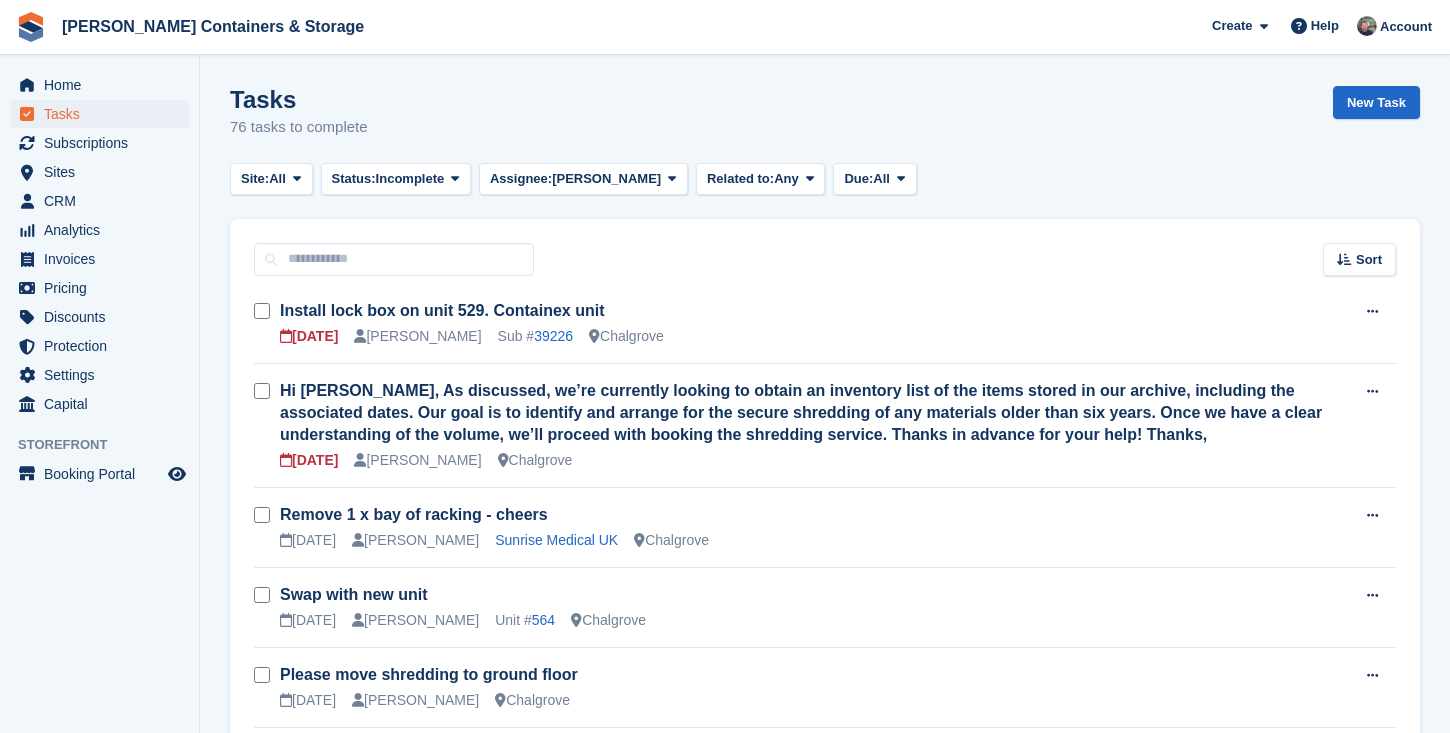 scroll, scrollTop: 0, scrollLeft: 0, axis: both 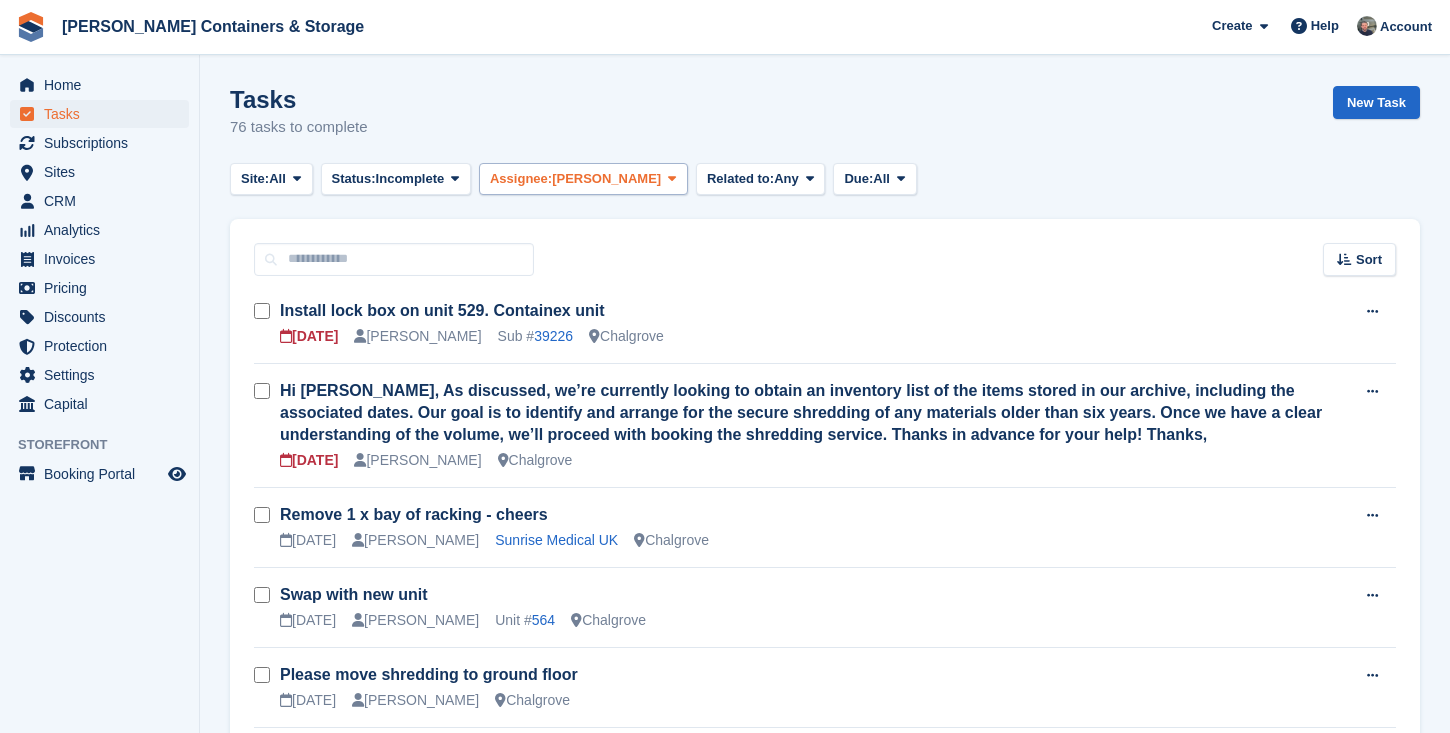 click on "Ricky Sanmarco" at bounding box center [606, 179] 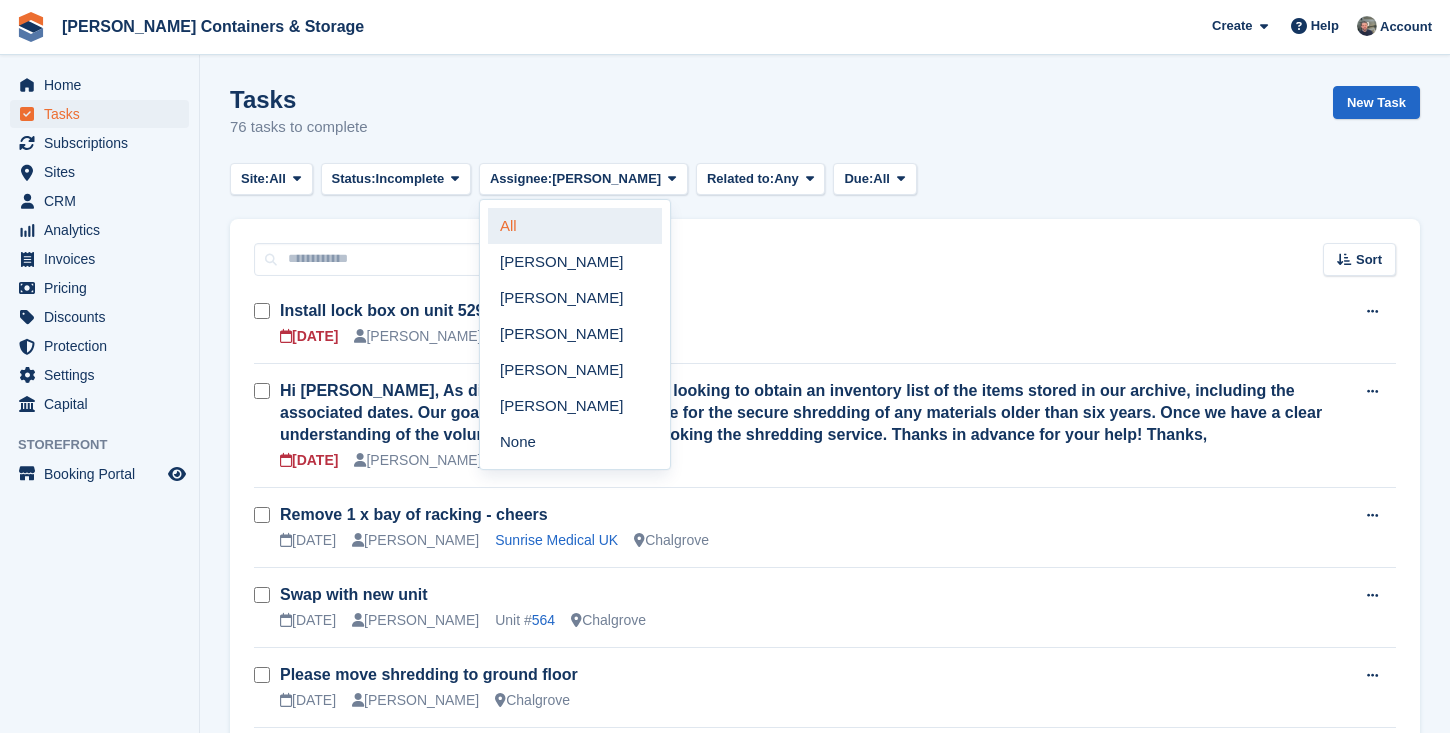 click on "All" at bounding box center [575, 226] 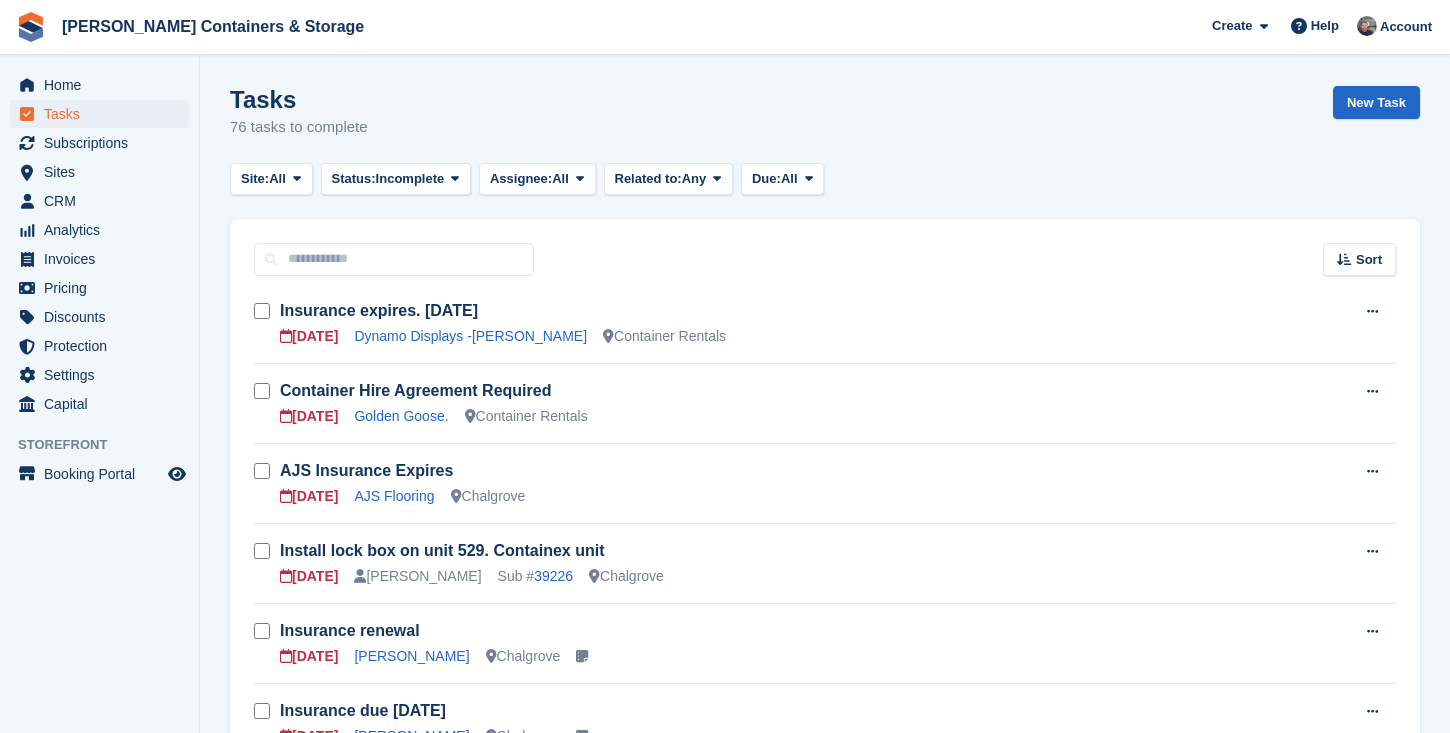 click on "Tasks" at bounding box center [104, 114] 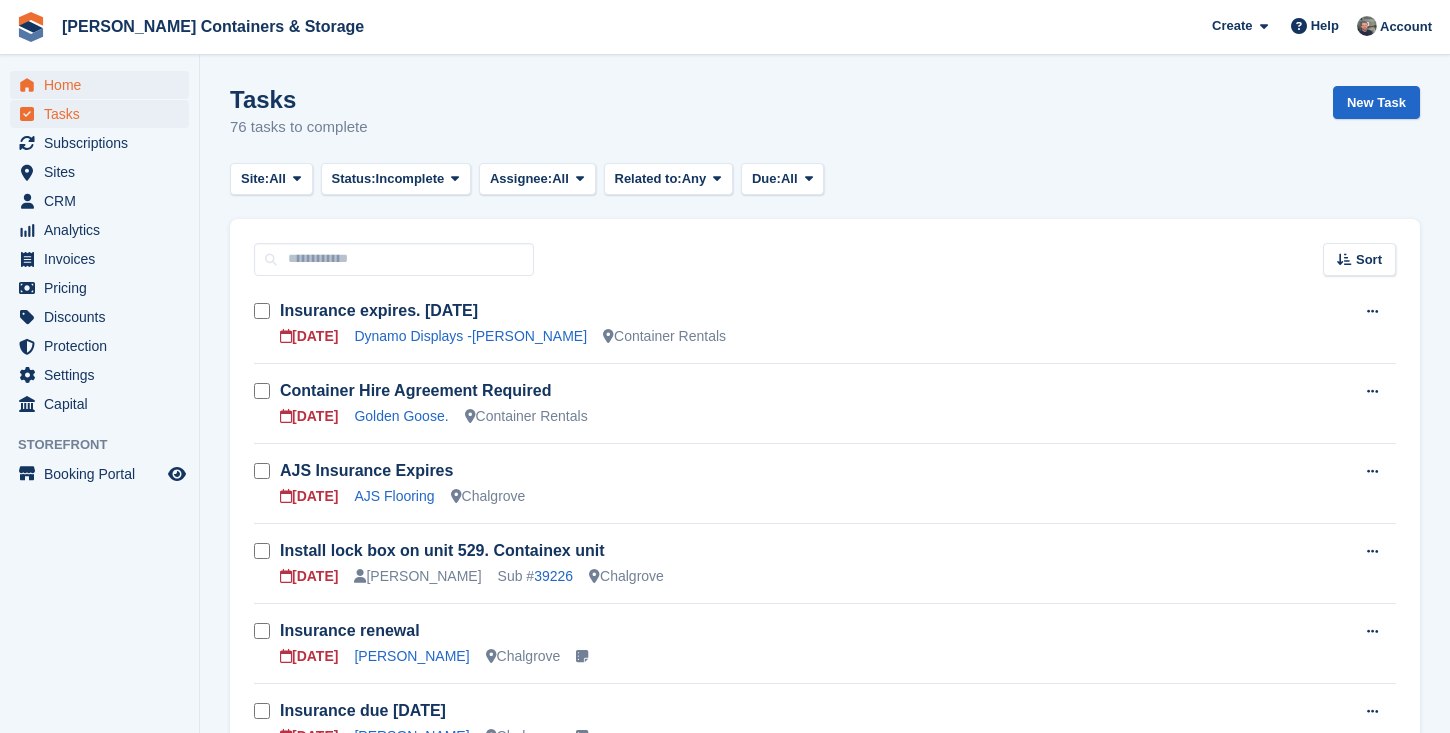 click on "Home" at bounding box center (104, 85) 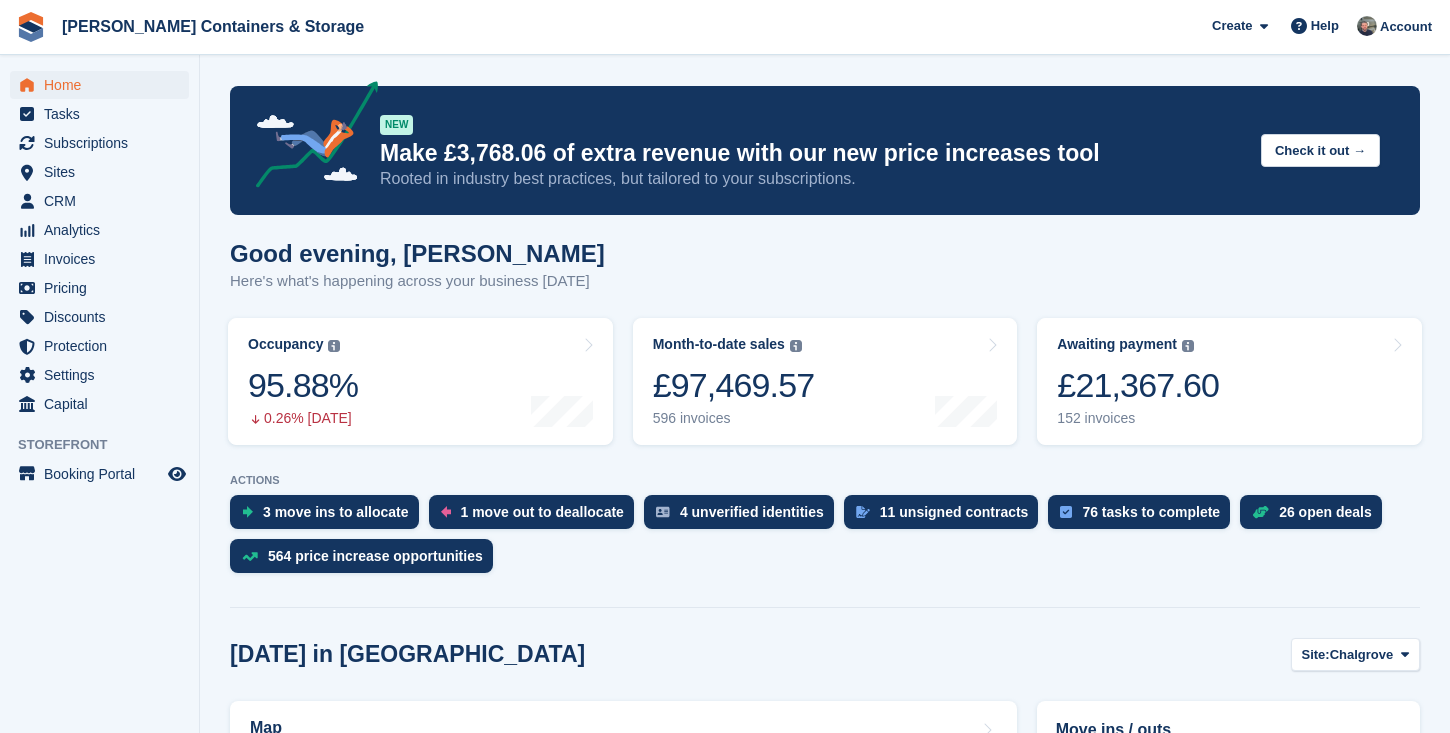scroll, scrollTop: 452, scrollLeft: 0, axis: vertical 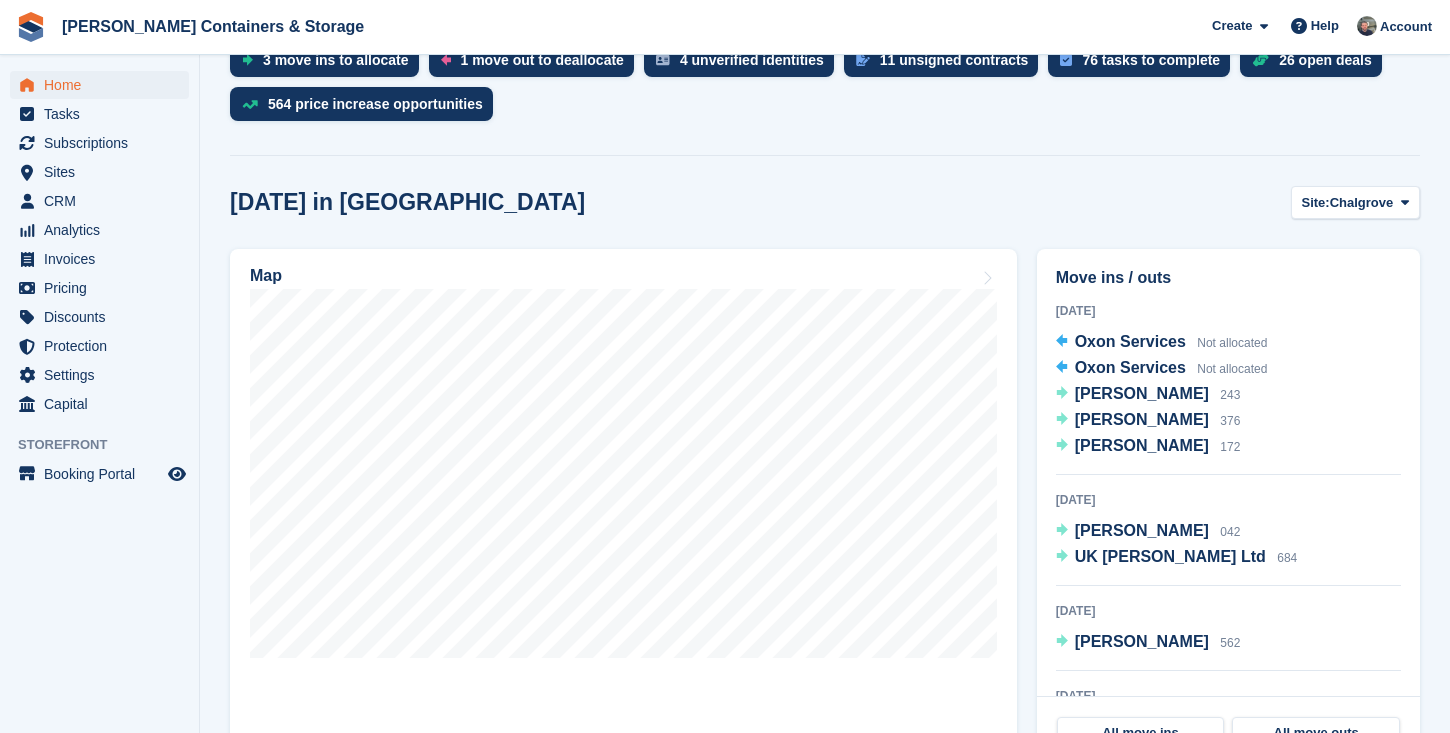 click on "Home" at bounding box center (104, 85) 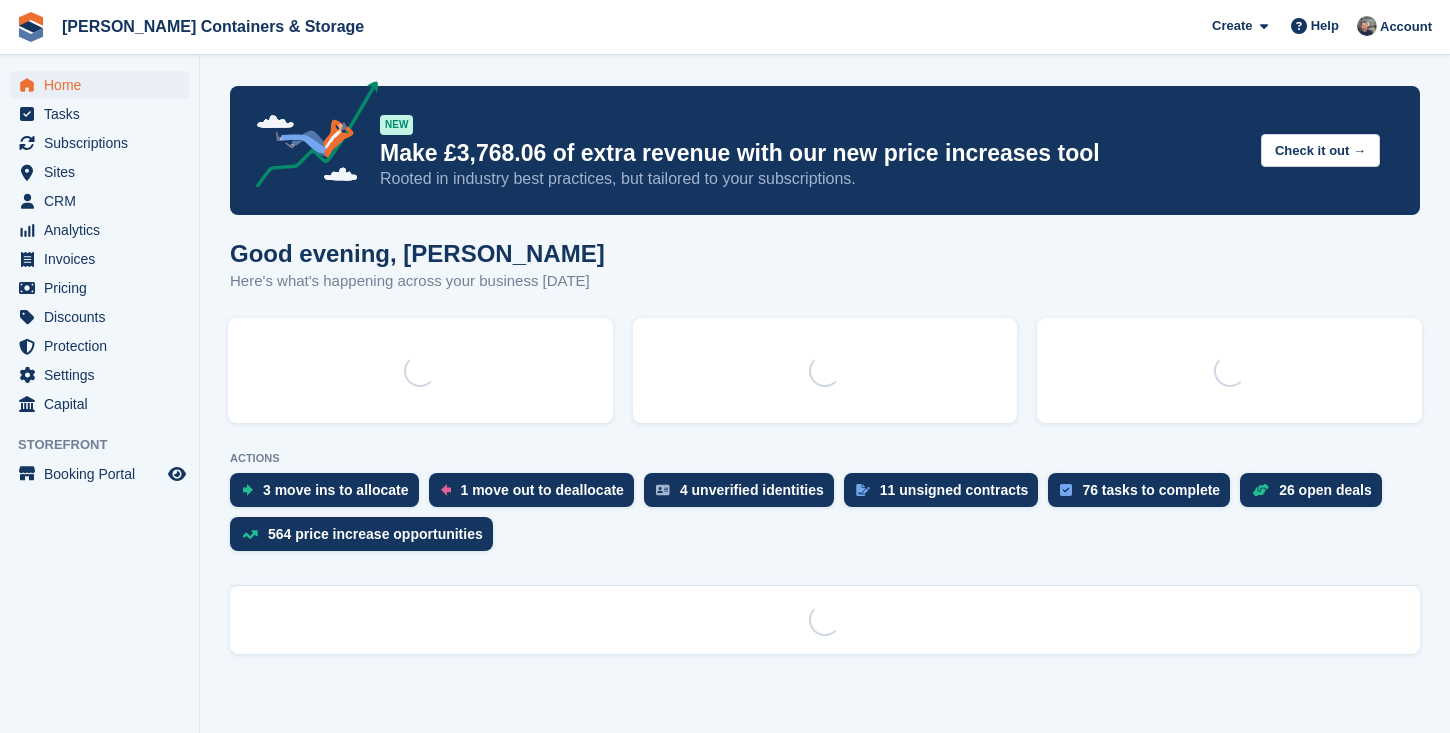 scroll, scrollTop: 0, scrollLeft: 0, axis: both 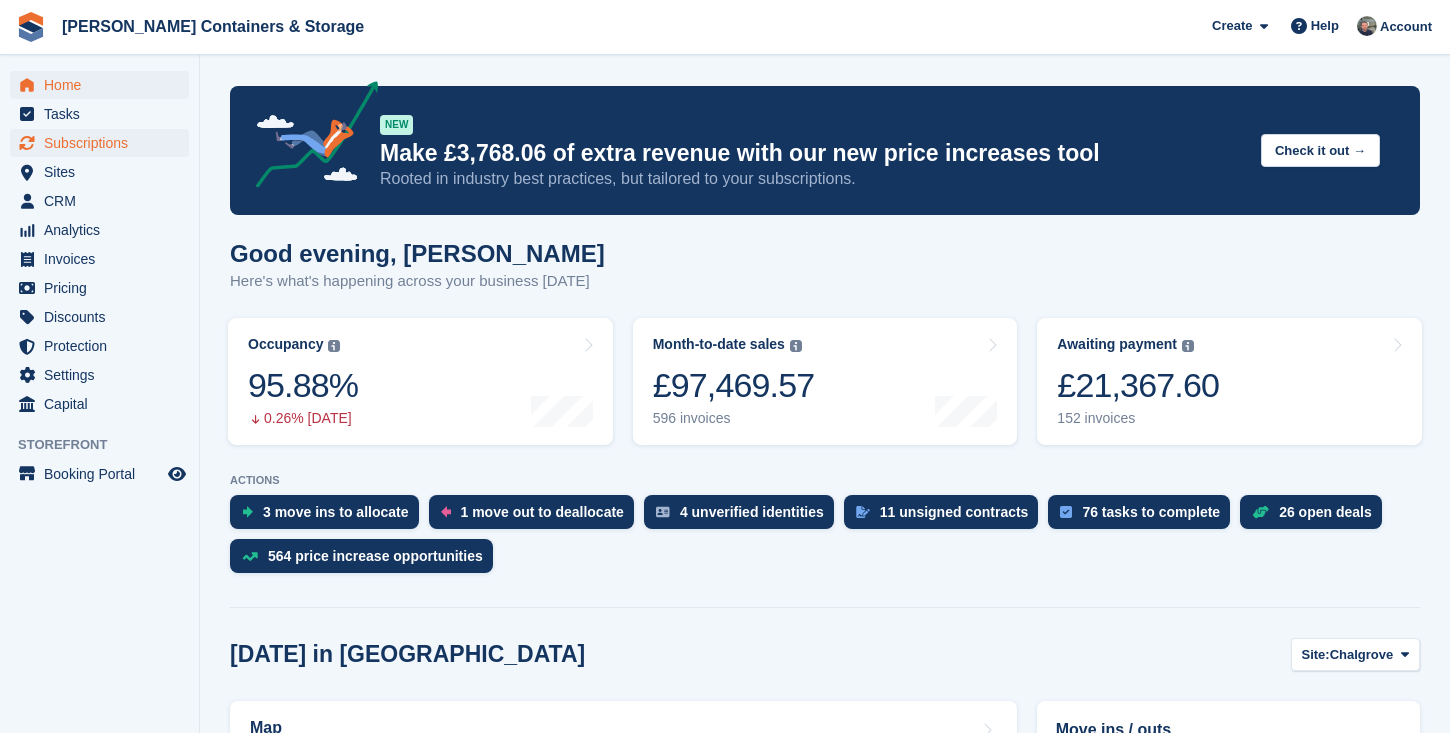 click on "Subscriptions" at bounding box center (104, 143) 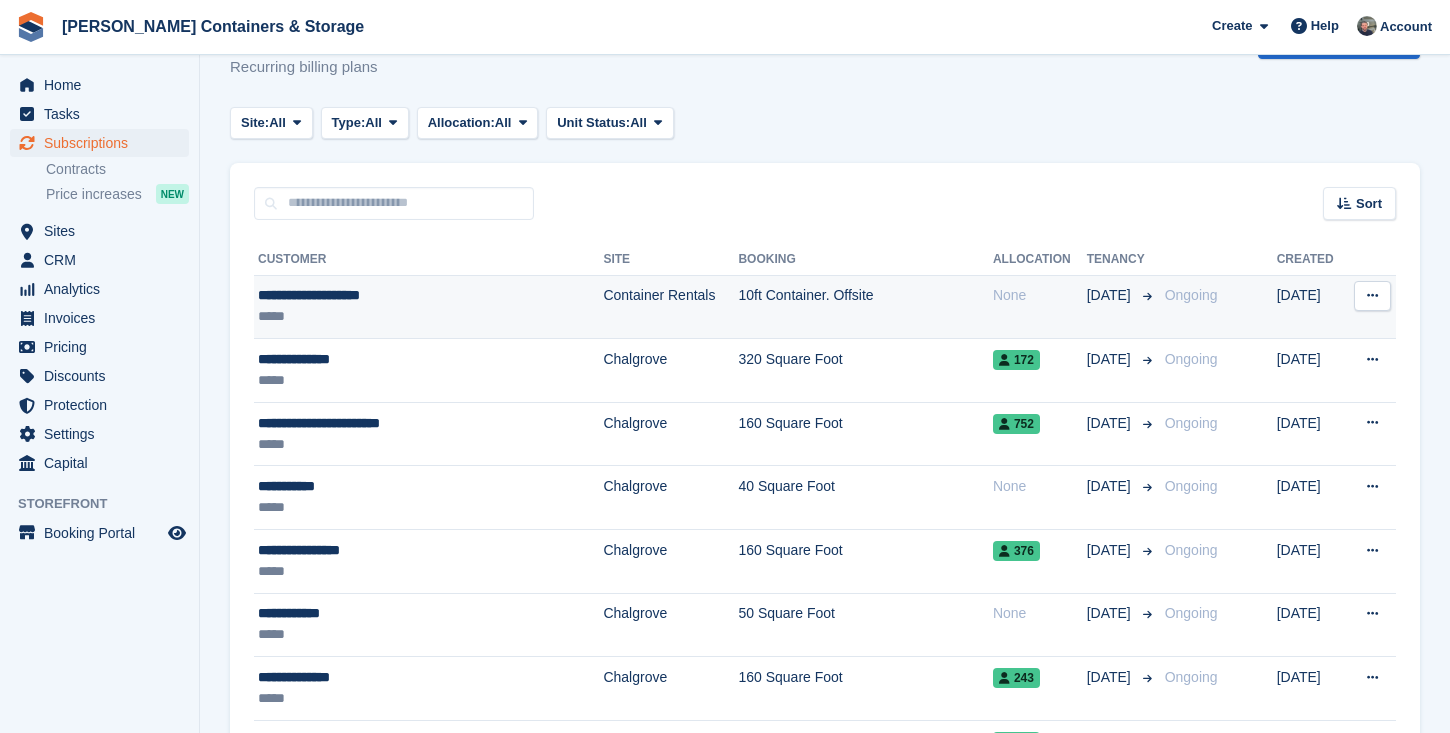 scroll, scrollTop: 144, scrollLeft: 0, axis: vertical 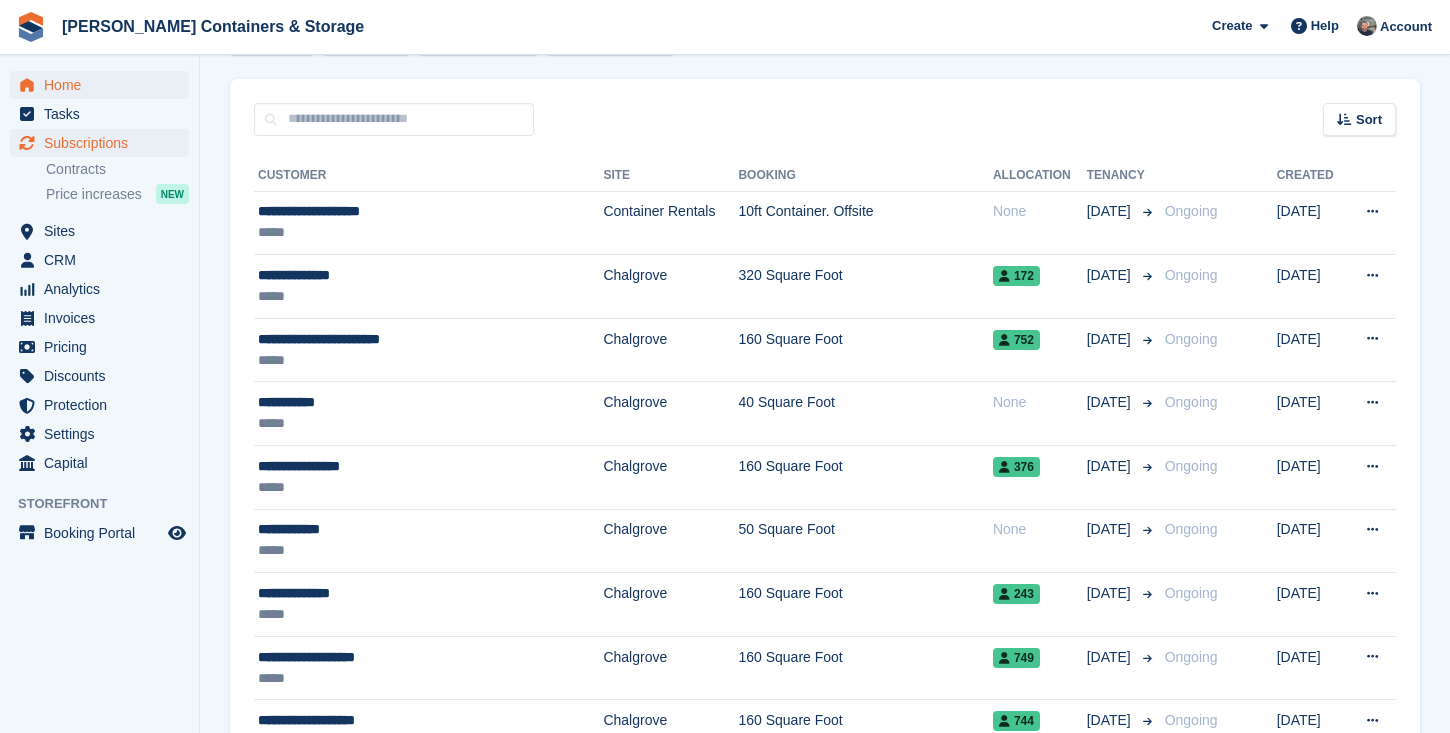 click on "Home" at bounding box center [104, 85] 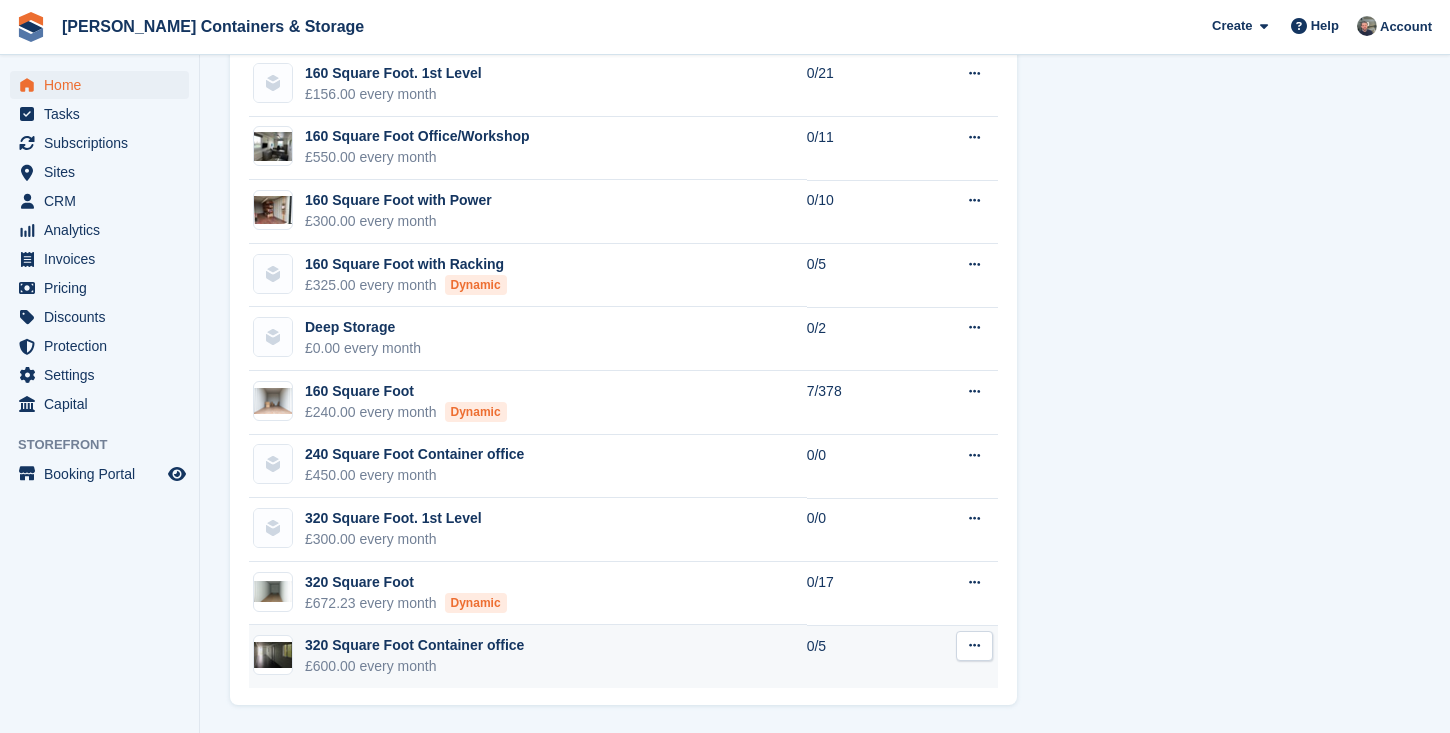 scroll, scrollTop: 2178, scrollLeft: 0, axis: vertical 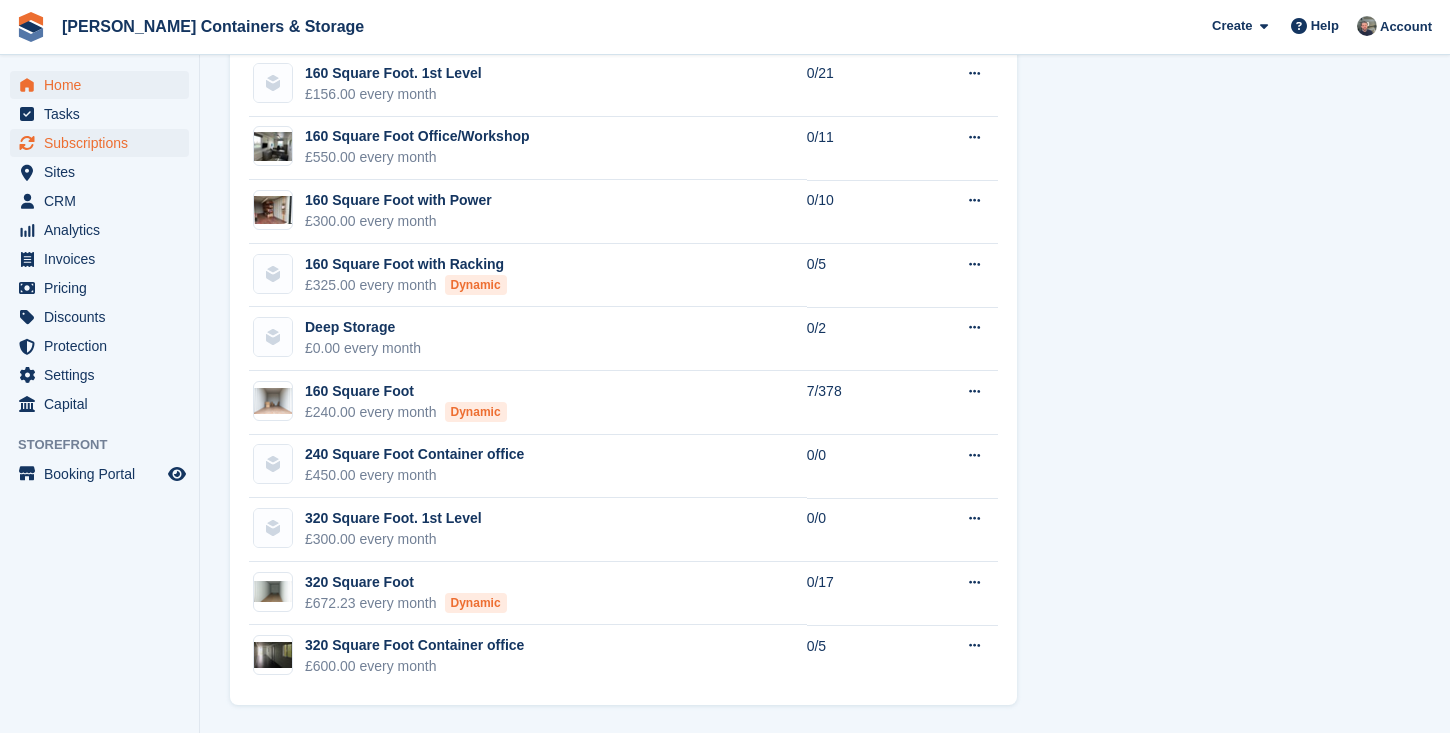 click on "Subscriptions" at bounding box center [104, 143] 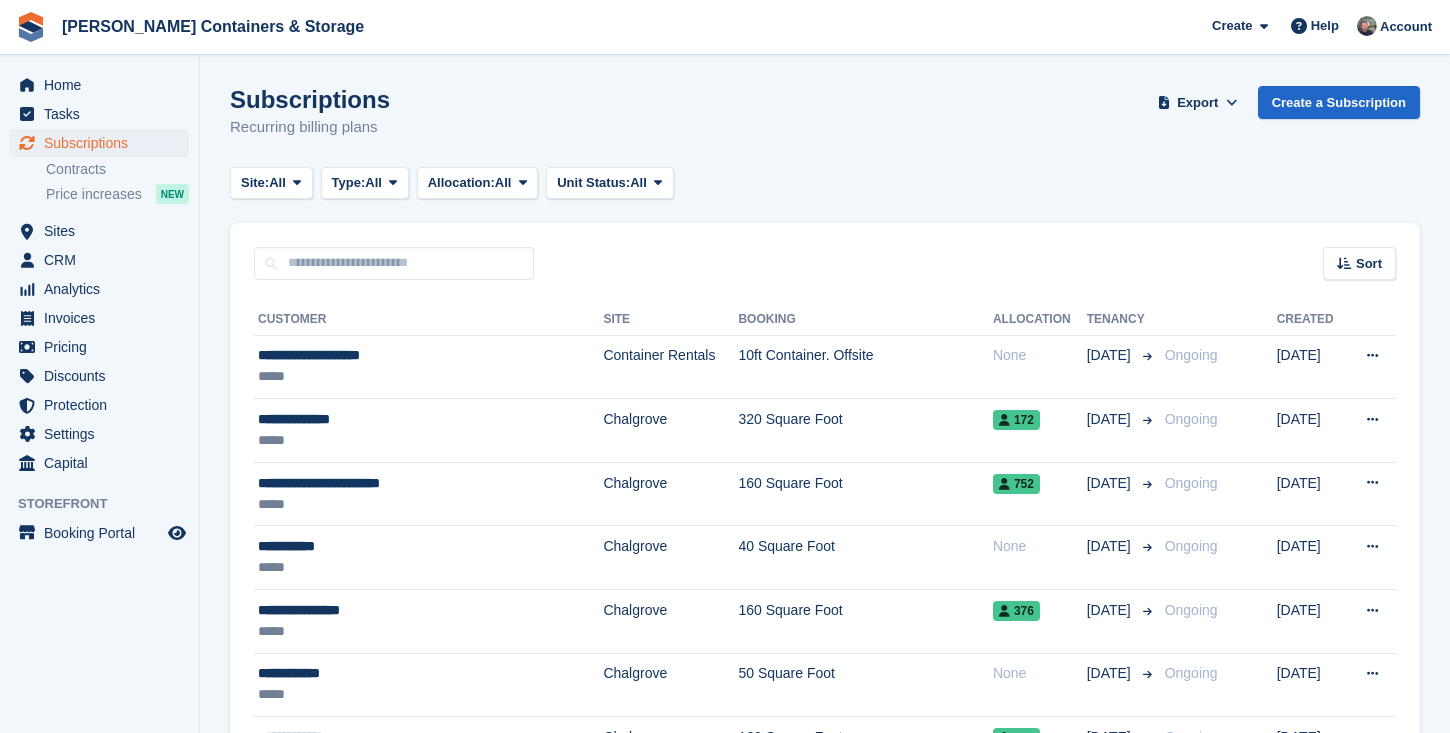 scroll, scrollTop: 0, scrollLeft: 0, axis: both 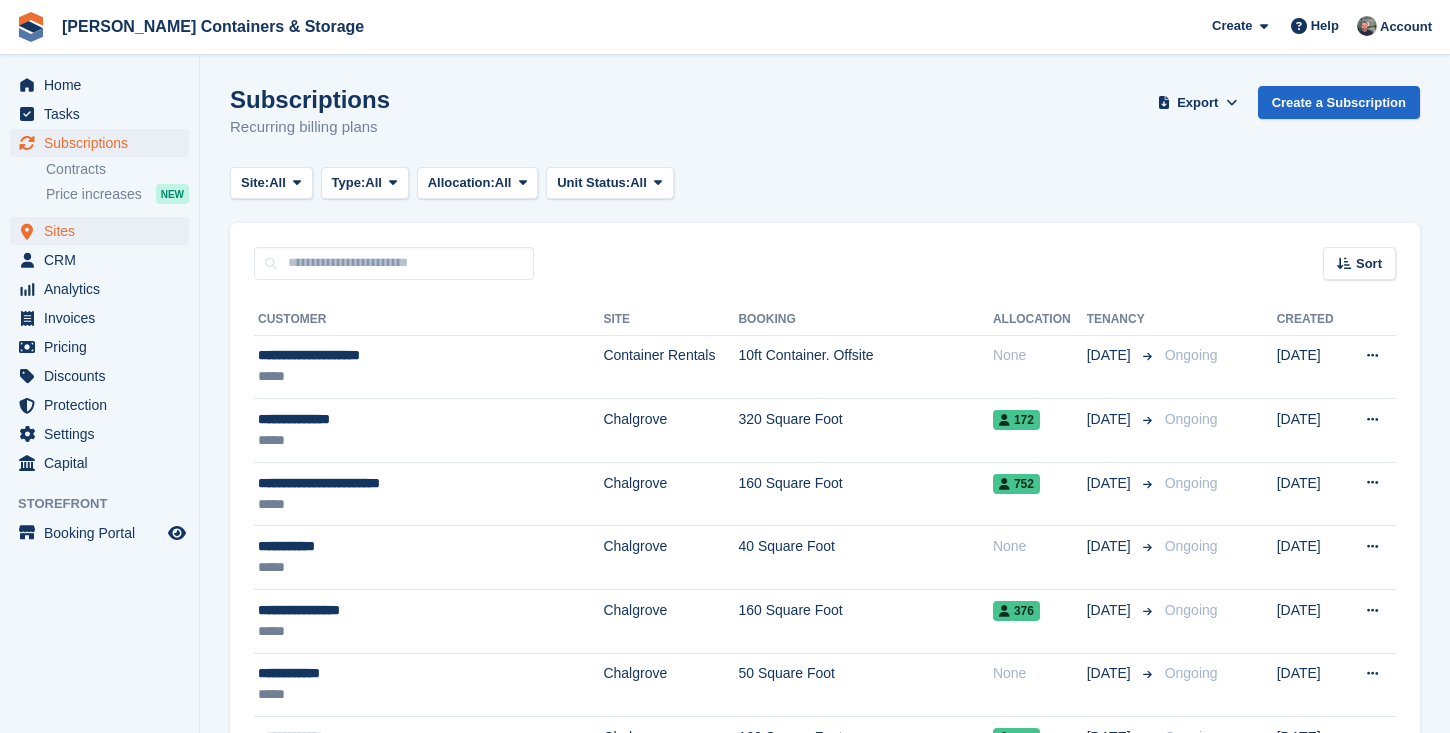 click on "Sites" at bounding box center [104, 231] 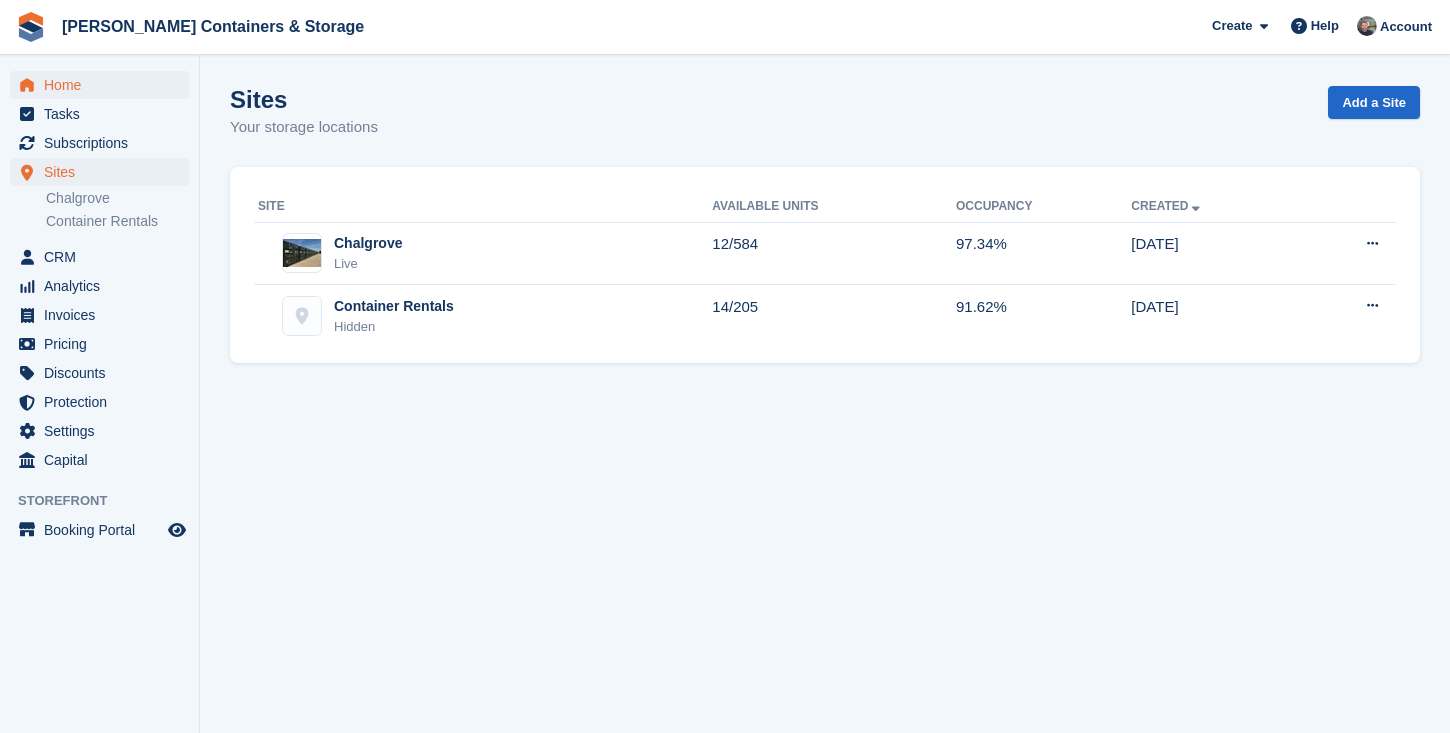 click on "Home" at bounding box center [104, 85] 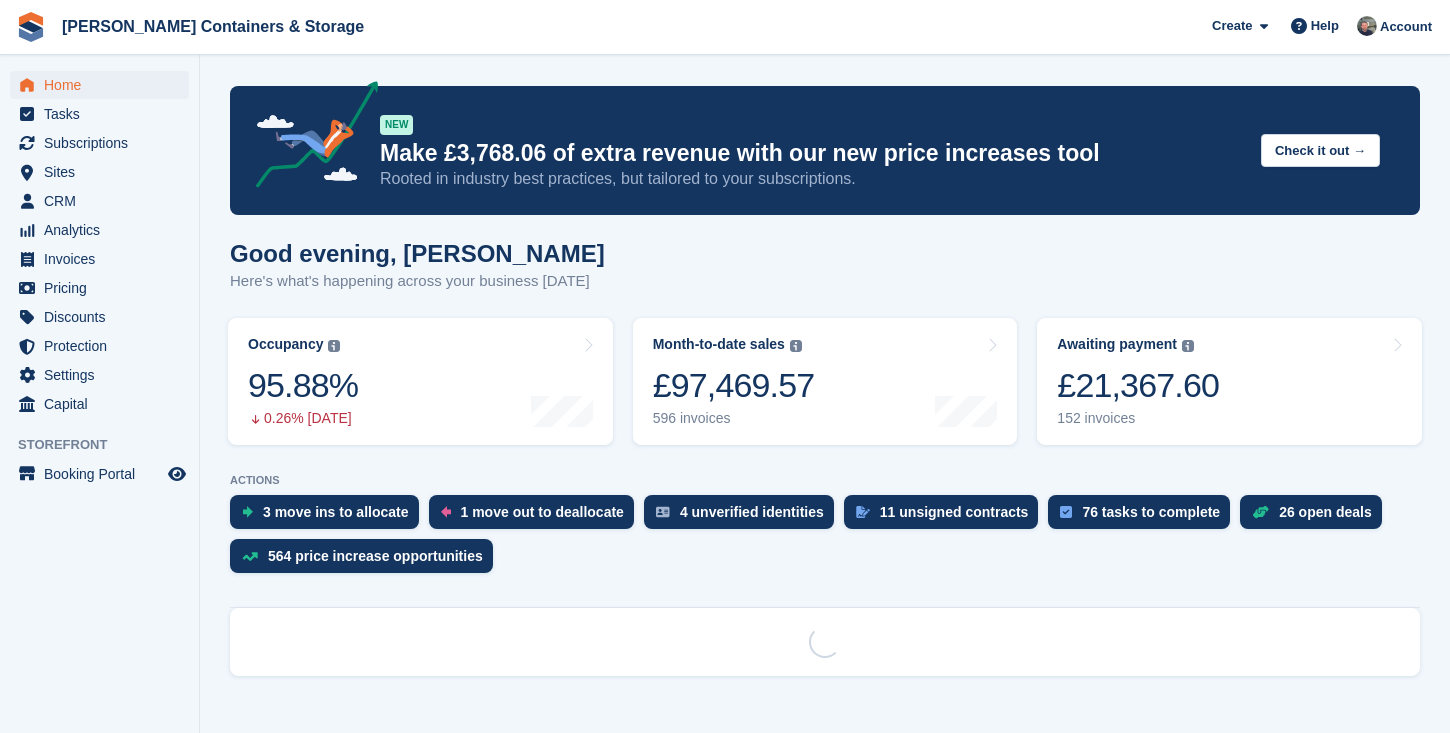 scroll, scrollTop: 0, scrollLeft: 0, axis: both 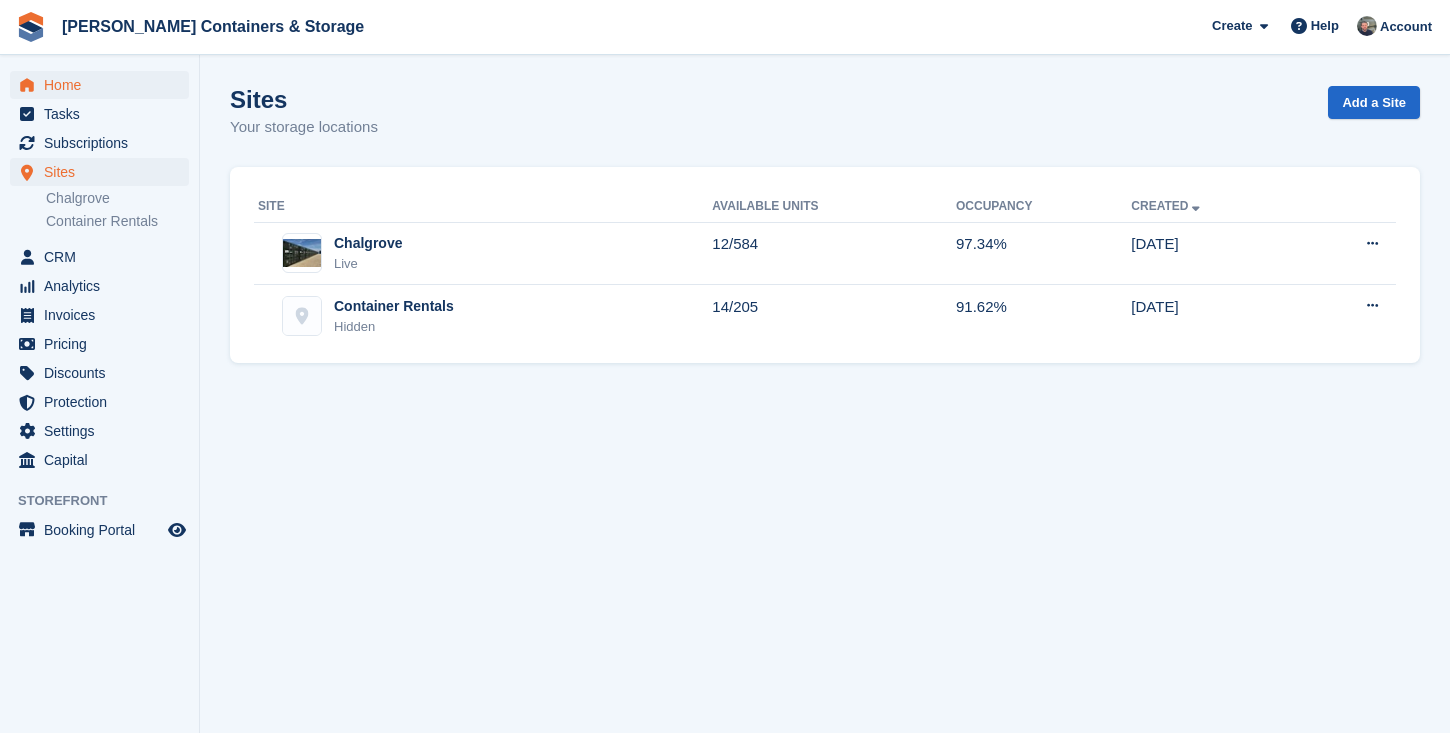 click on "Home" at bounding box center (104, 85) 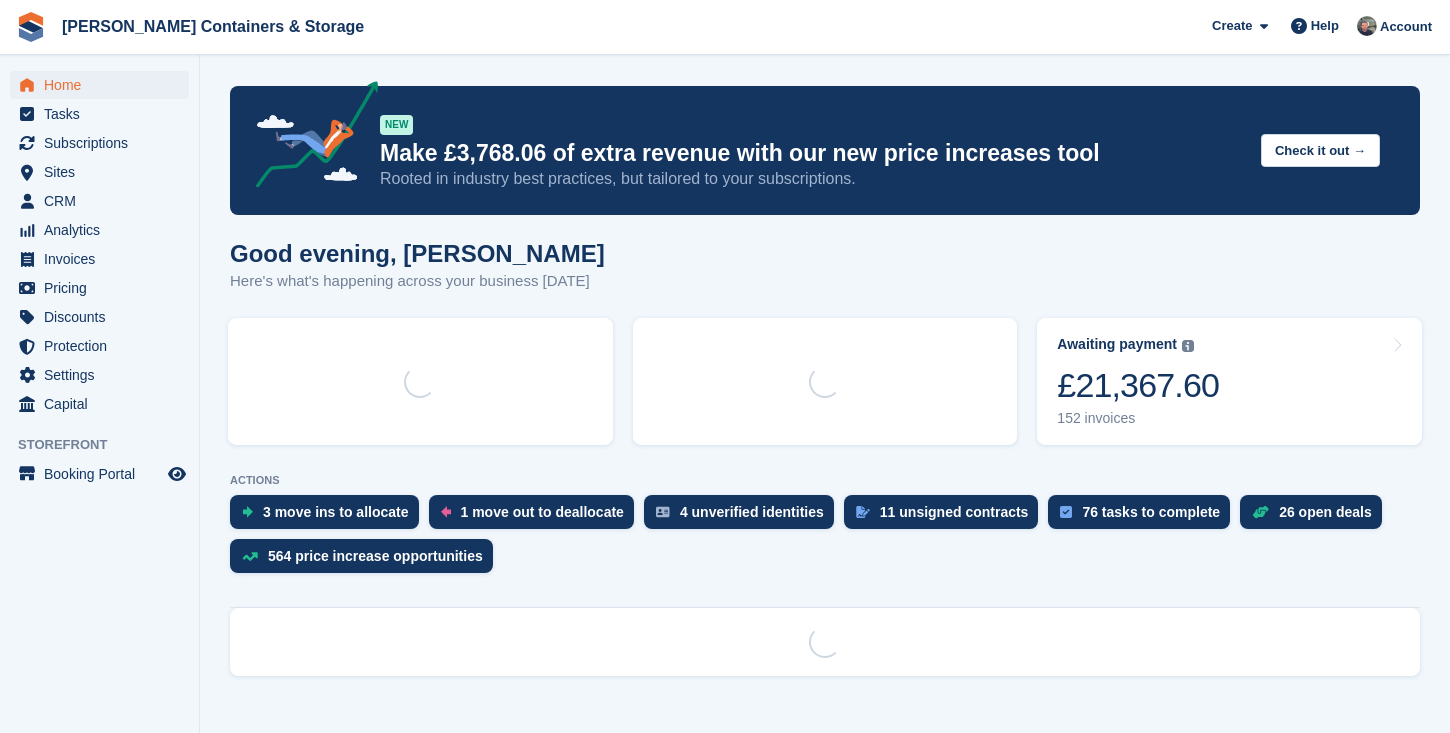 scroll, scrollTop: 0, scrollLeft: 0, axis: both 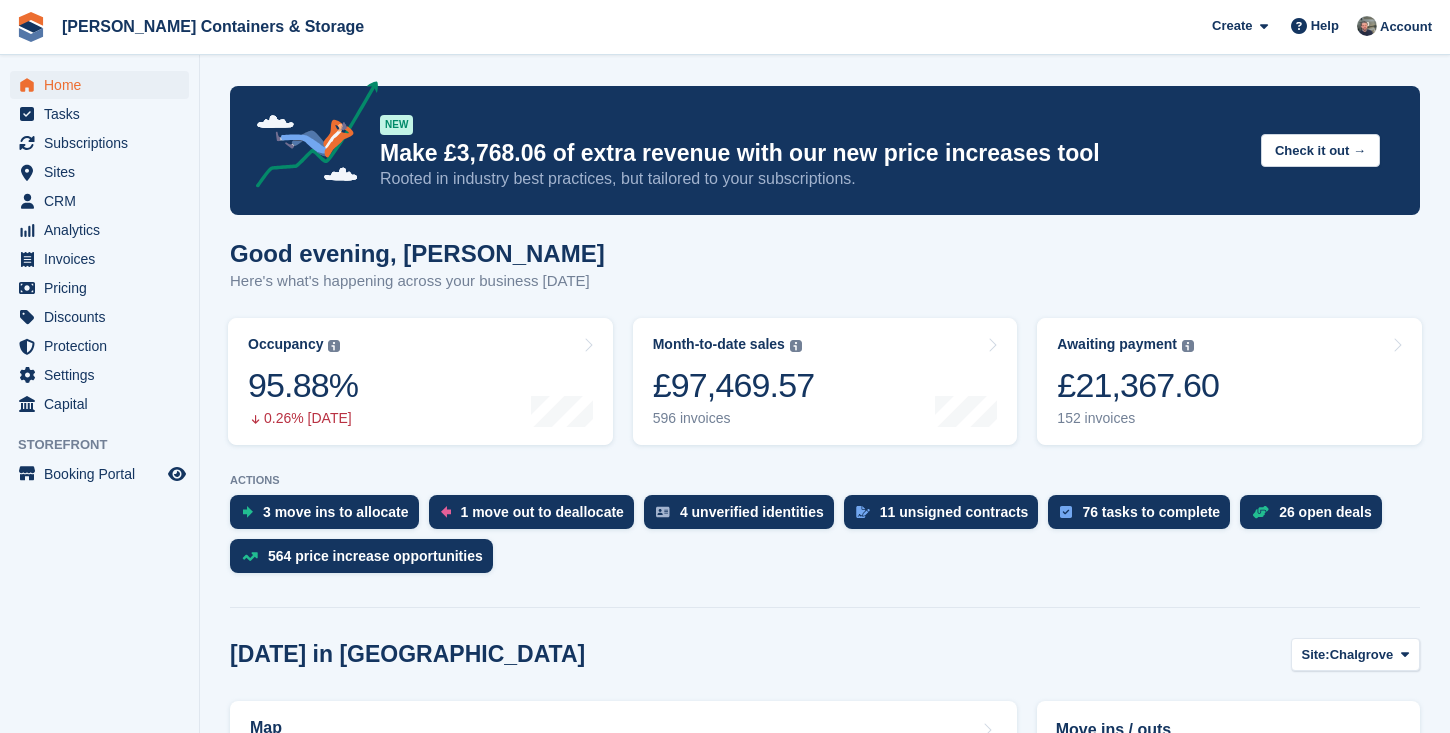 click on "Home" at bounding box center [104, 85] 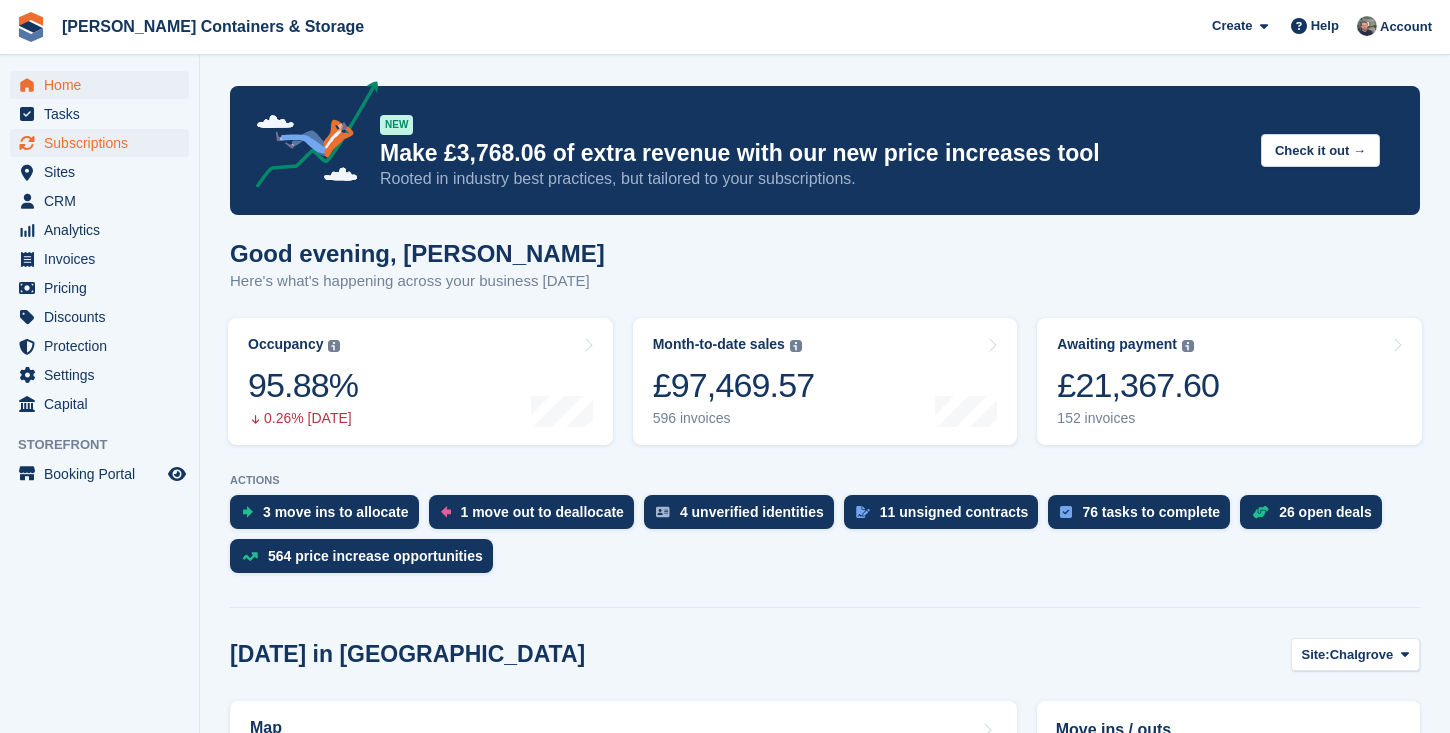click on "Subscriptions" at bounding box center [104, 143] 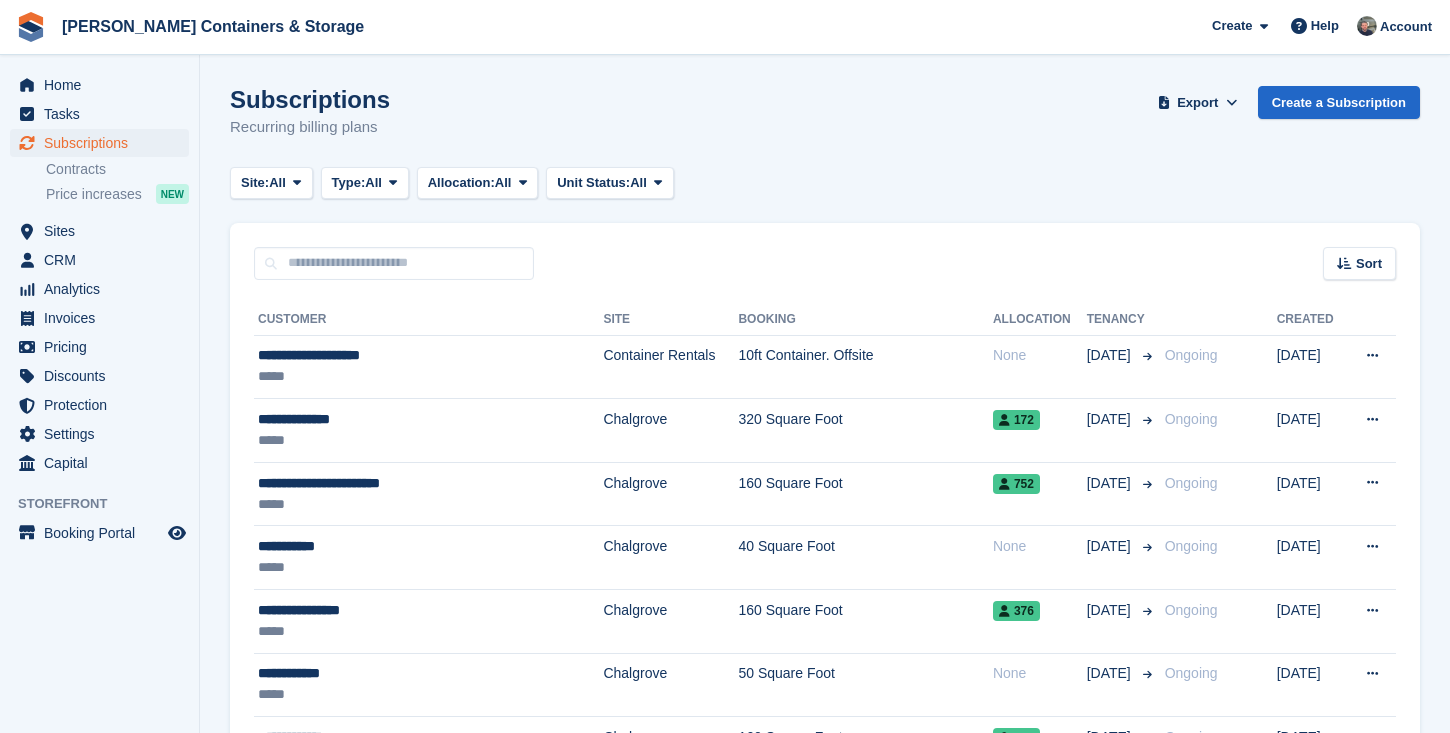 scroll, scrollTop: 0, scrollLeft: 0, axis: both 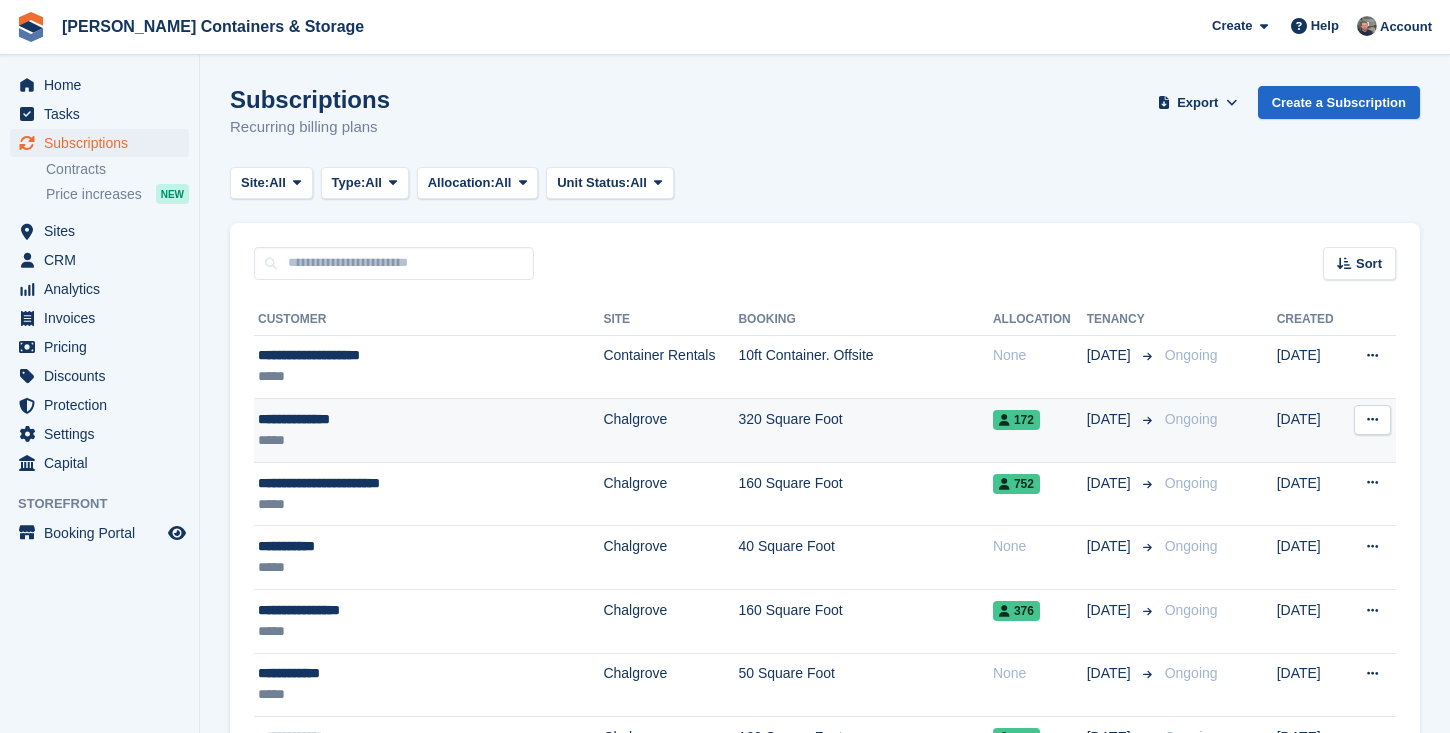 click on "Chalgrove" at bounding box center (670, 431) 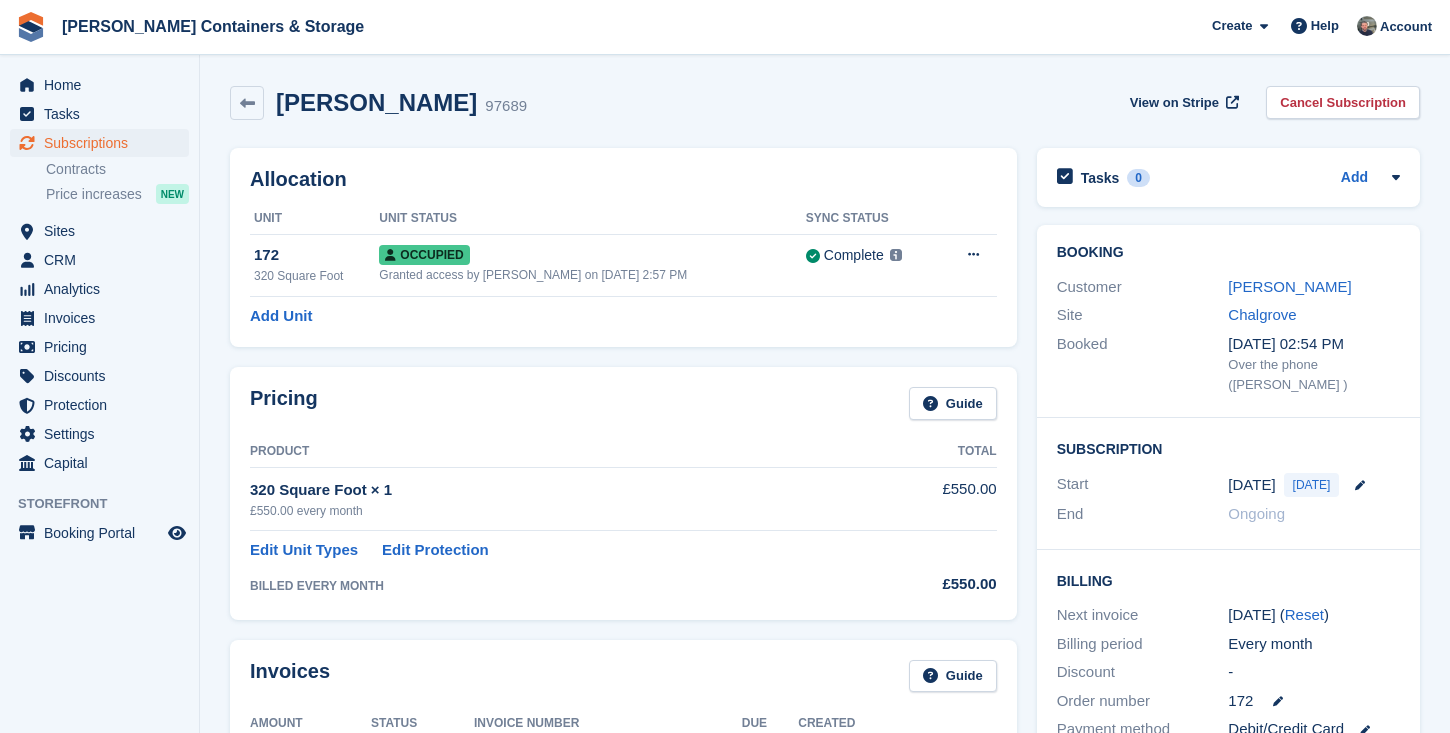 scroll, scrollTop: 0, scrollLeft: 0, axis: both 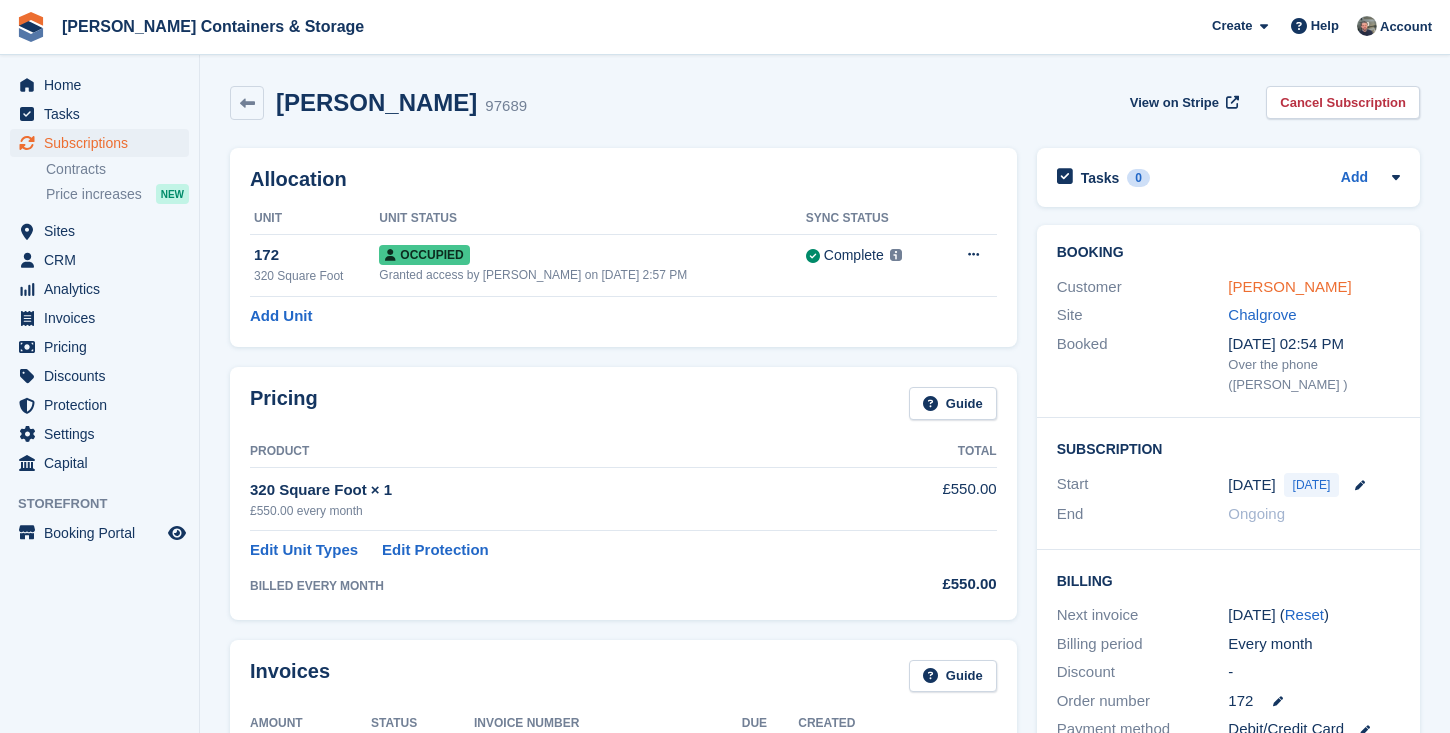 click on "[PERSON_NAME]" at bounding box center [1289, 286] 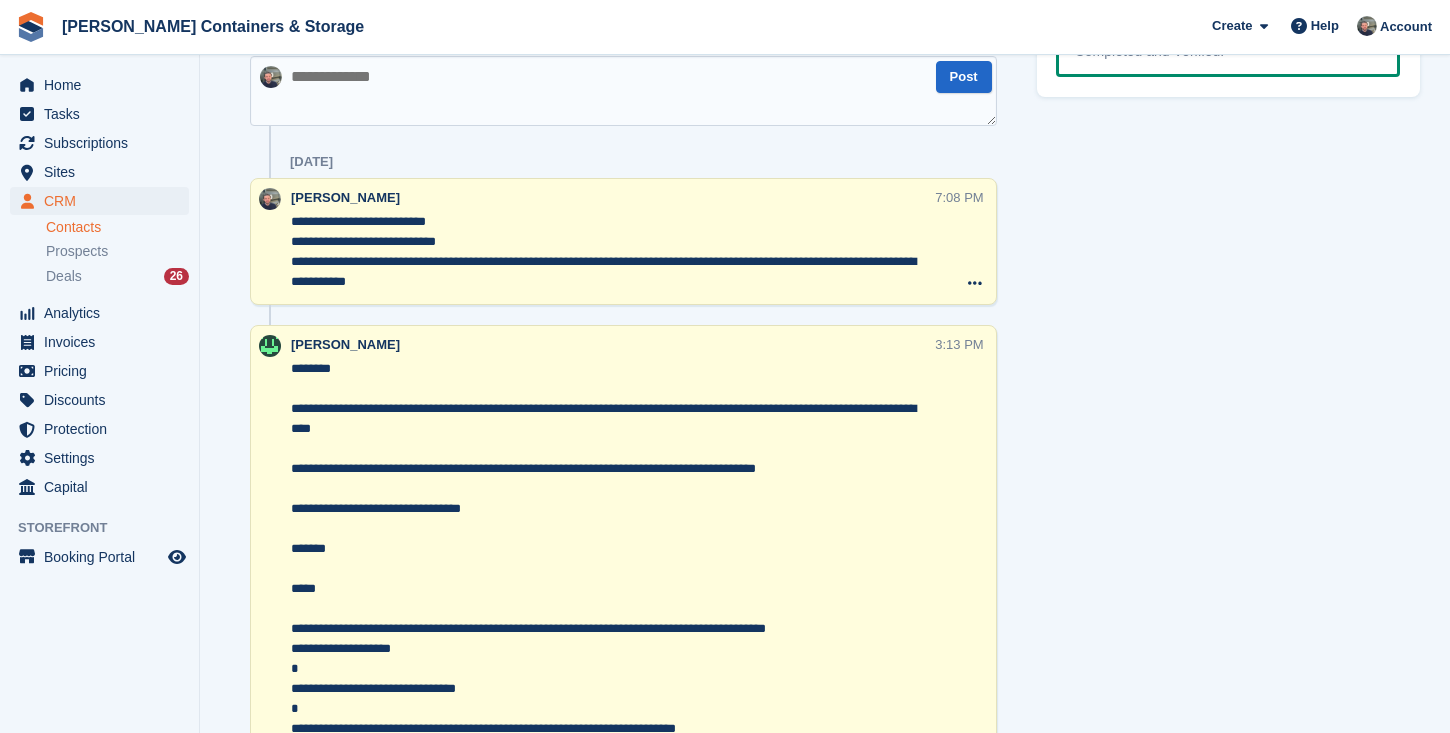 scroll, scrollTop: 1206, scrollLeft: 0, axis: vertical 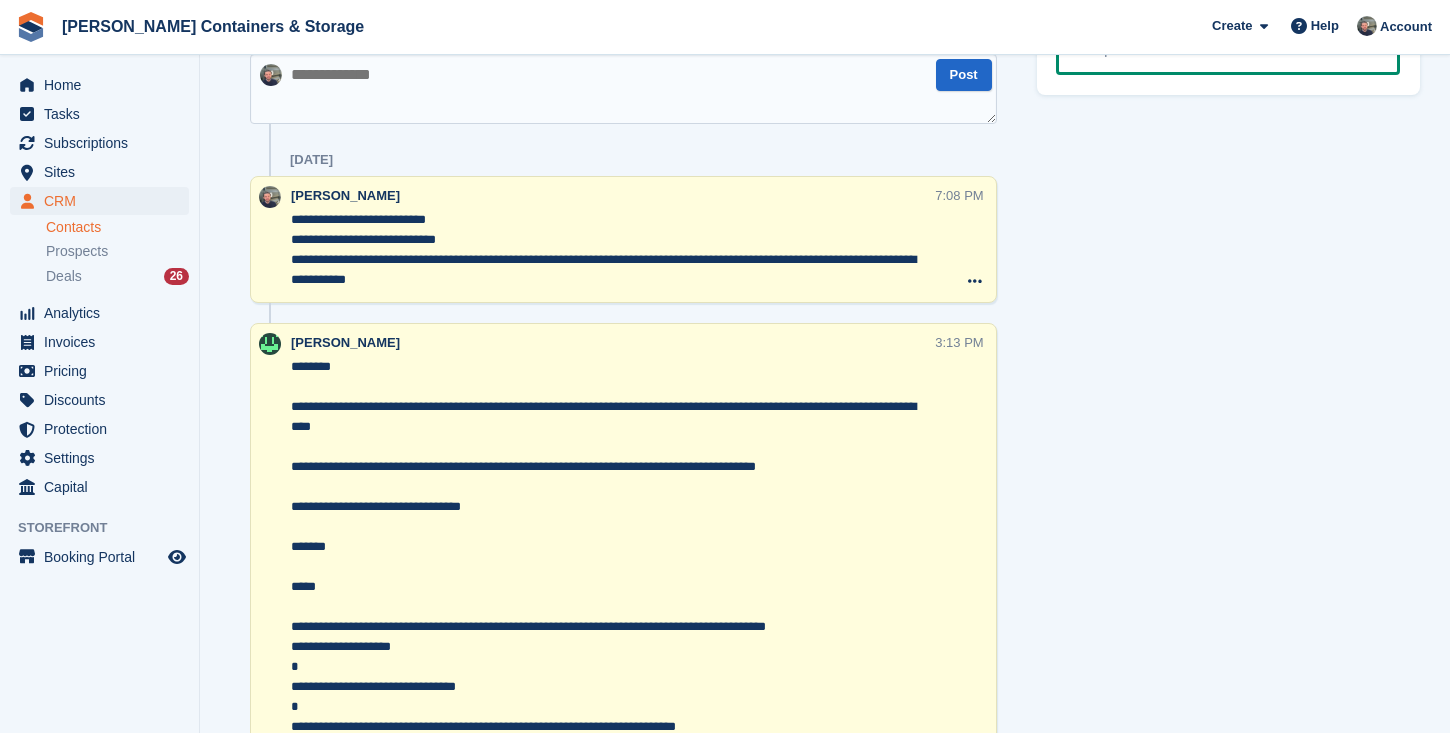 drag, startPoint x: 321, startPoint y: 462, endPoint x: 467, endPoint y: 466, distance: 146.05478 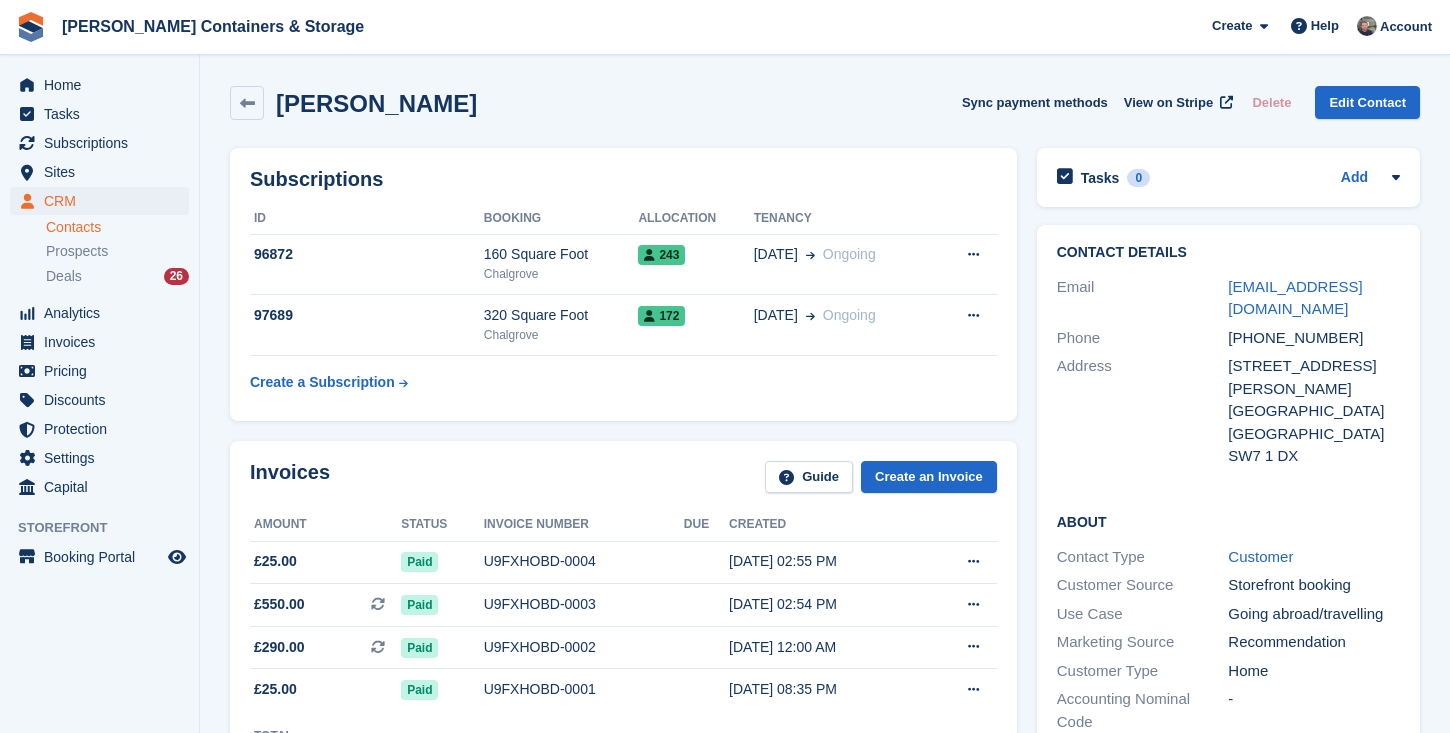 scroll, scrollTop: 0, scrollLeft: 0, axis: both 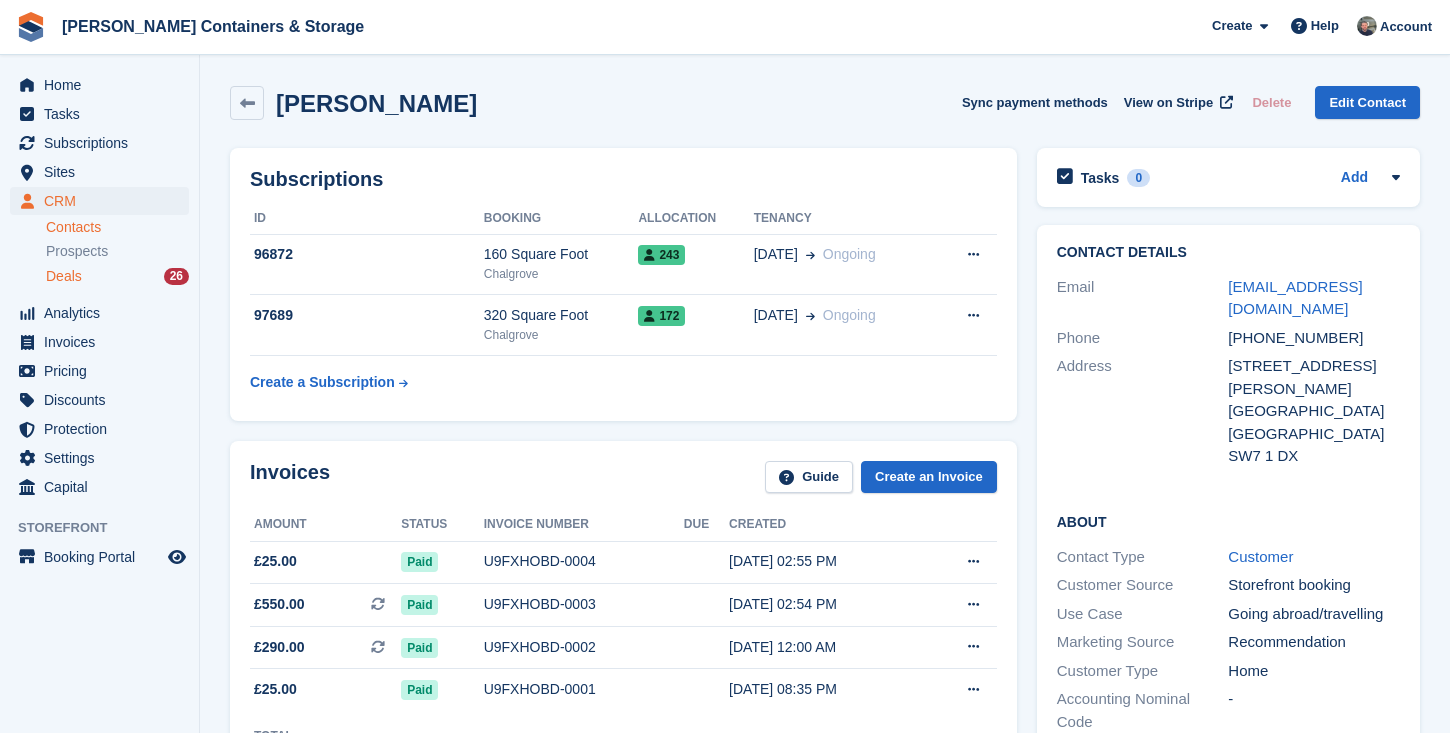 click on "Deals
26" at bounding box center (117, 276) 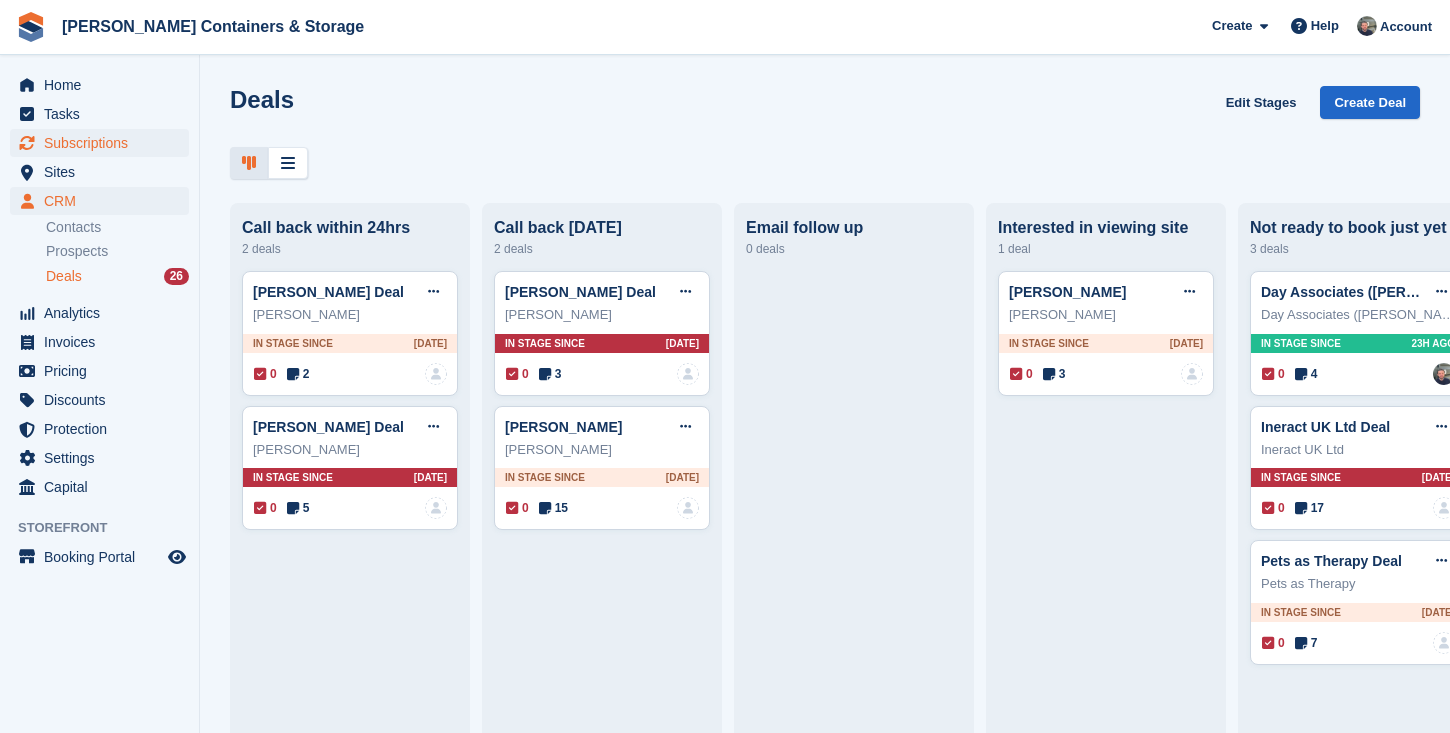 click on "Subscriptions" at bounding box center (104, 143) 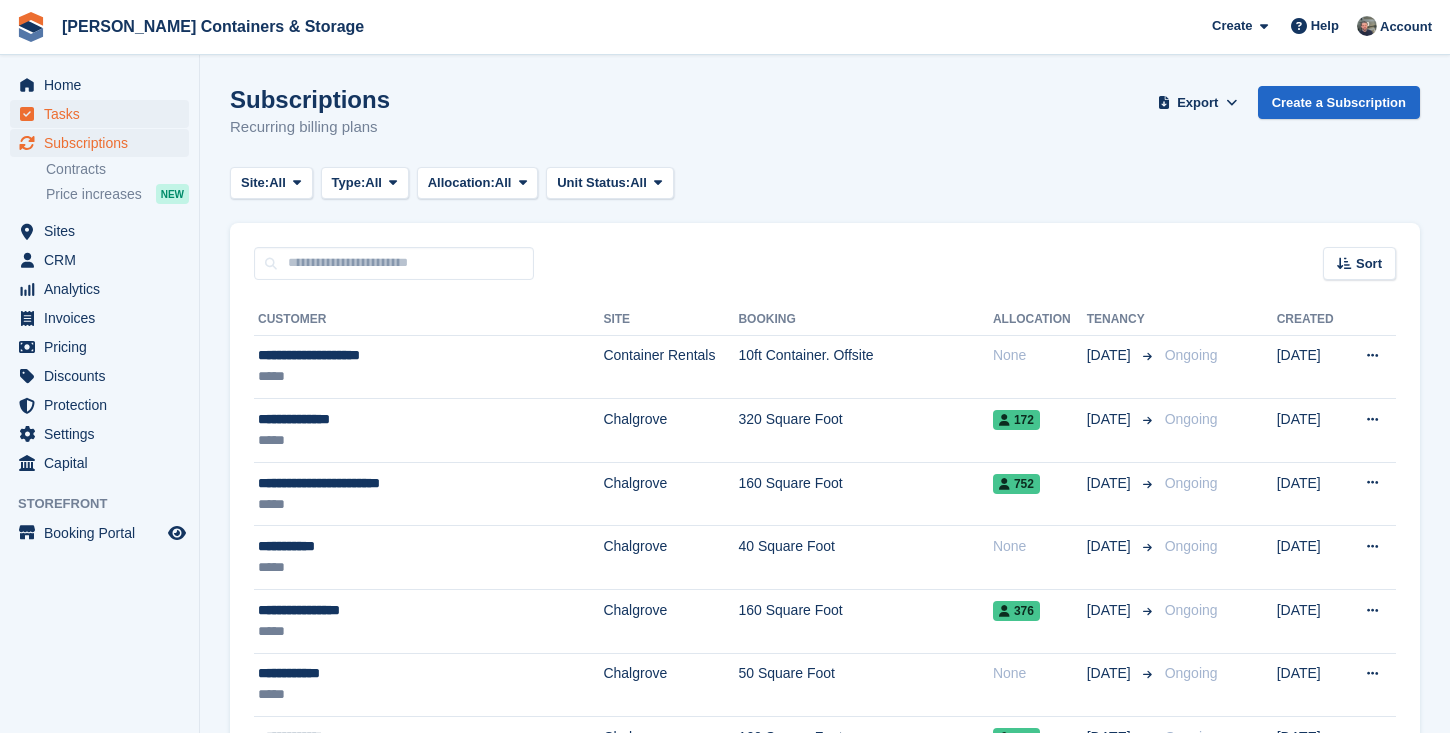 click on "Tasks" at bounding box center [104, 114] 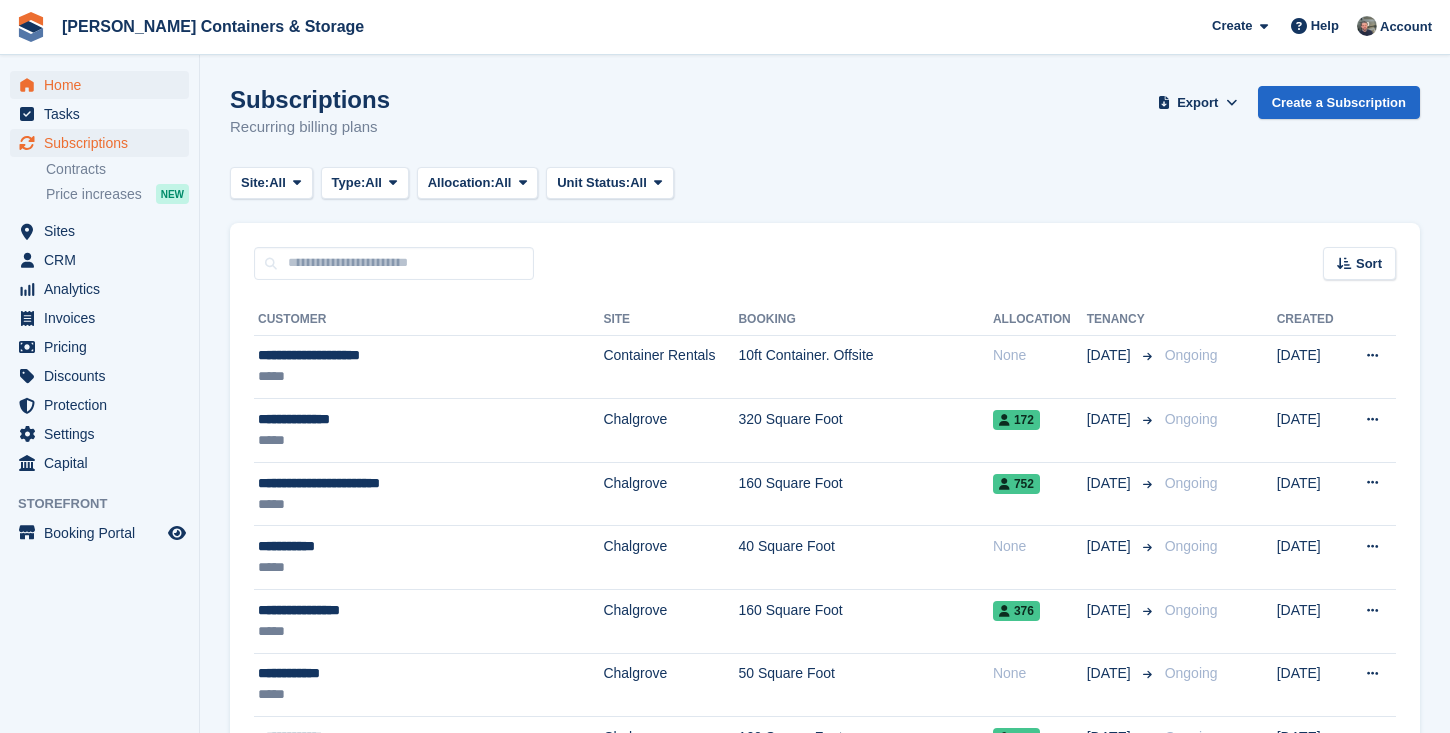 click on "Home" at bounding box center [104, 85] 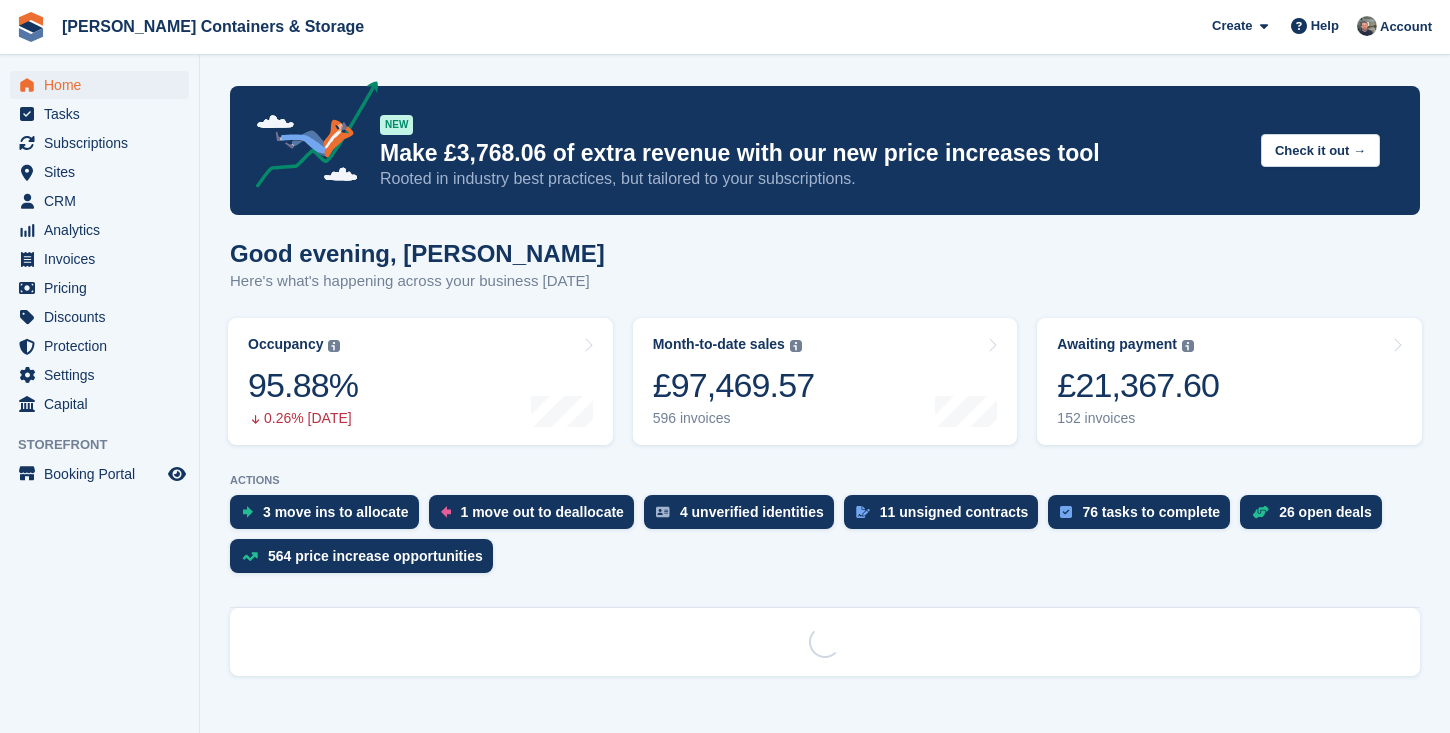 scroll, scrollTop: 0, scrollLeft: 0, axis: both 